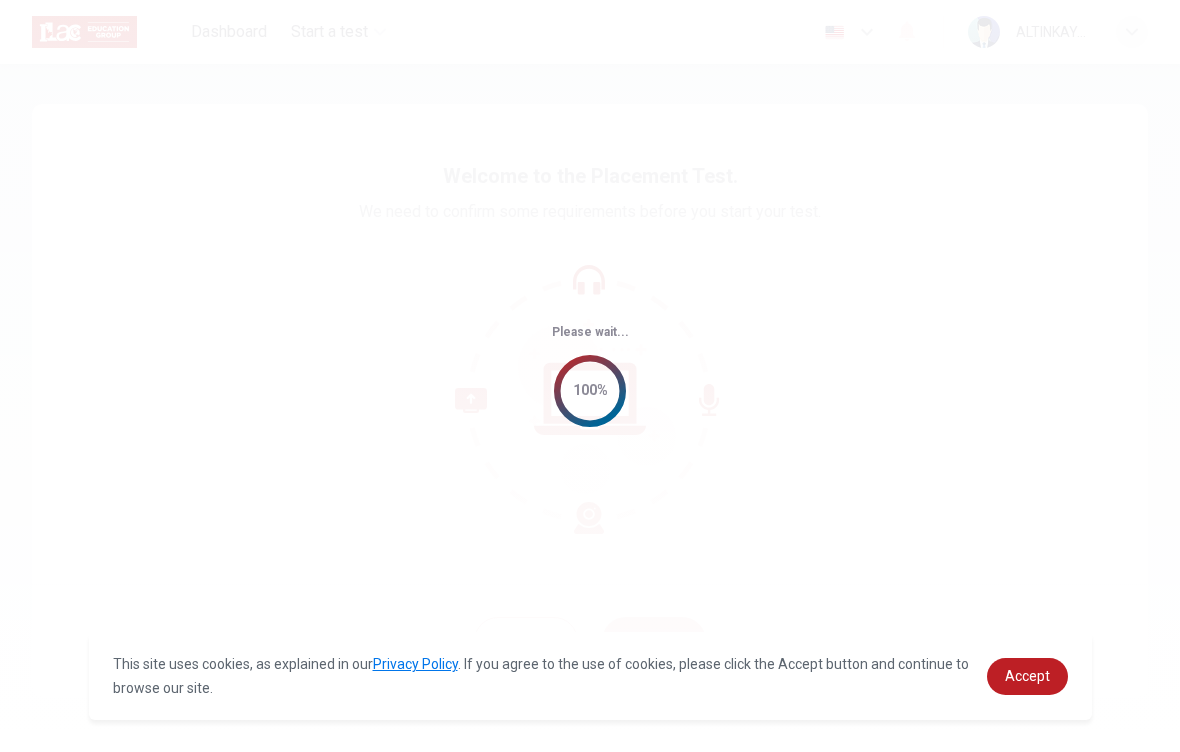 scroll, scrollTop: 0, scrollLeft: 0, axis: both 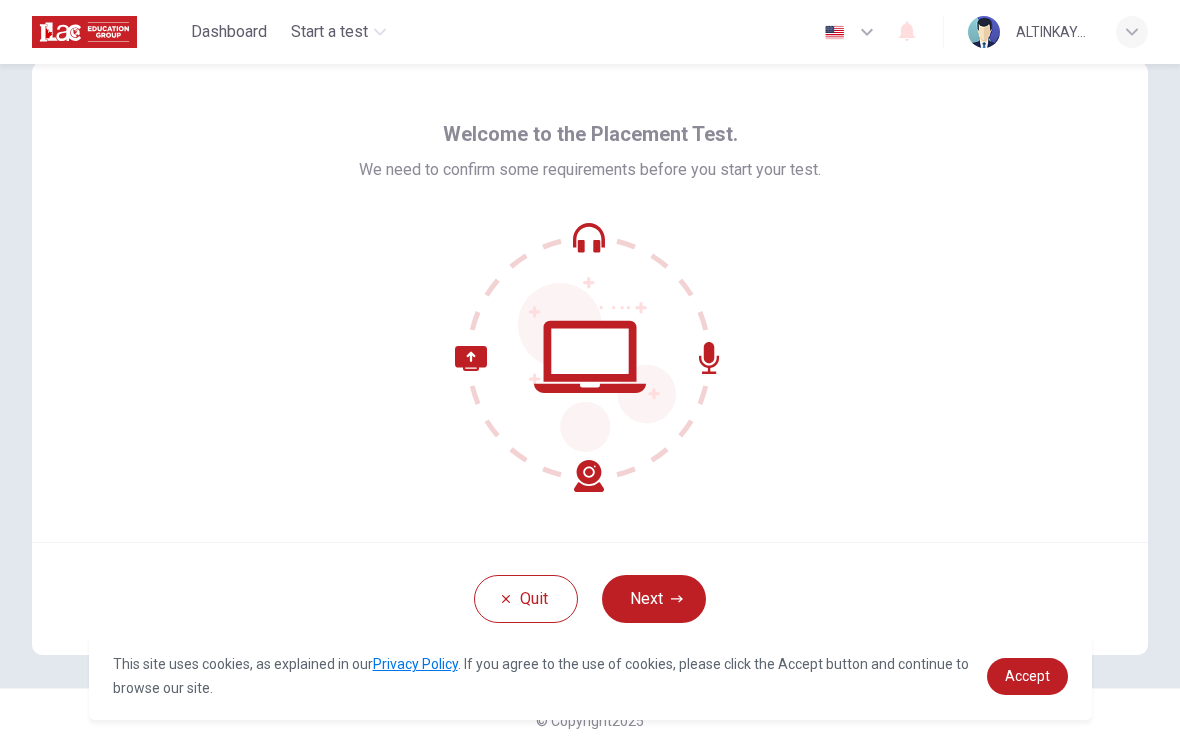 click on "Next" at bounding box center (654, 599) 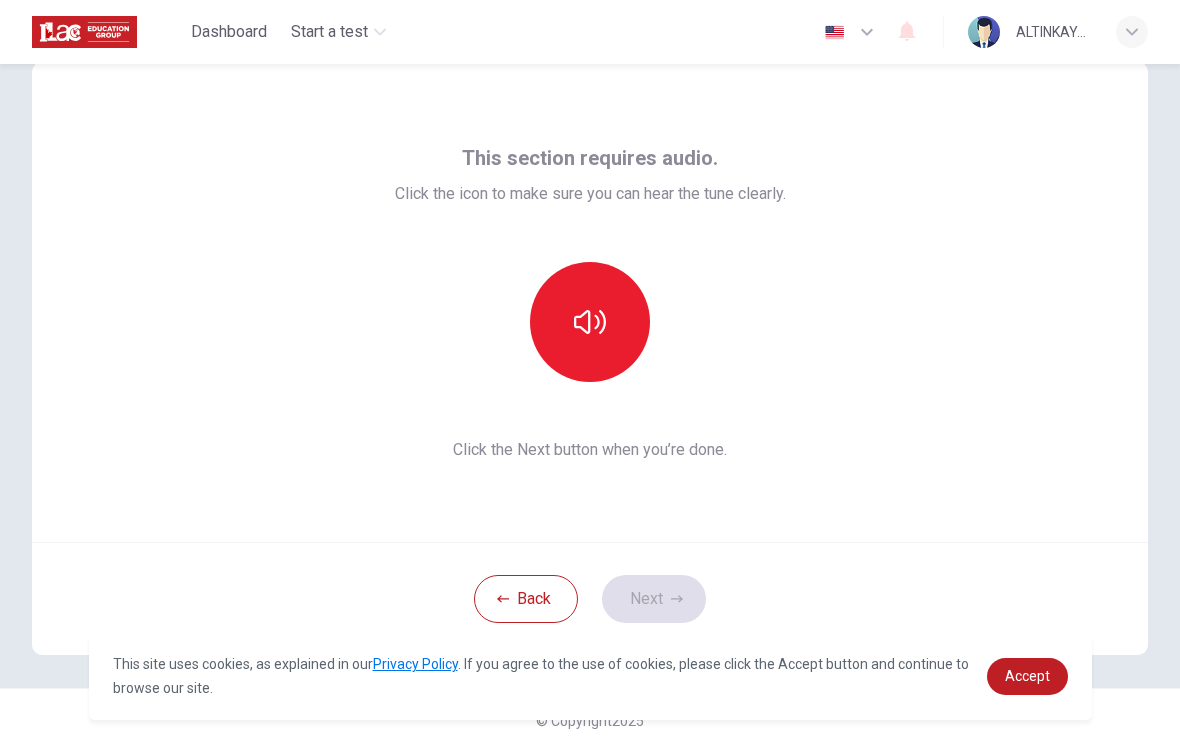 click at bounding box center (590, 322) 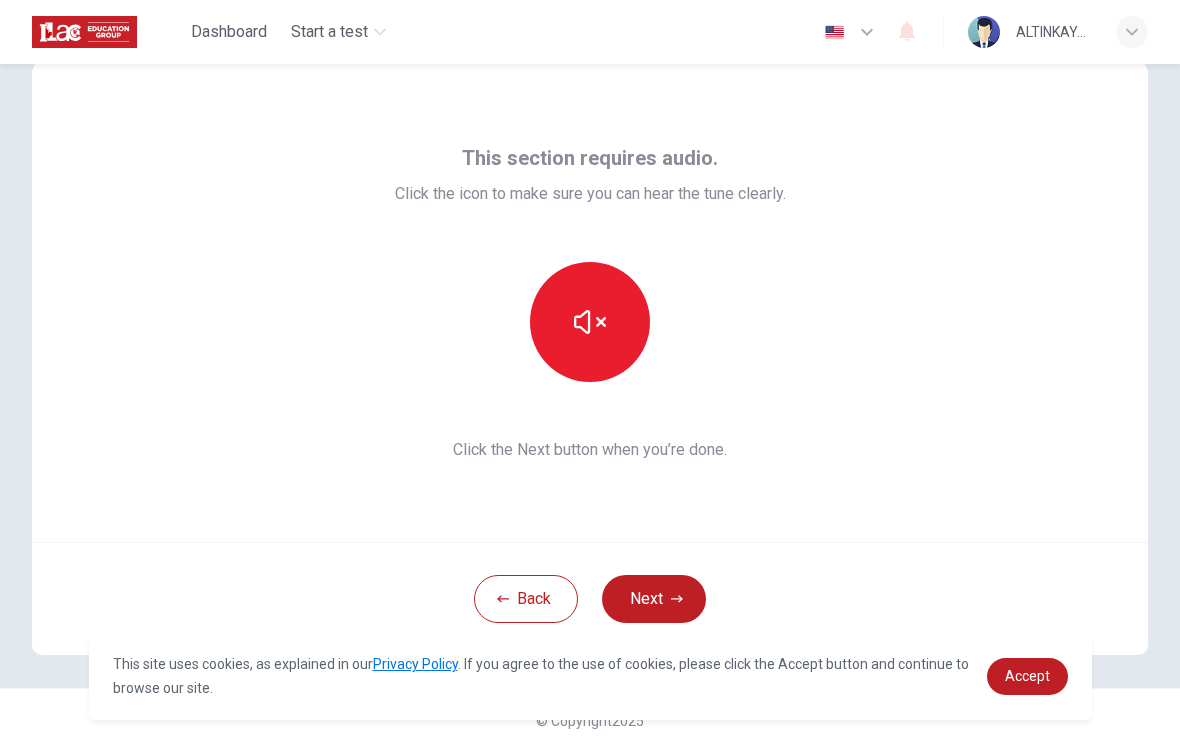 click 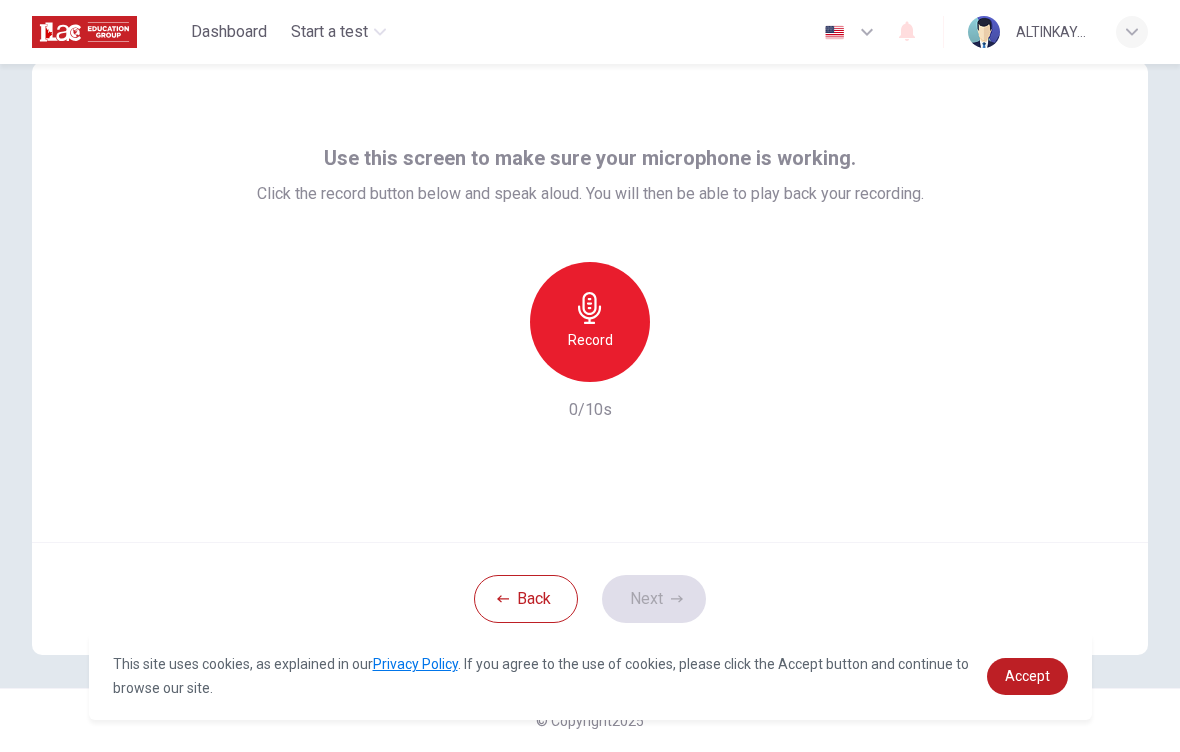 click on "Record" at bounding box center [590, 322] 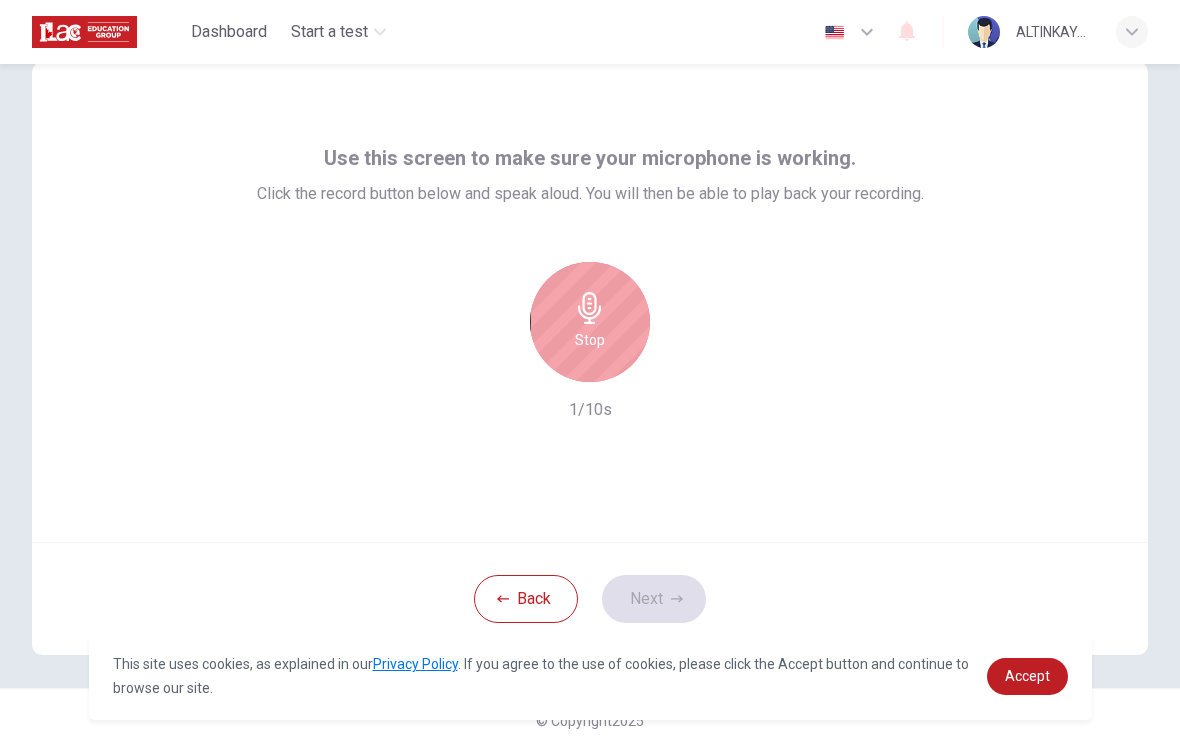 click on "Stop" at bounding box center (590, 322) 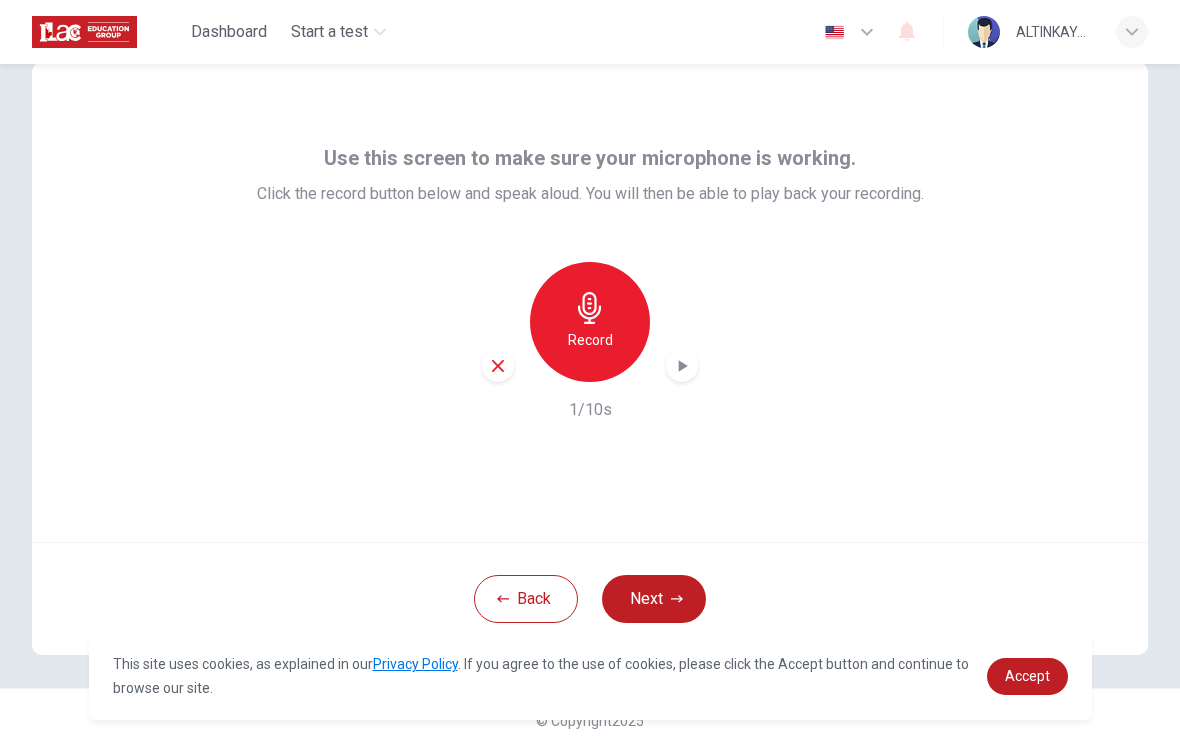 click 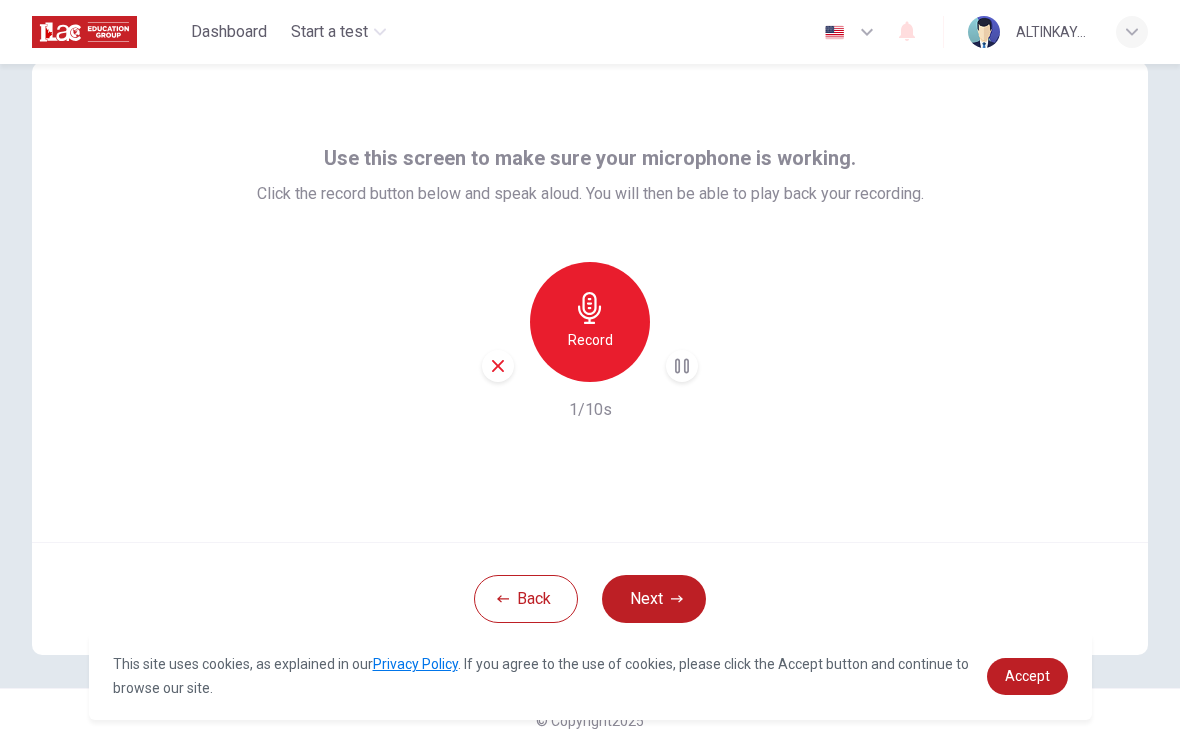 click at bounding box center [682, 366] 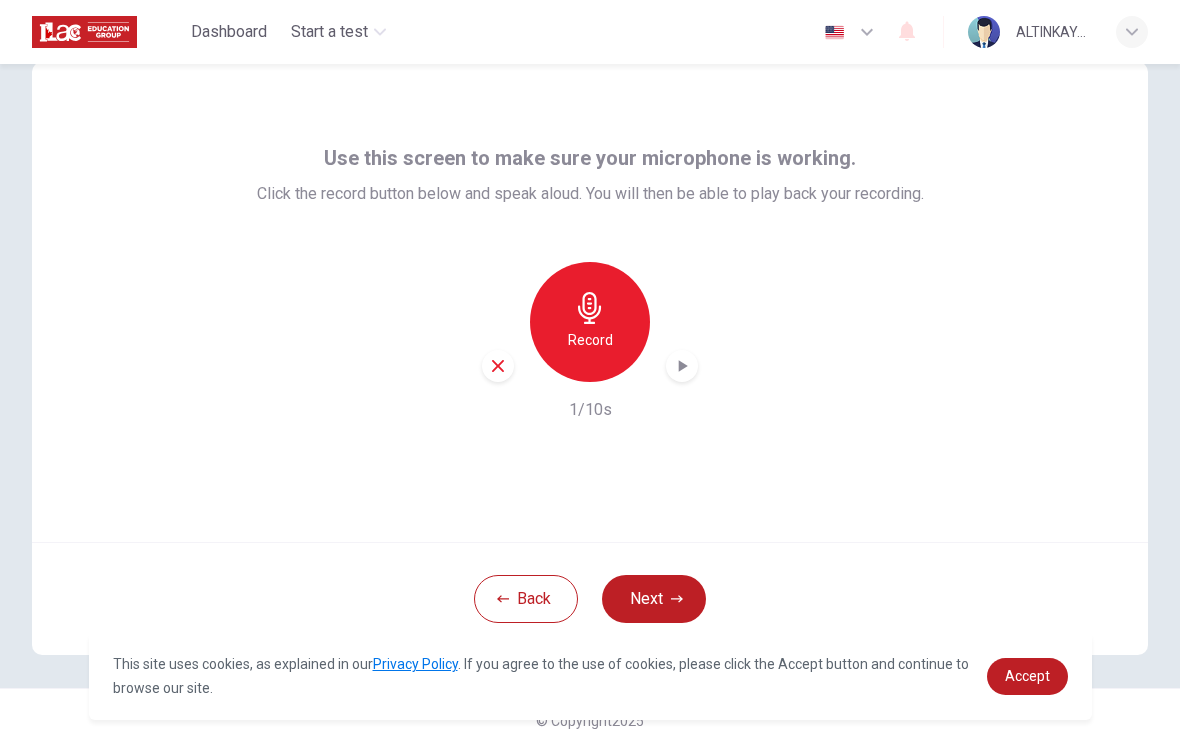 click on "Next" at bounding box center (654, 599) 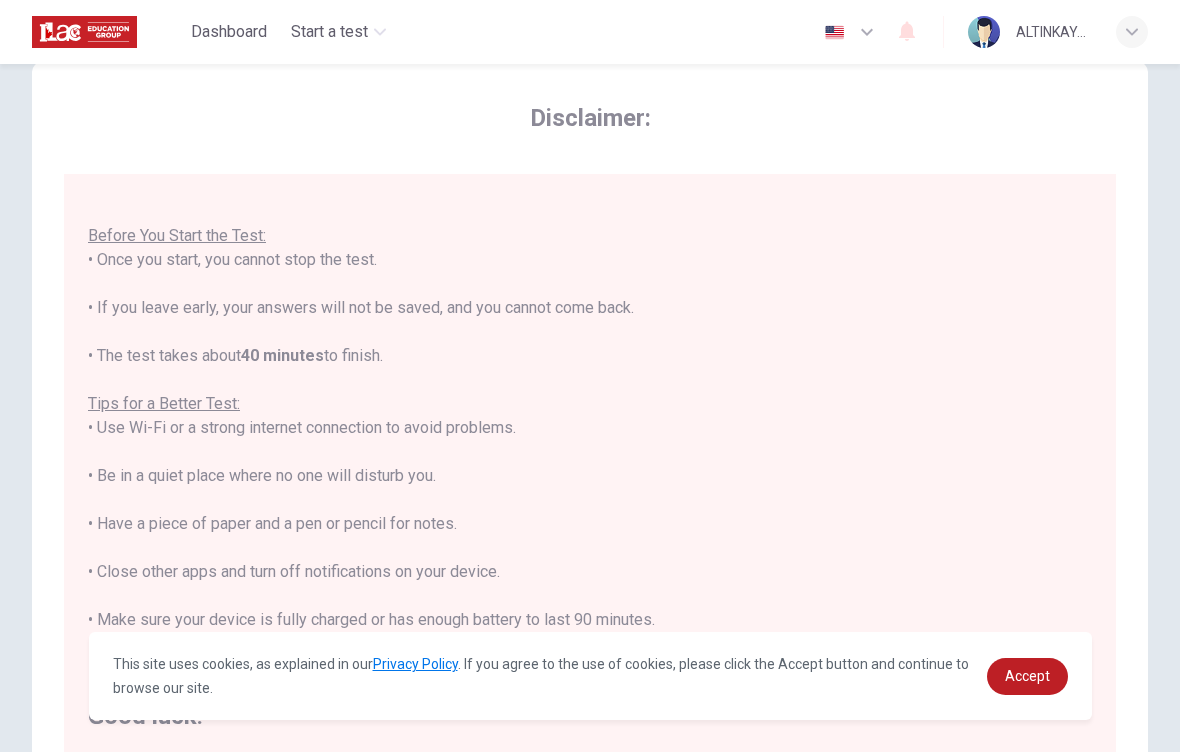 scroll, scrollTop: 21, scrollLeft: 0, axis: vertical 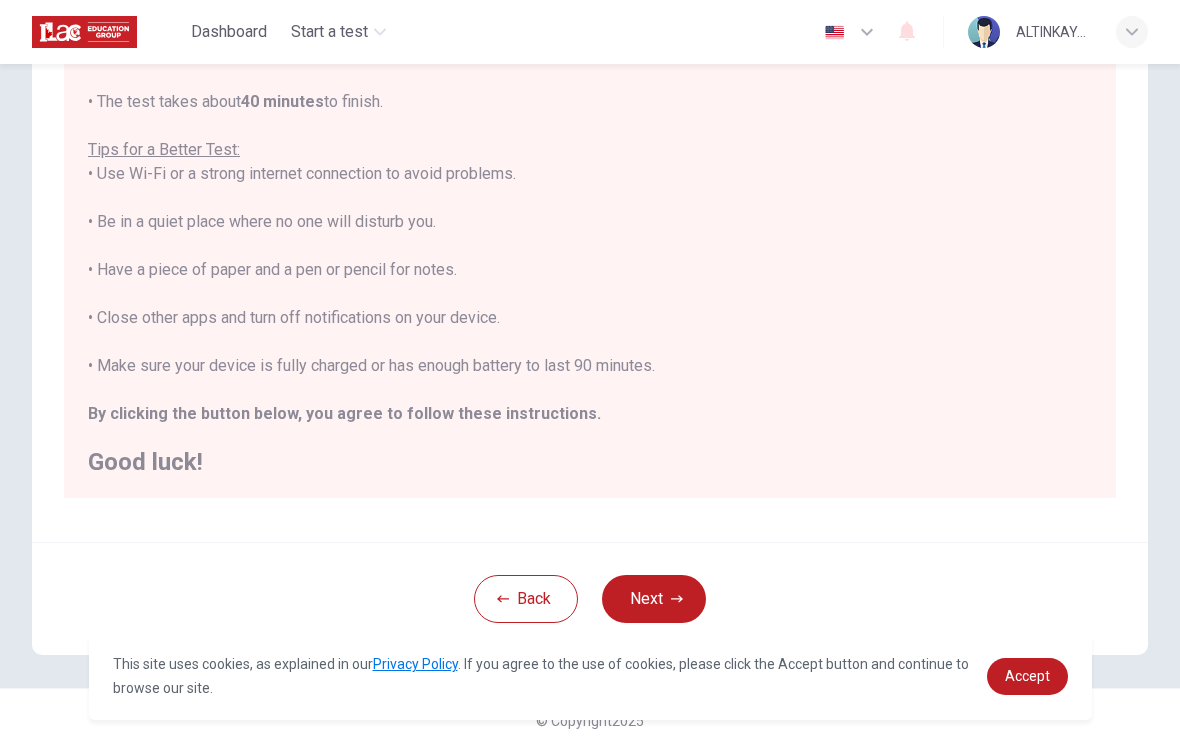 click on "Next" at bounding box center (654, 599) 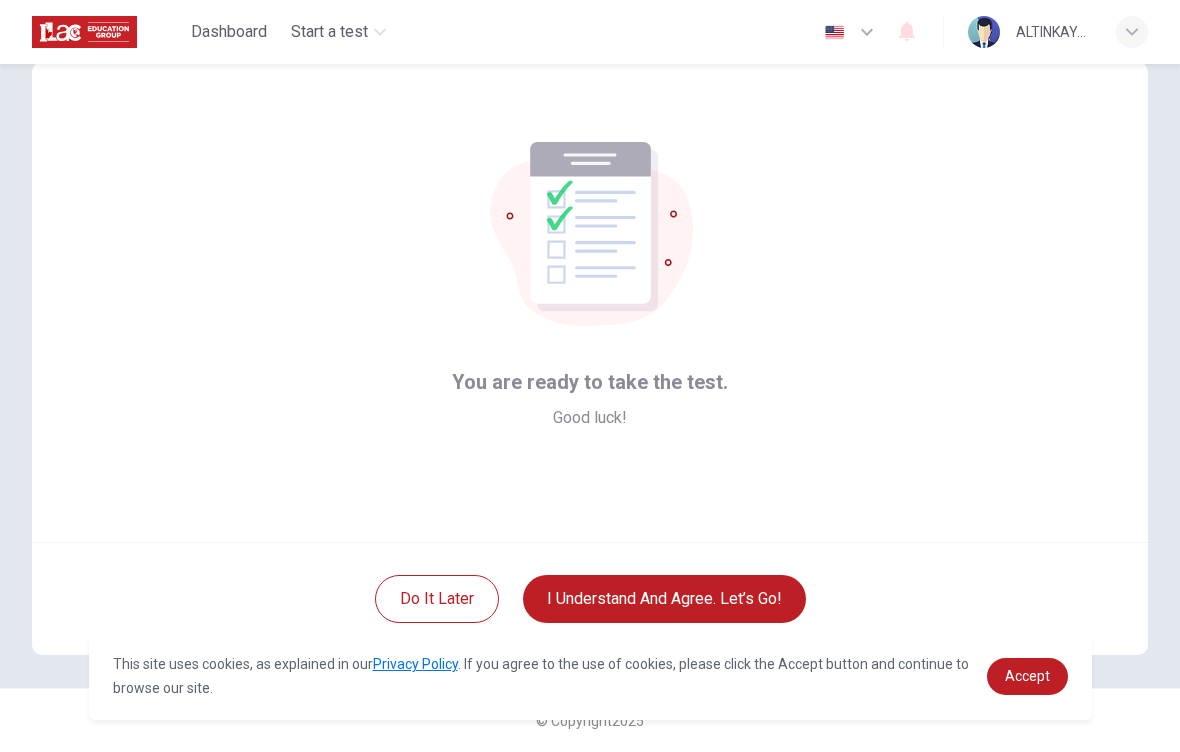 click on "I understand and agree. Let’s go!" at bounding box center [664, 599] 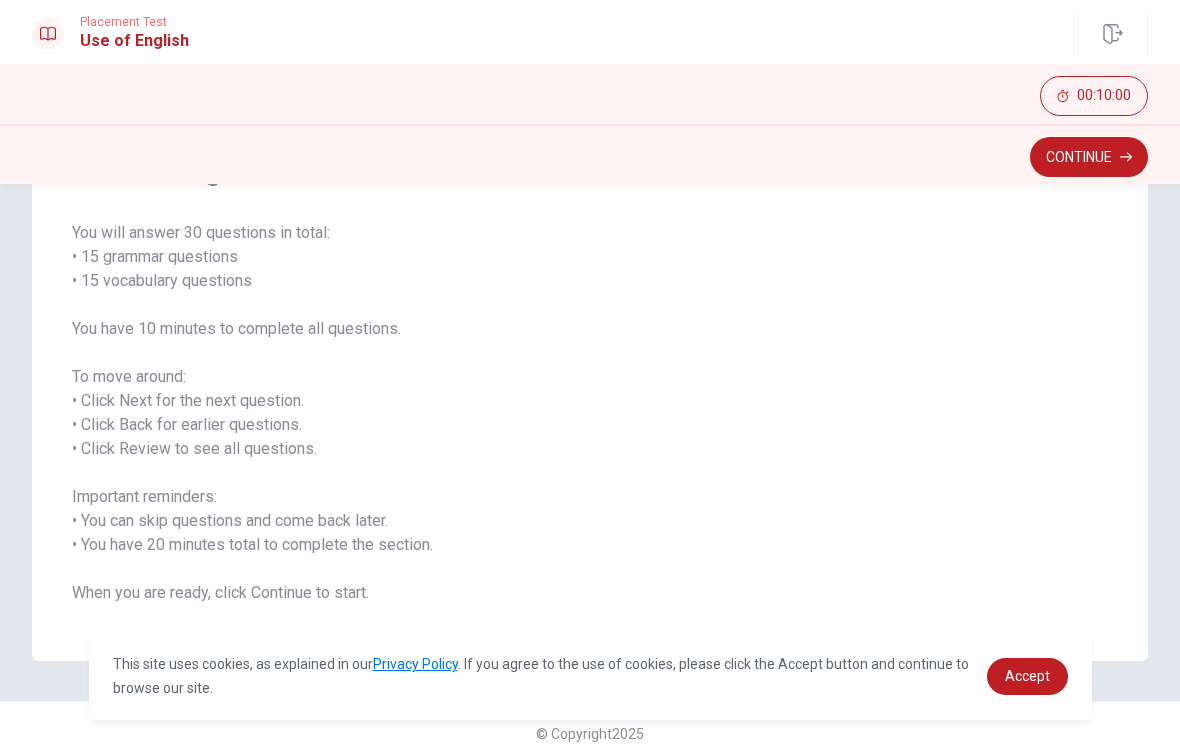 scroll, scrollTop: 137, scrollLeft: 0, axis: vertical 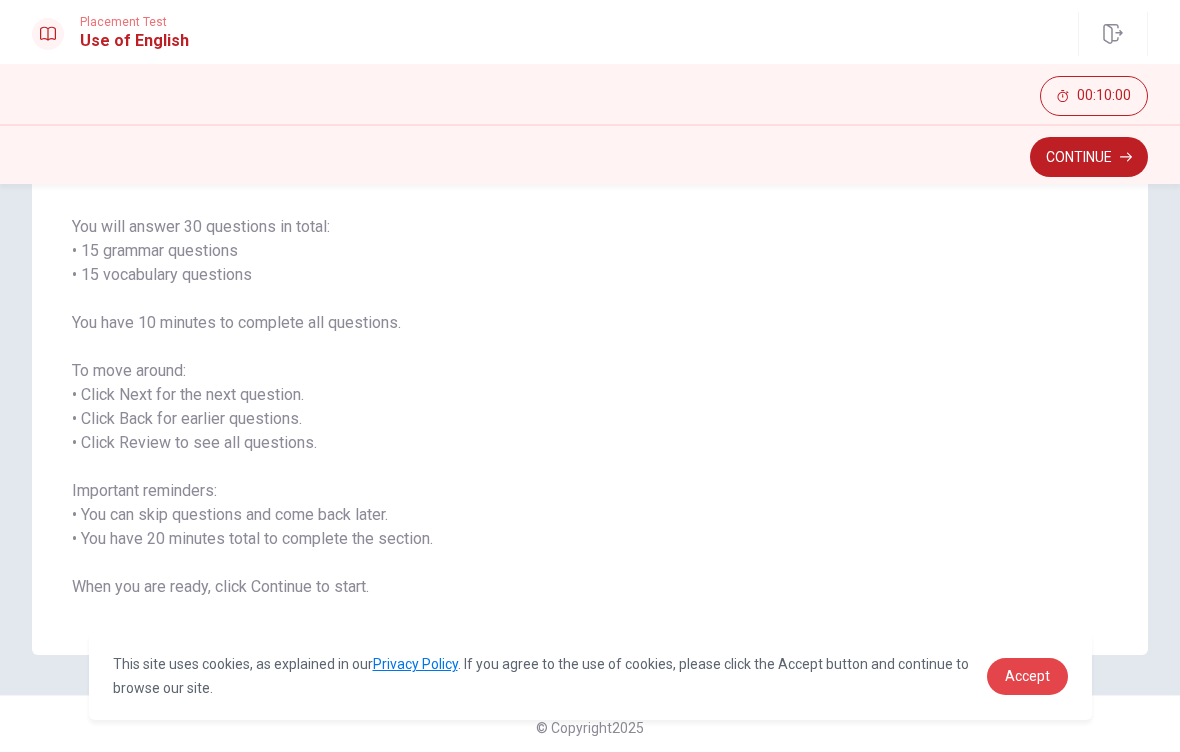 click on "Accept" at bounding box center (1027, 676) 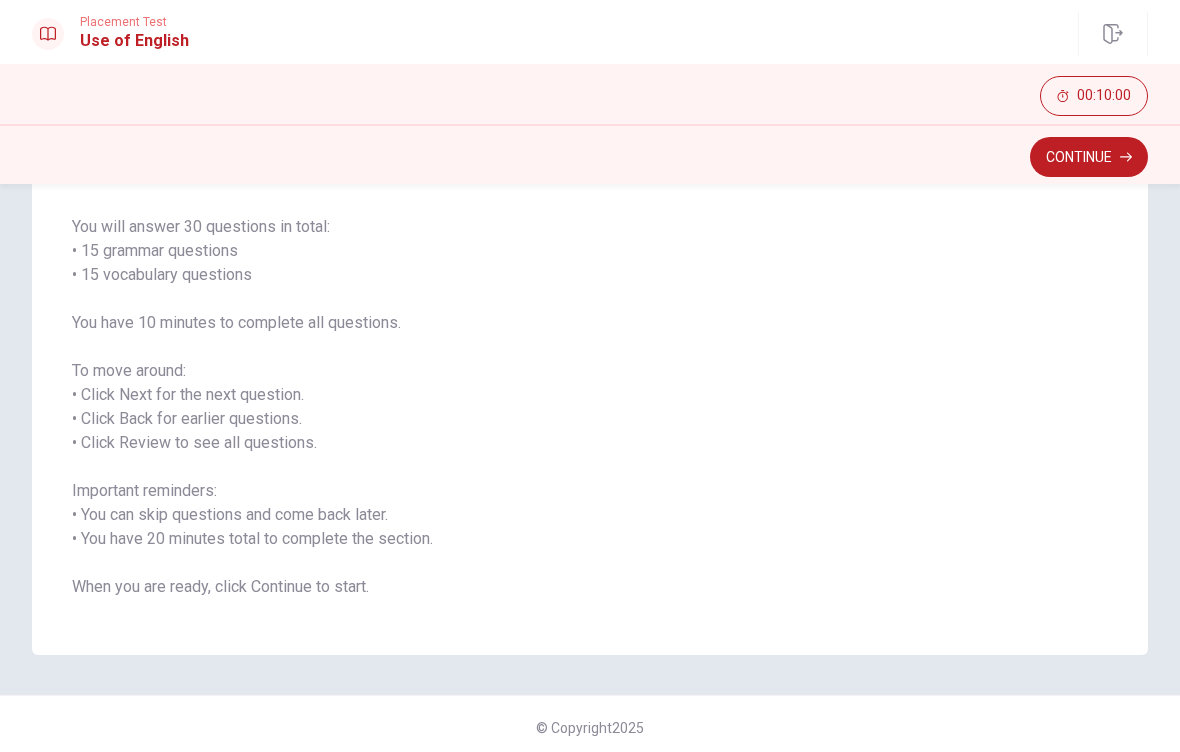 click on "Continue" at bounding box center [1089, 157] 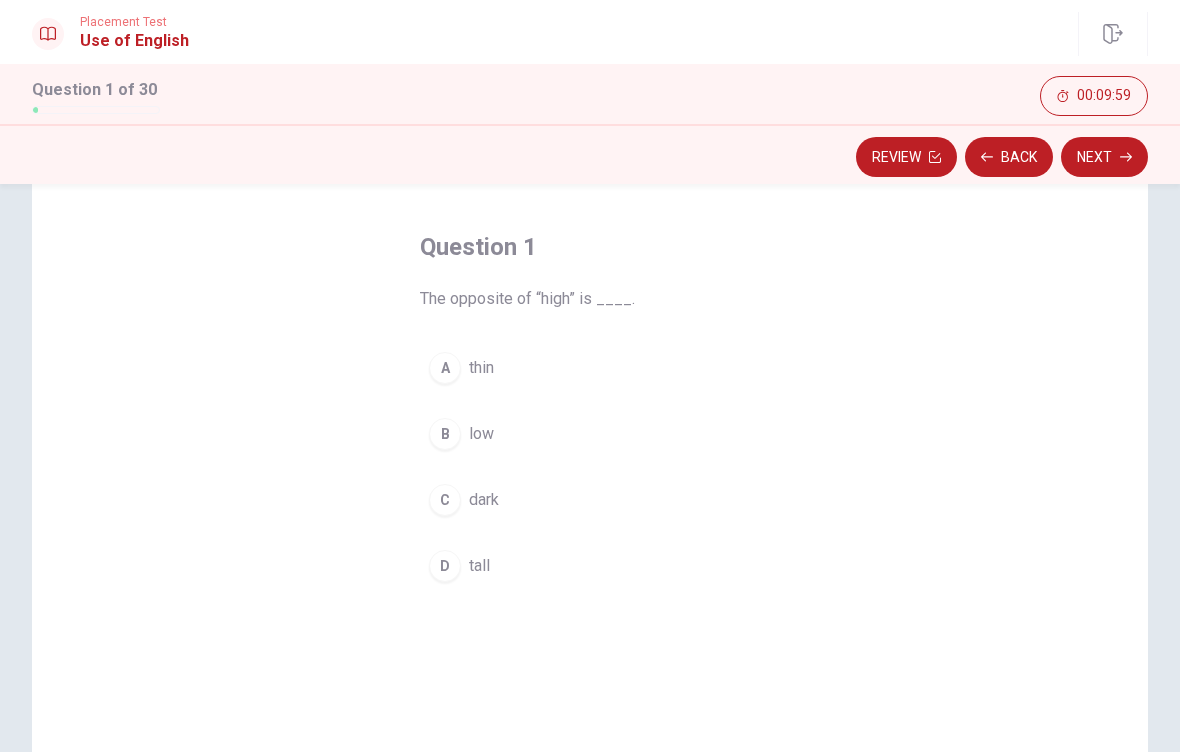 scroll, scrollTop: 80, scrollLeft: 0, axis: vertical 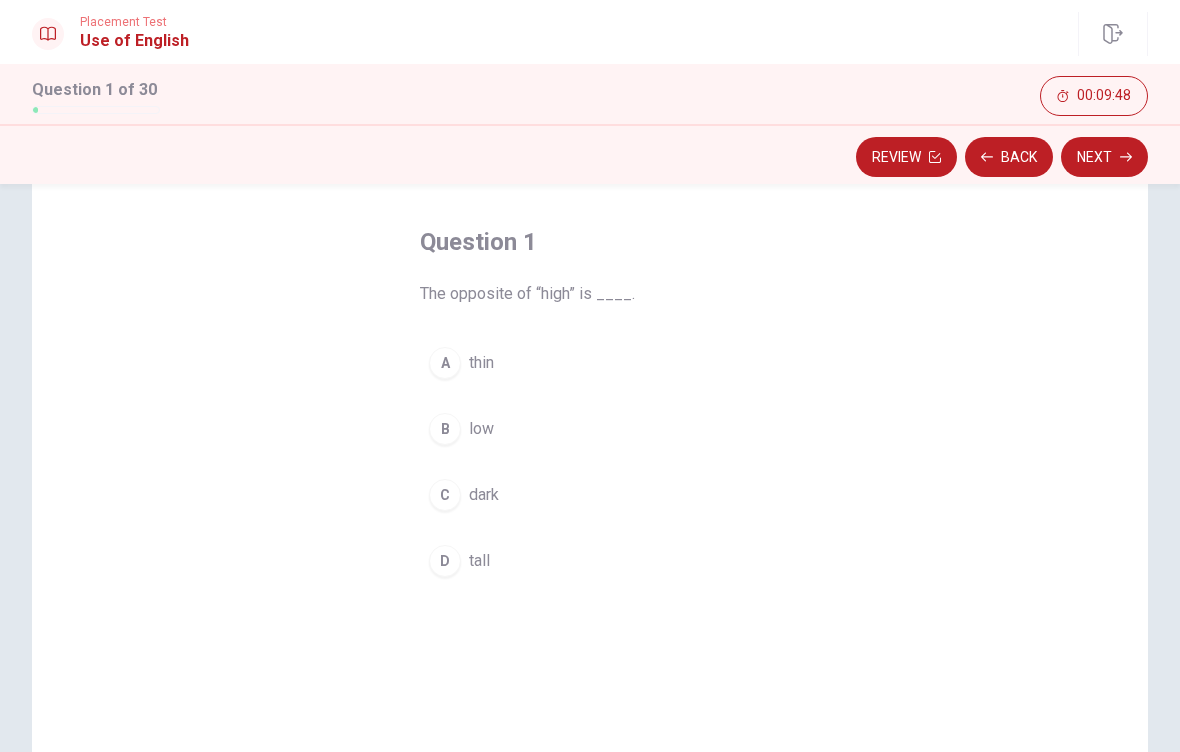 click on "B" at bounding box center (445, 429) 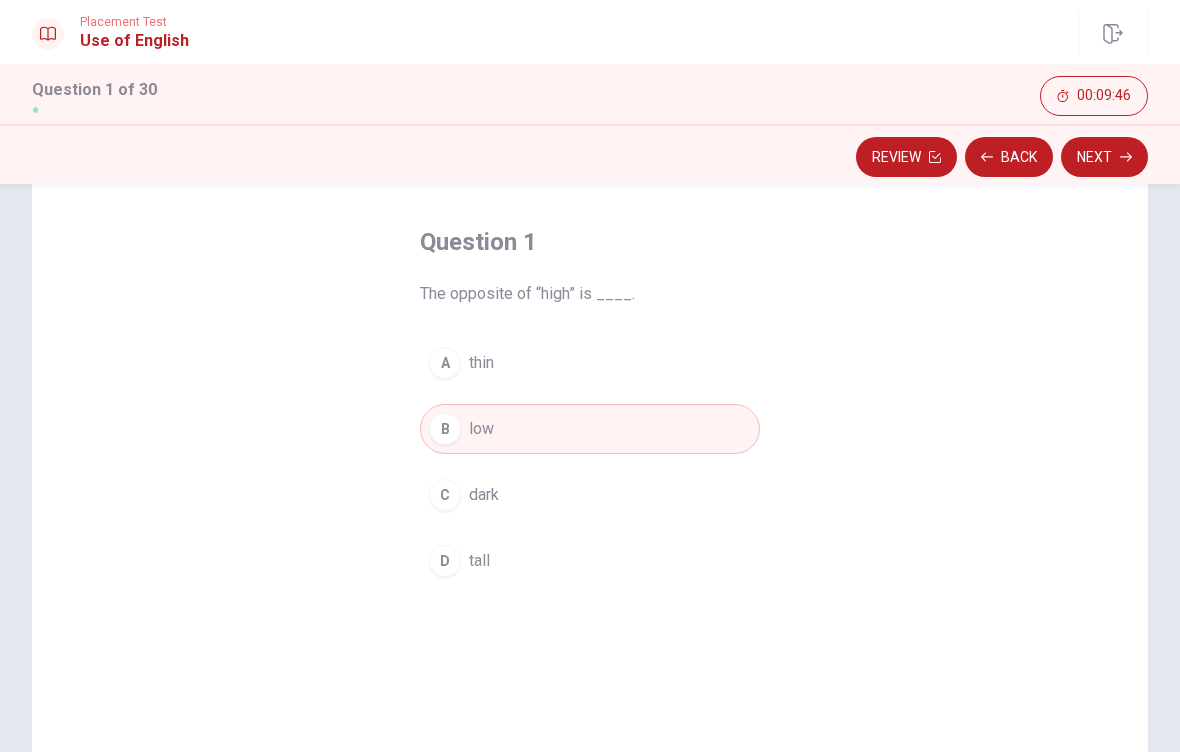 click 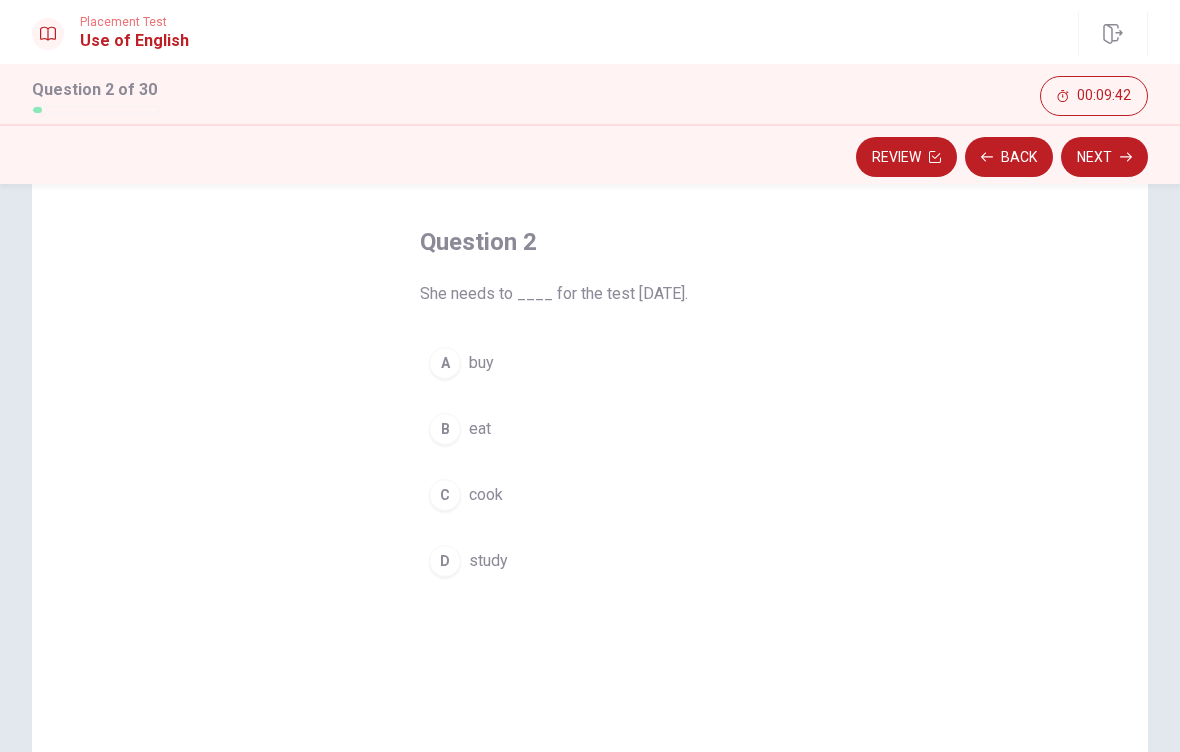 click on "D" at bounding box center (445, 561) 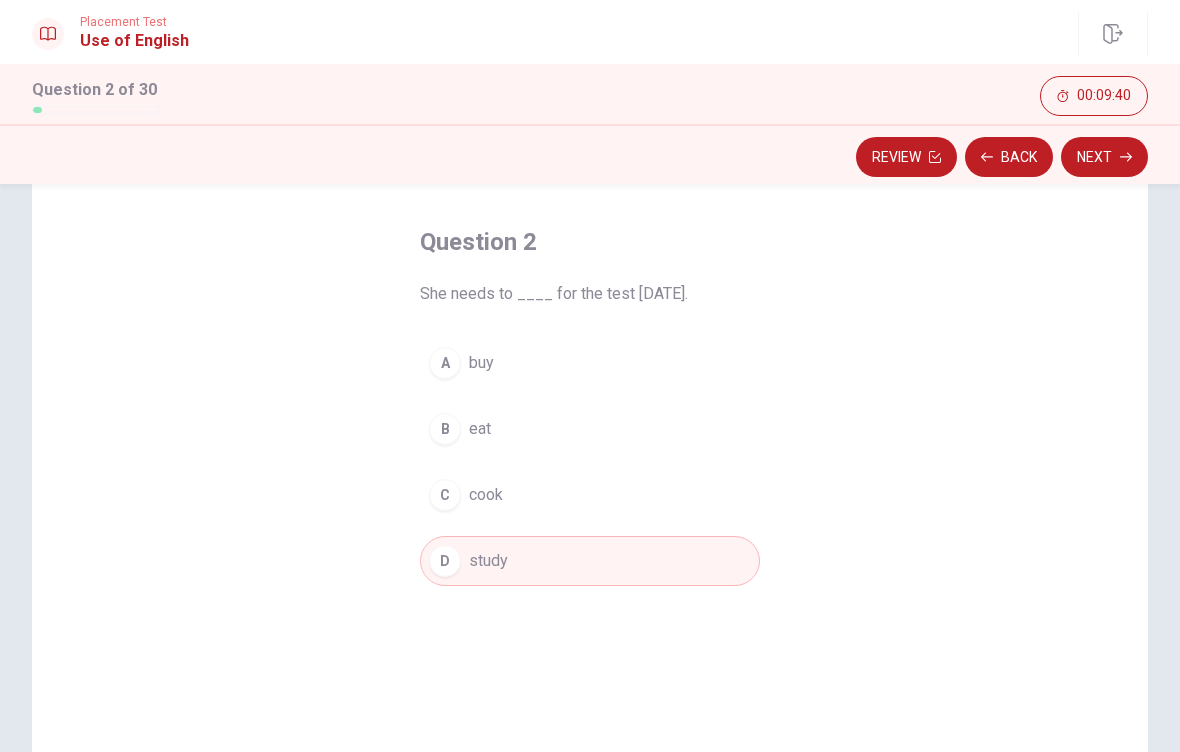 click on "Next" at bounding box center (1104, 157) 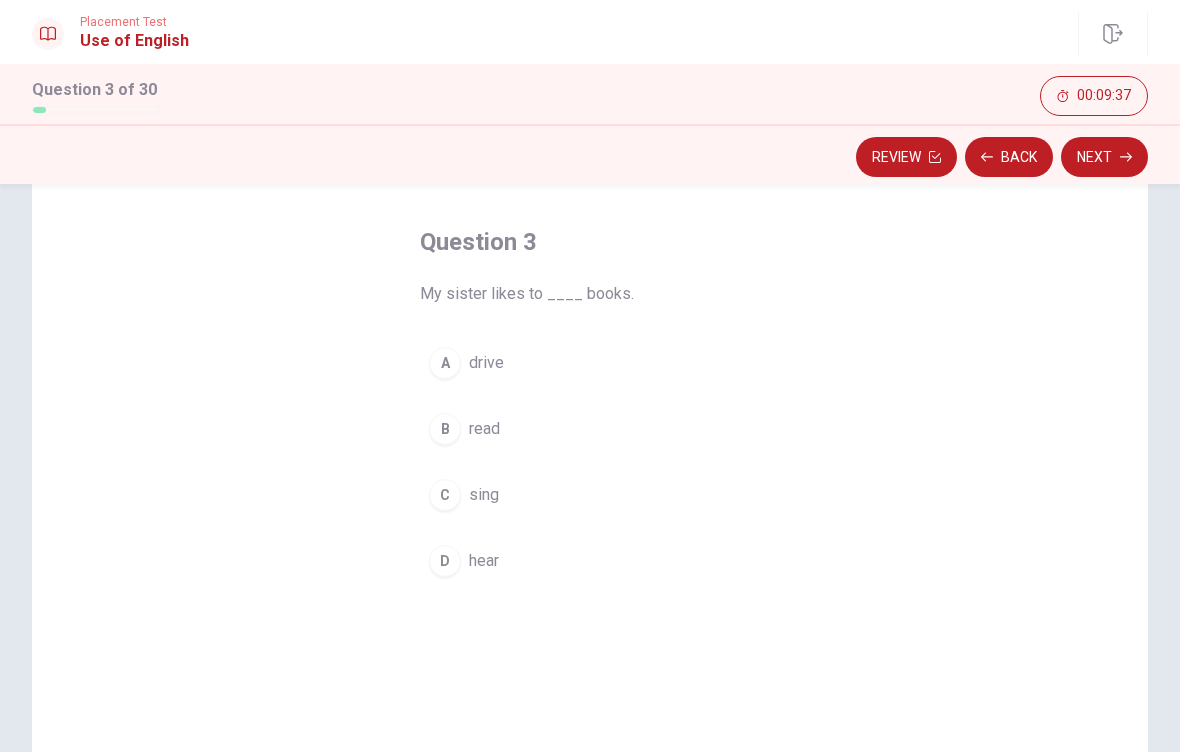 click on "B" at bounding box center [445, 429] 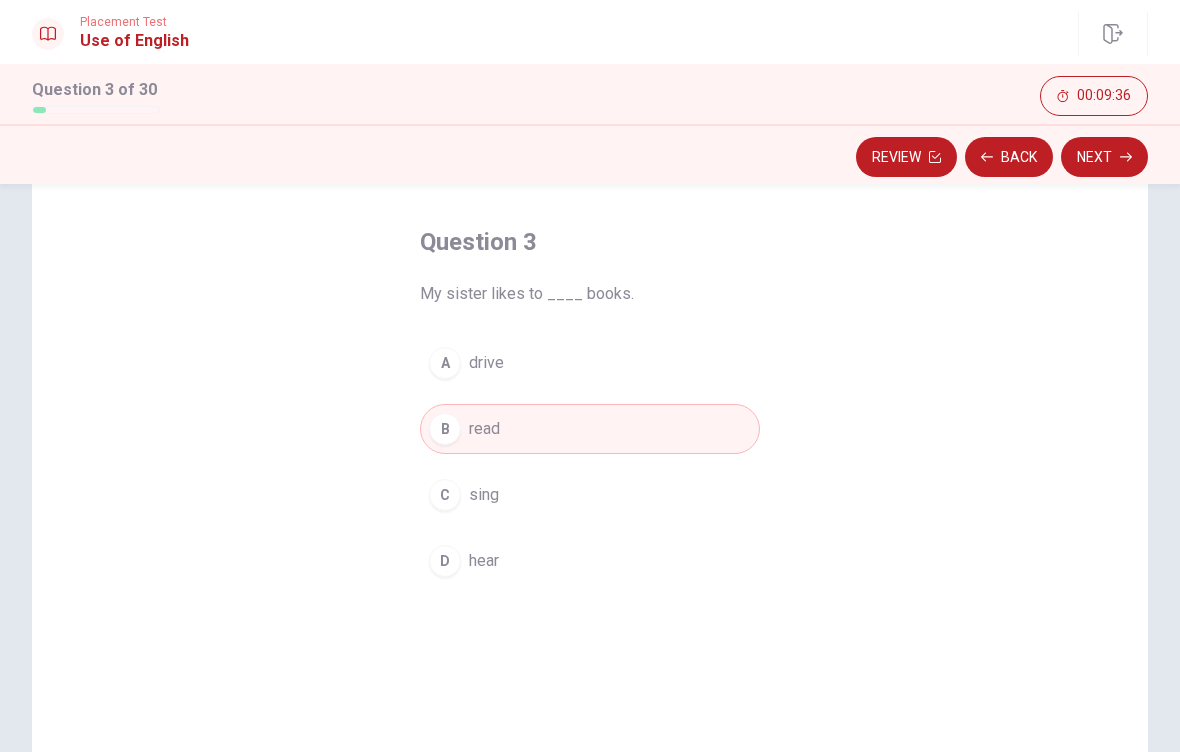 click on "Next" at bounding box center [1104, 157] 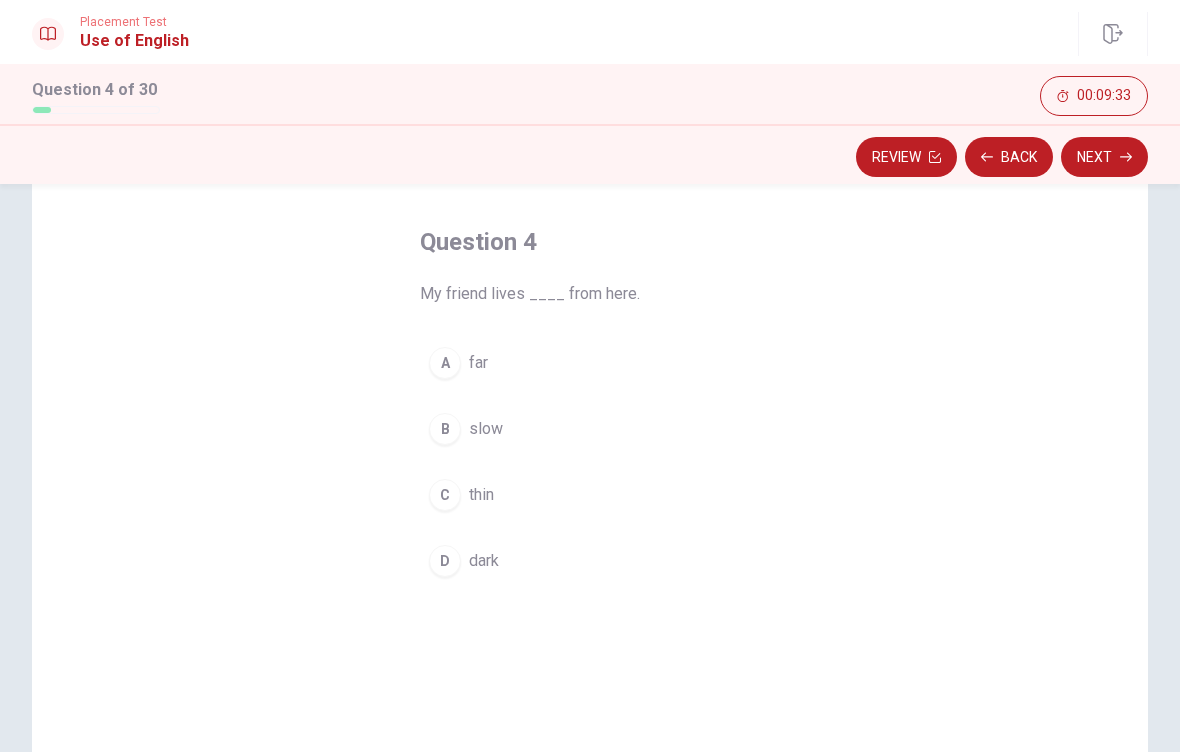 click on "A" at bounding box center [445, 363] 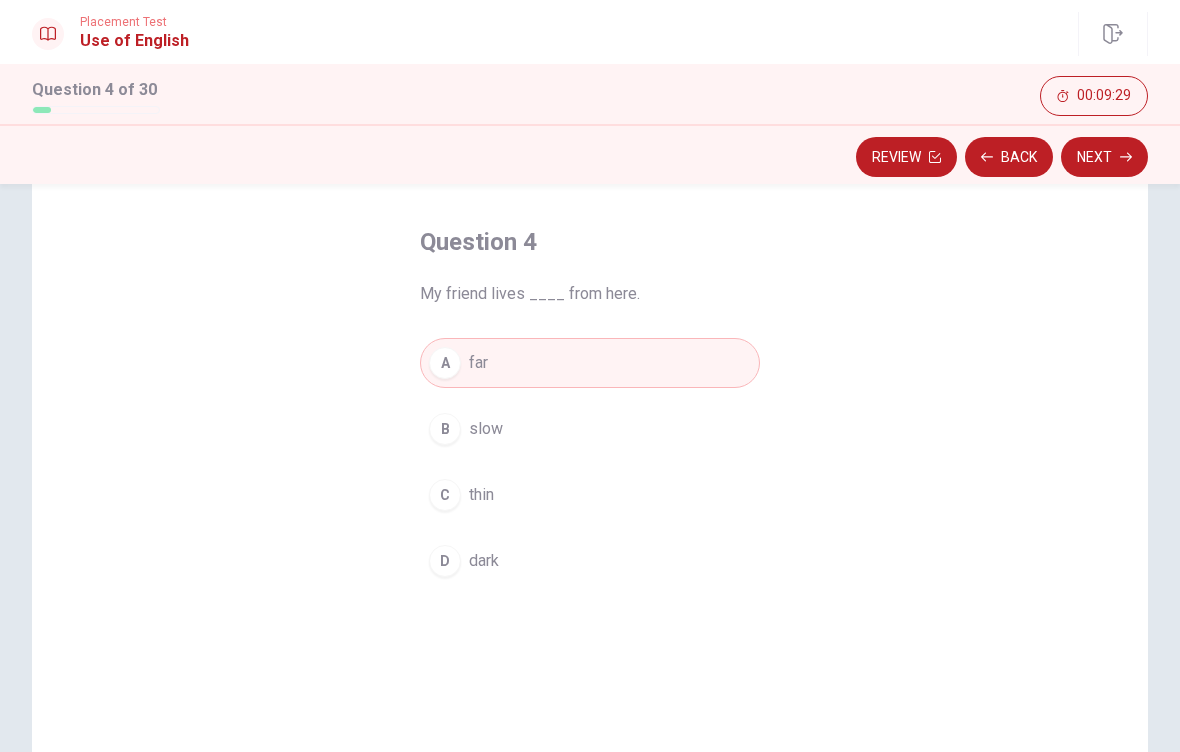 click on "Next" at bounding box center (1104, 157) 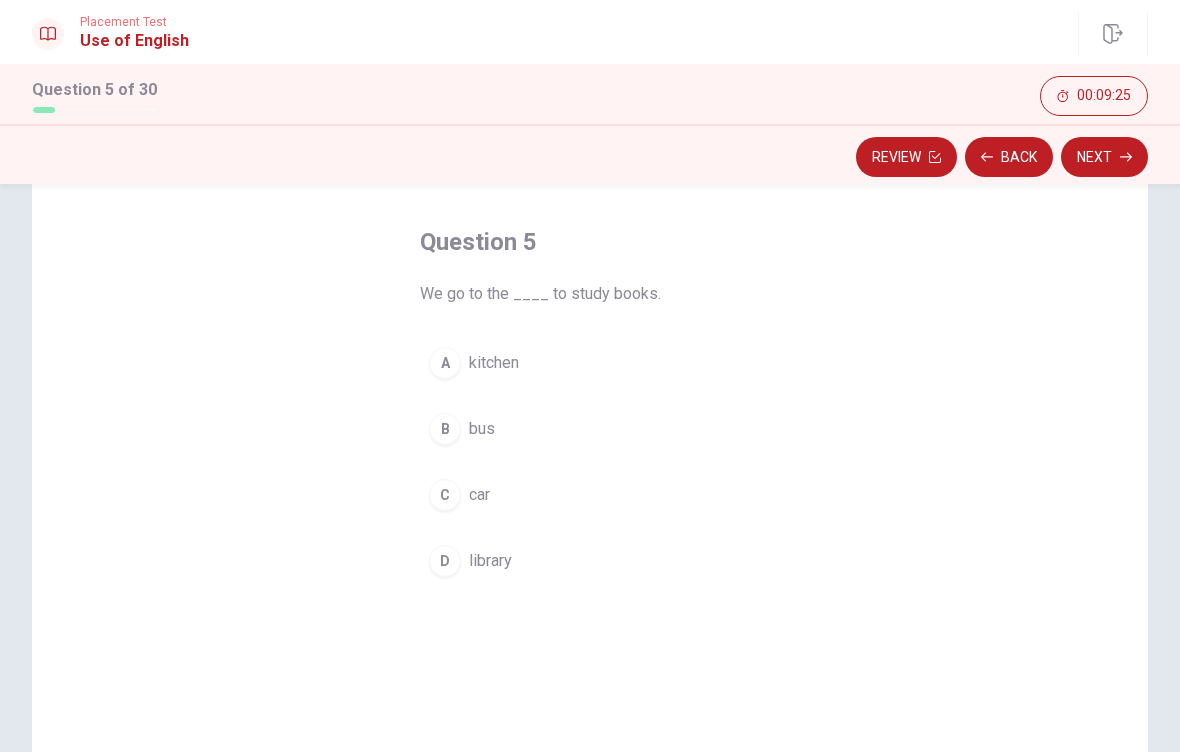 click on "D" at bounding box center (445, 561) 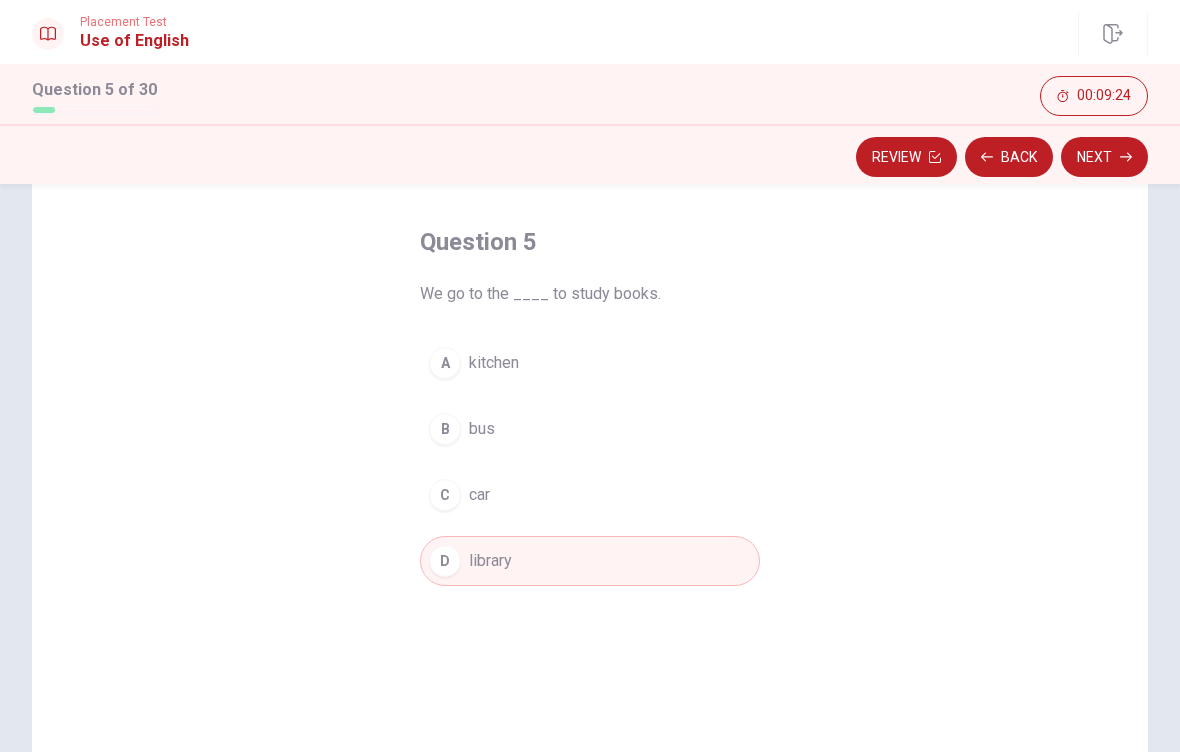 click on "Next" at bounding box center [1104, 157] 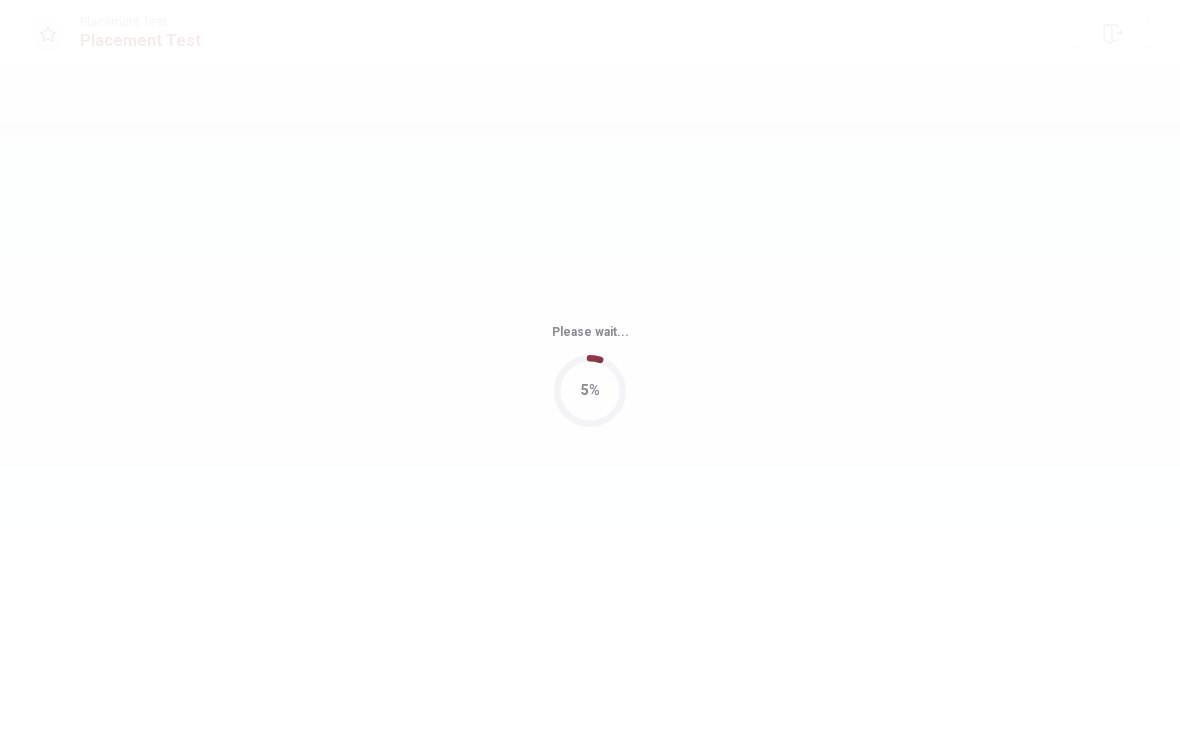 scroll, scrollTop: 0, scrollLeft: 0, axis: both 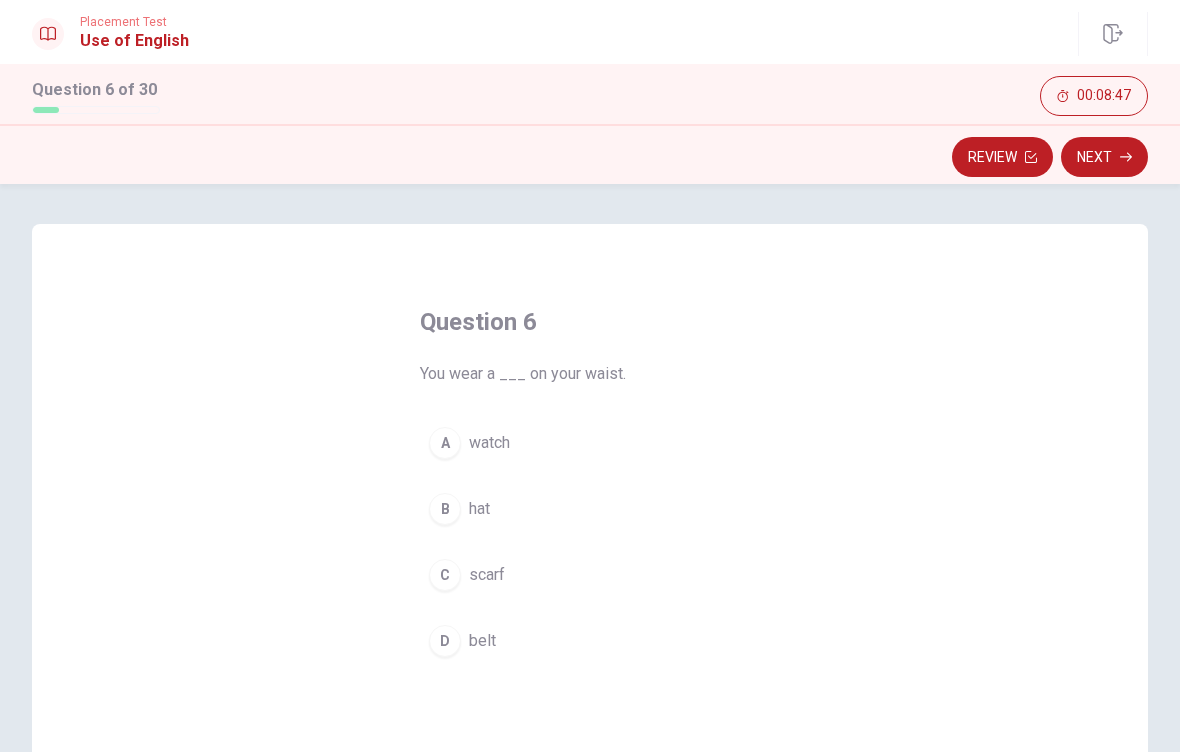 click on "D belt" at bounding box center (590, 641) 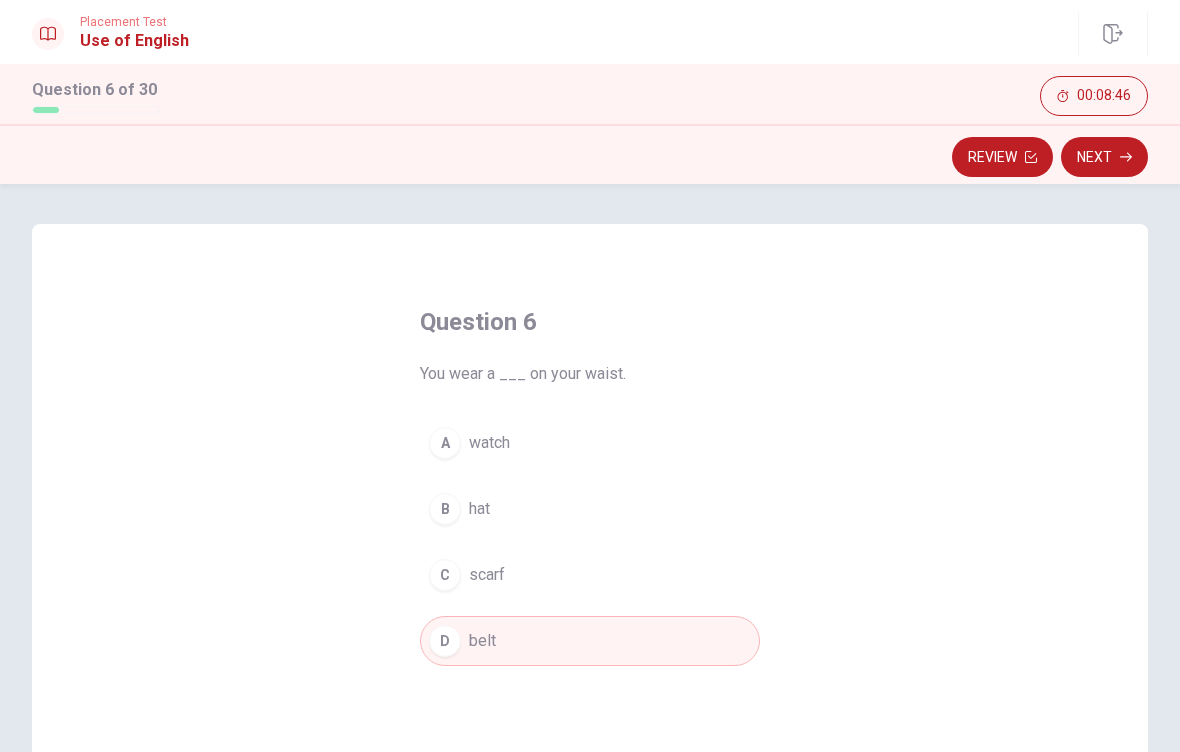 click on "Next" at bounding box center (1104, 157) 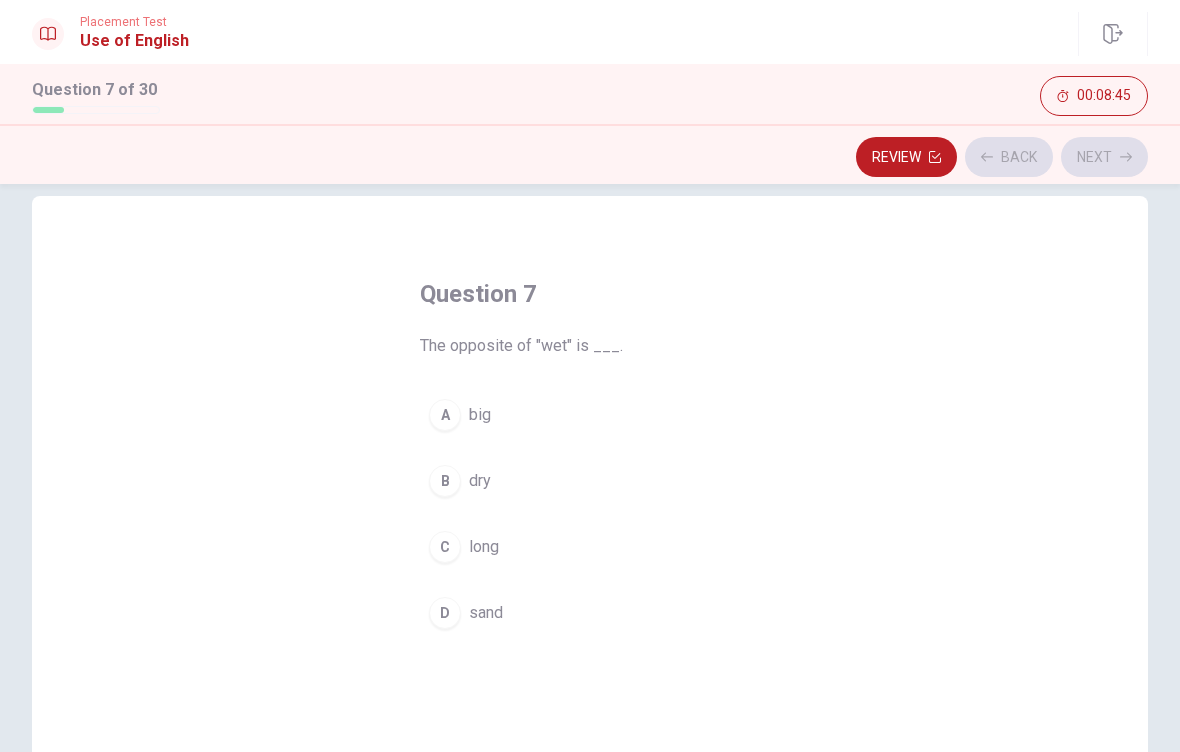 scroll, scrollTop: 30, scrollLeft: 0, axis: vertical 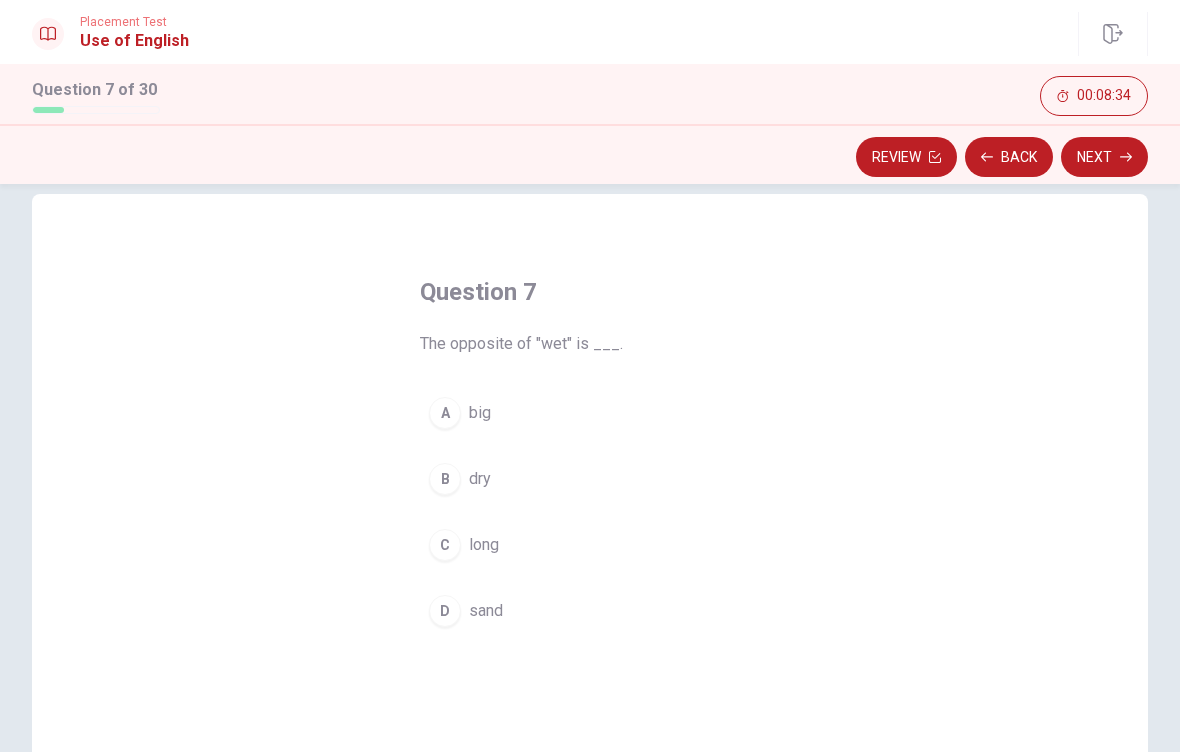 click on "B" at bounding box center (445, 479) 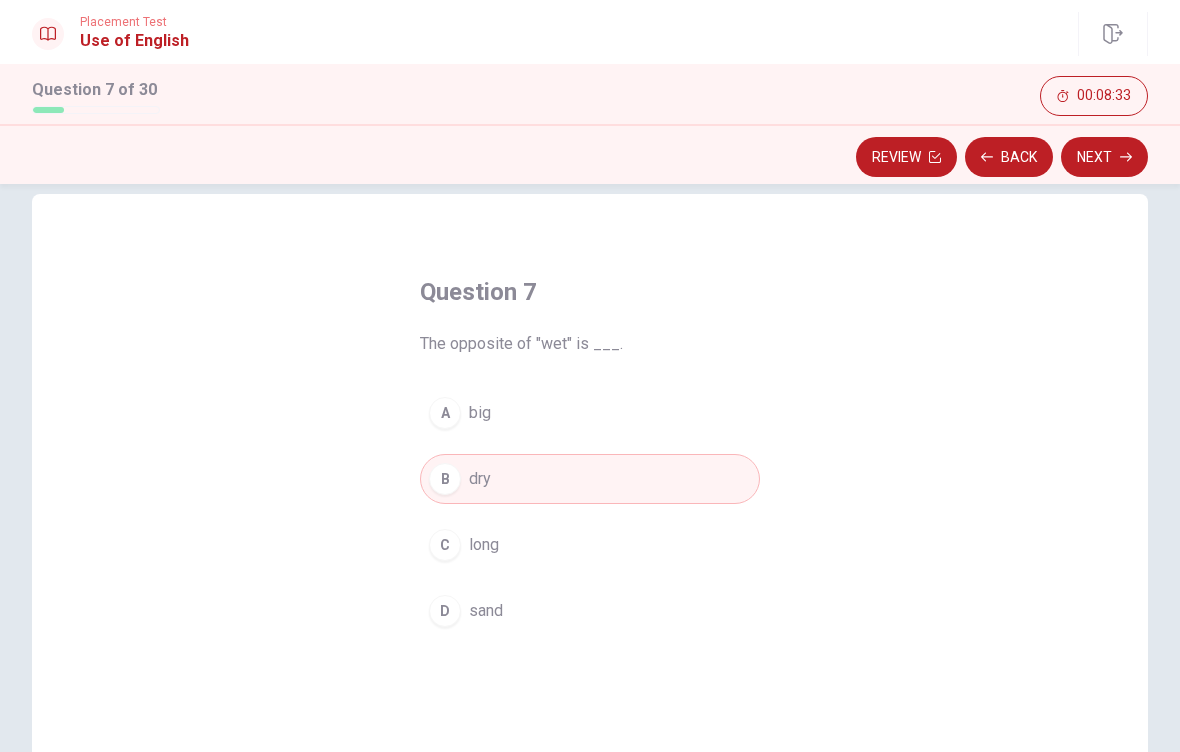 click 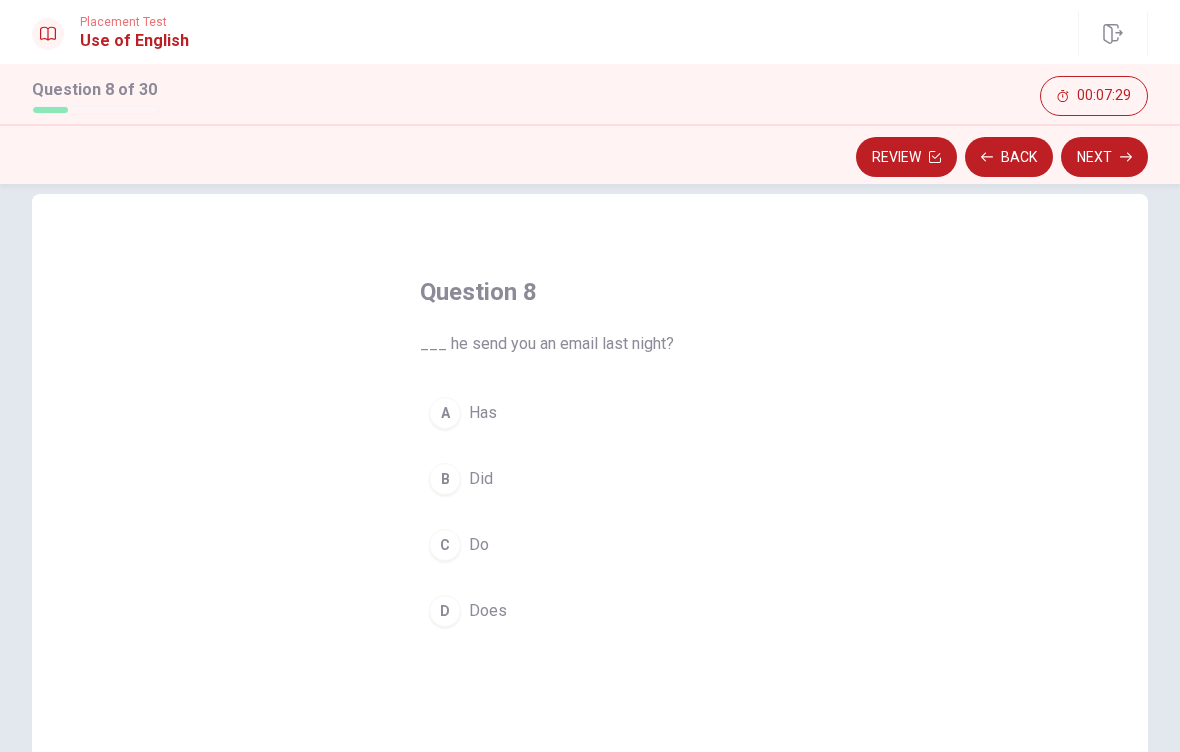 click on "B" at bounding box center (445, 479) 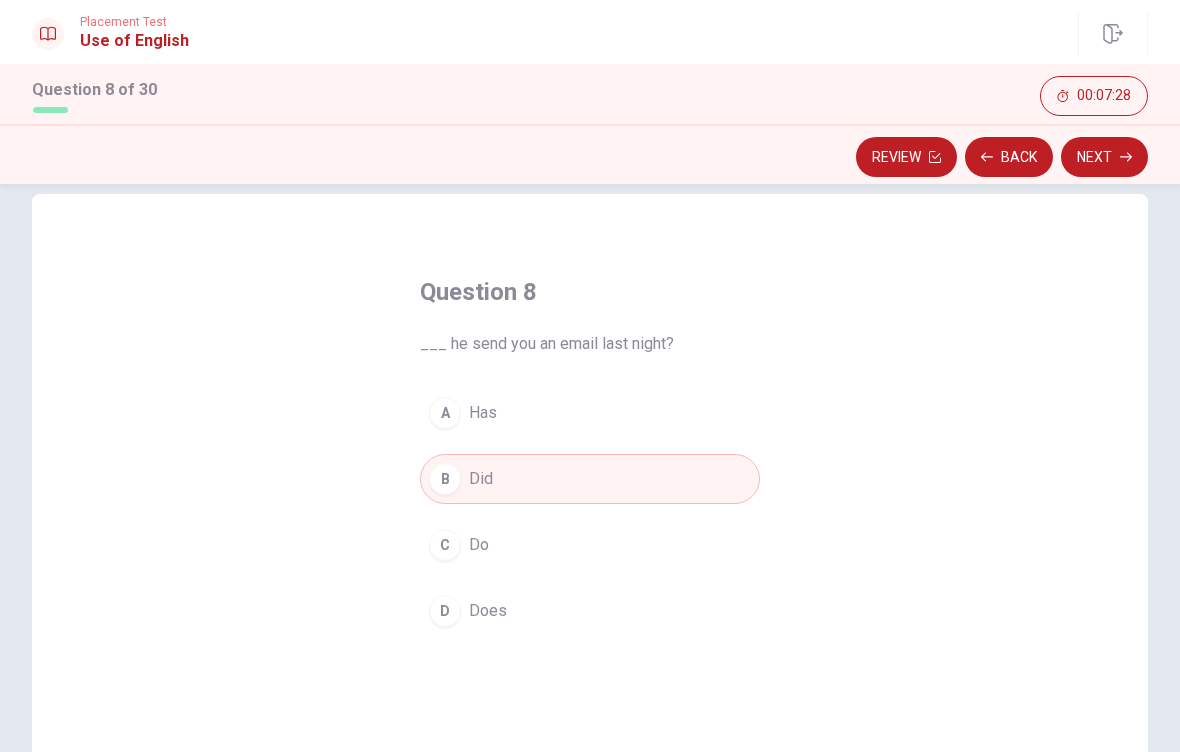 click on "Next" at bounding box center [1104, 157] 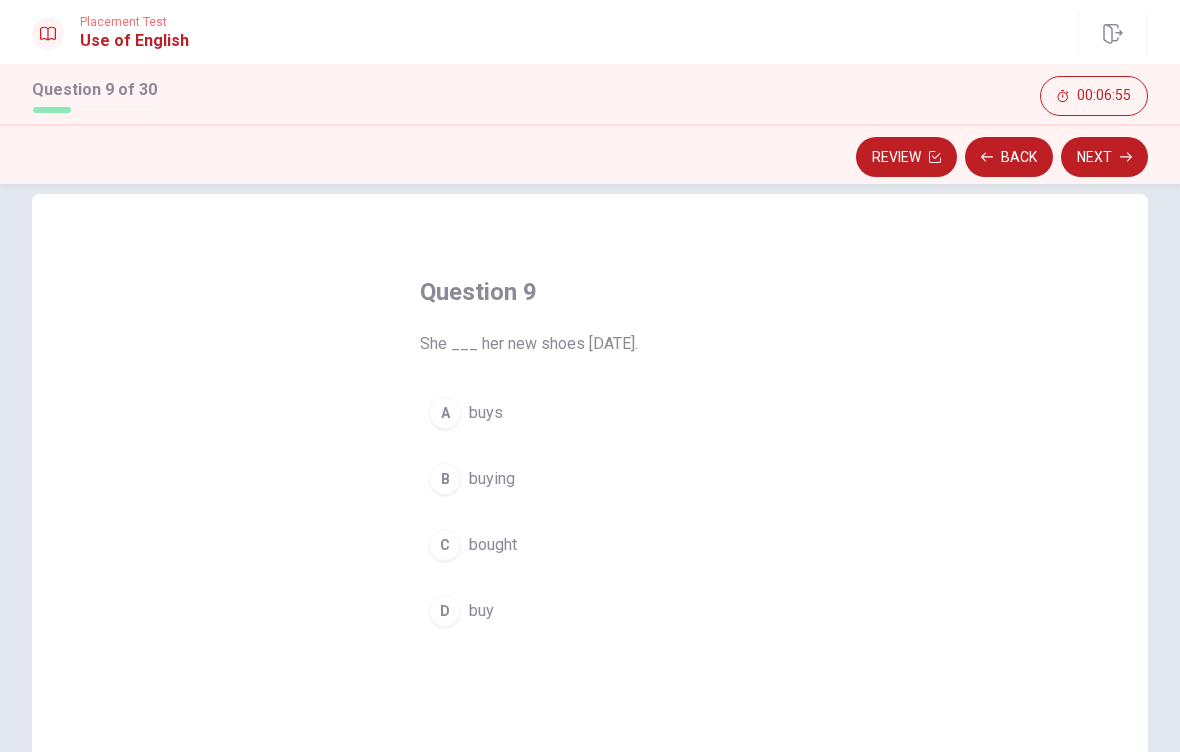 click on "C" at bounding box center (445, 545) 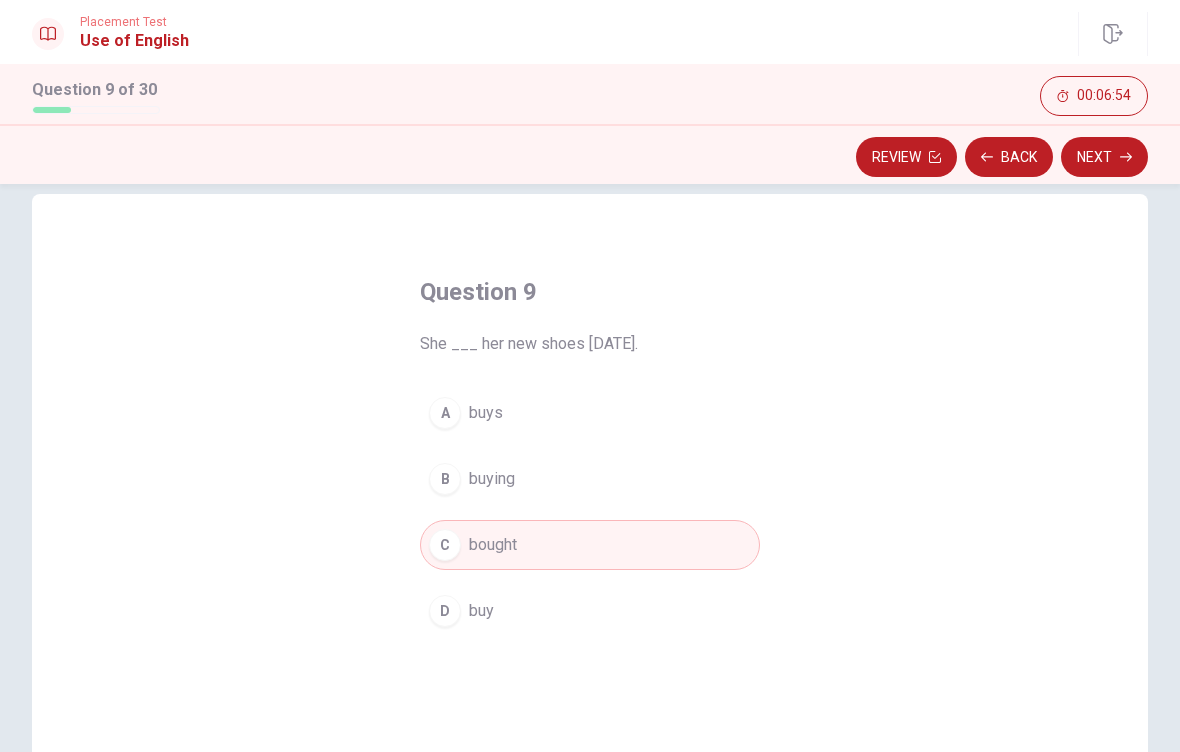 click on "Next" at bounding box center (1104, 157) 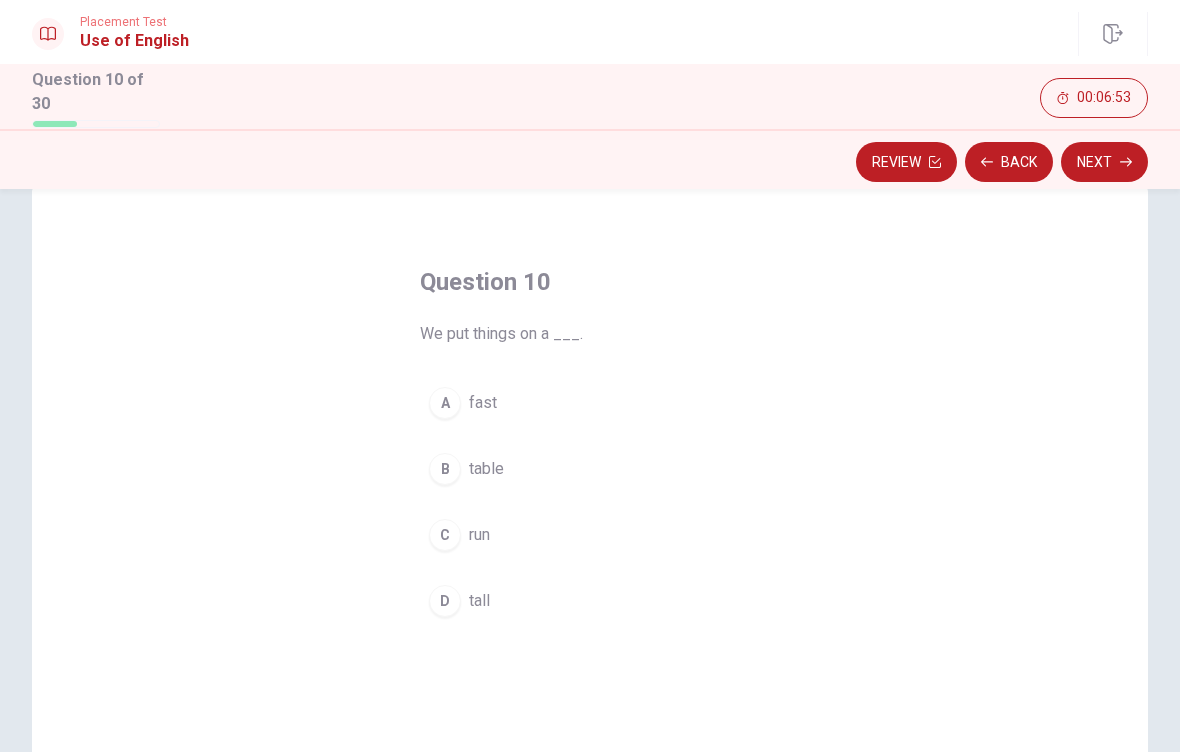 scroll, scrollTop: 50, scrollLeft: 0, axis: vertical 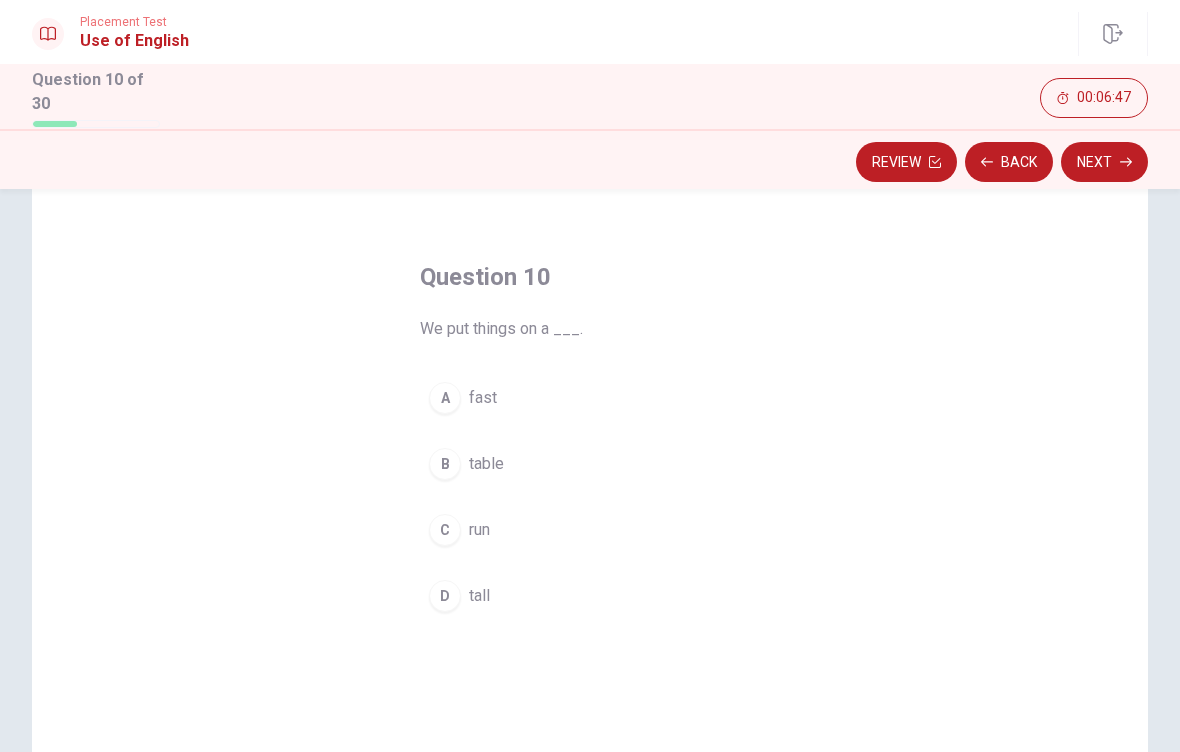 click on "B table" at bounding box center [590, 464] 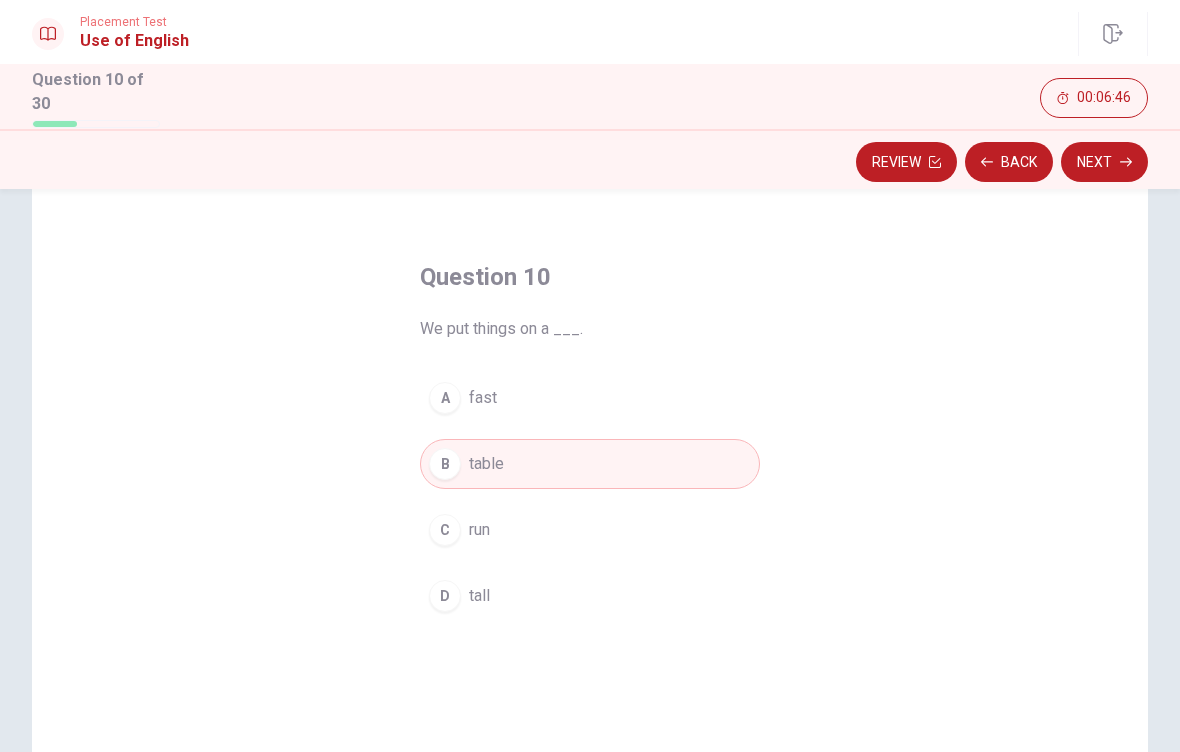 click 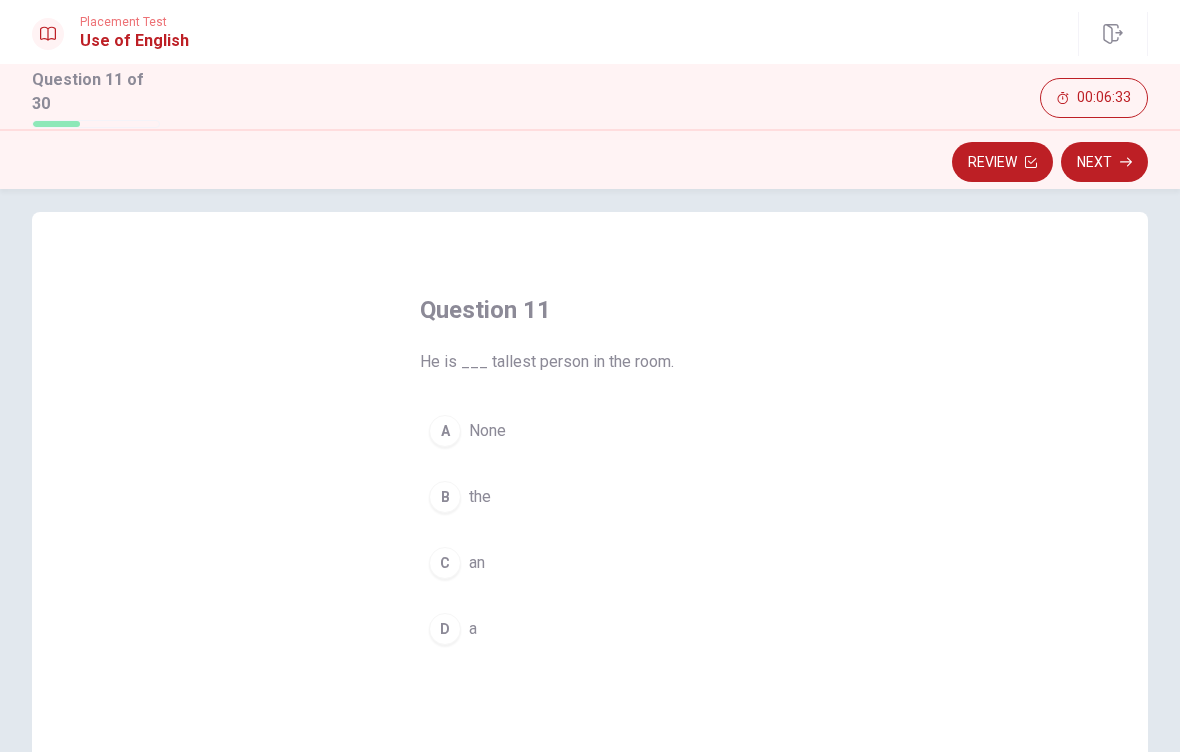 scroll, scrollTop: 18, scrollLeft: 0, axis: vertical 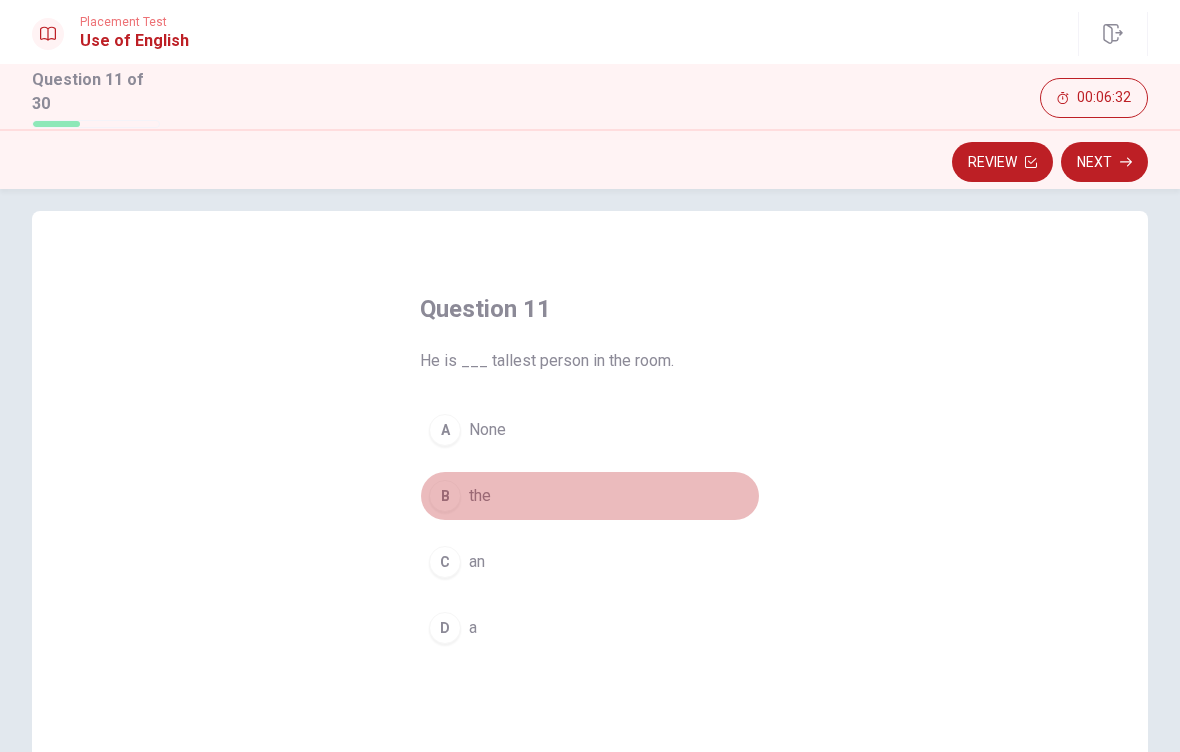 click on "B" at bounding box center [445, 496] 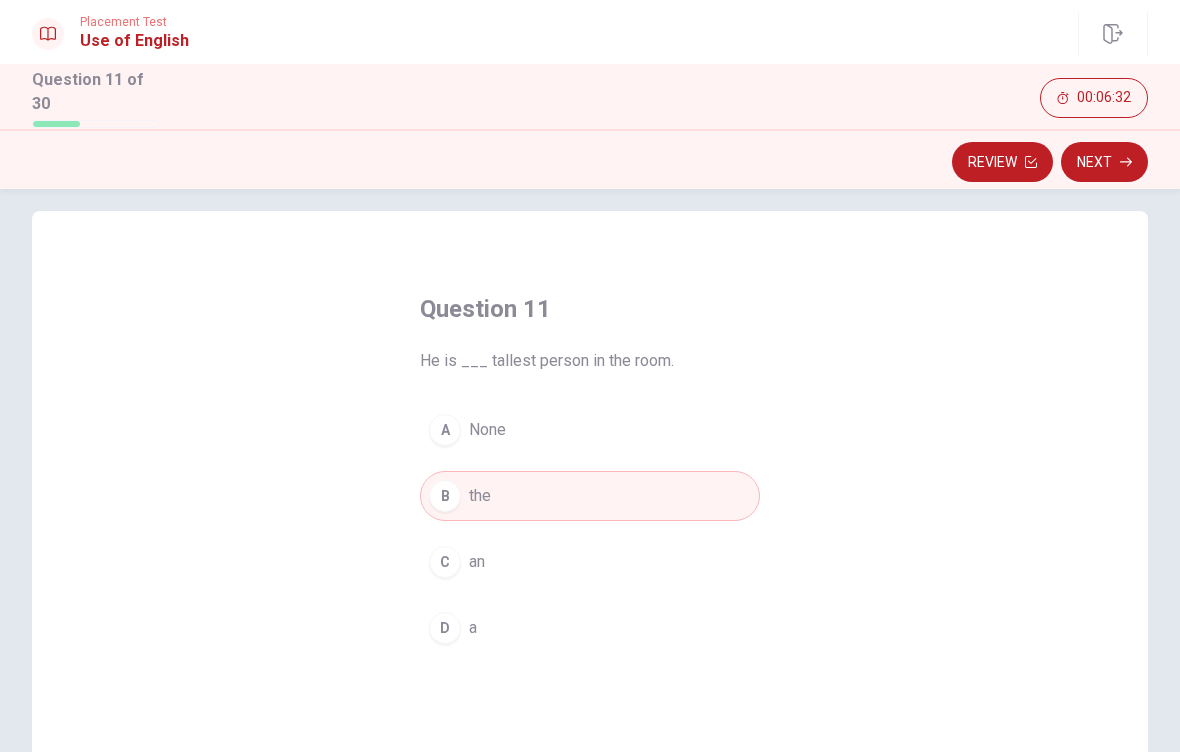 click on "Next" at bounding box center [1104, 162] 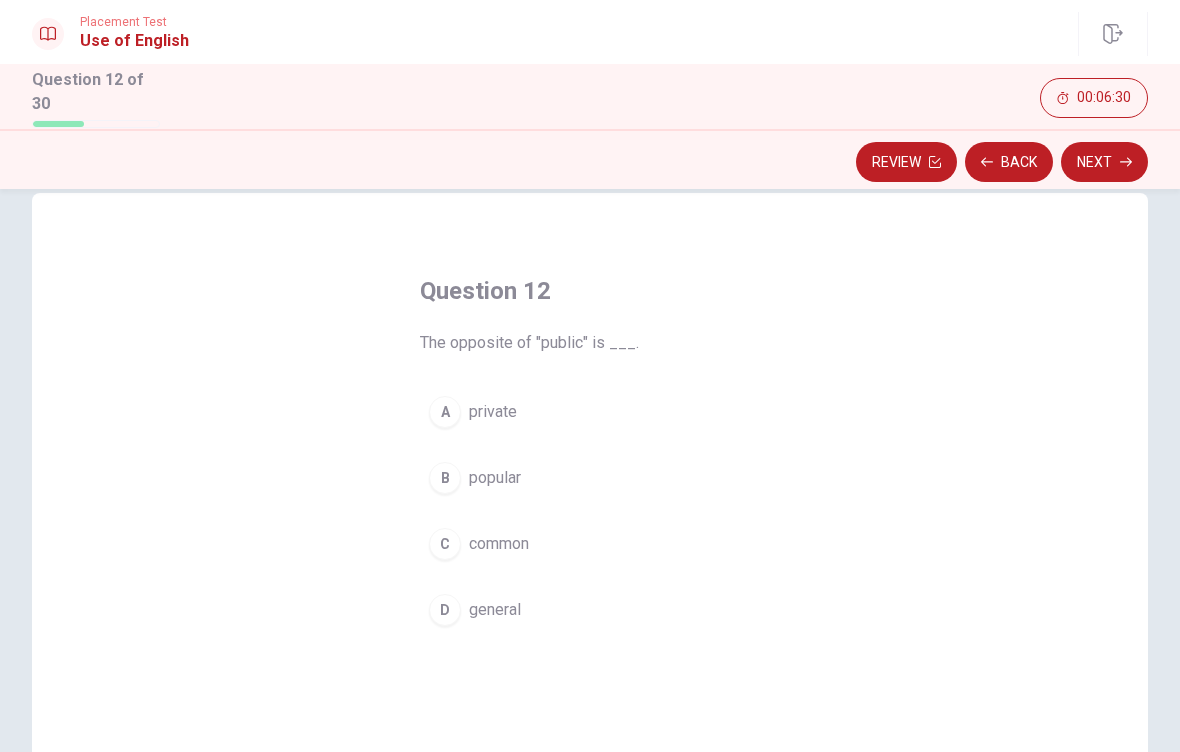 scroll, scrollTop: 38, scrollLeft: 0, axis: vertical 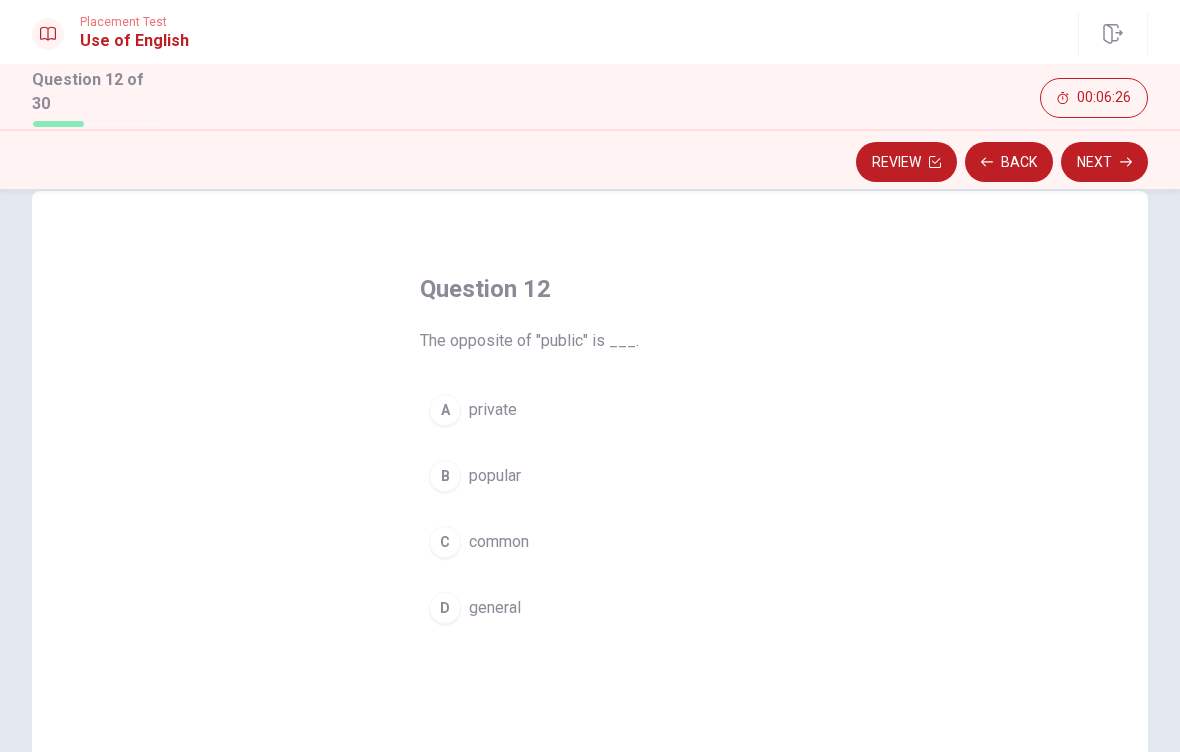 click on "A" at bounding box center (445, 410) 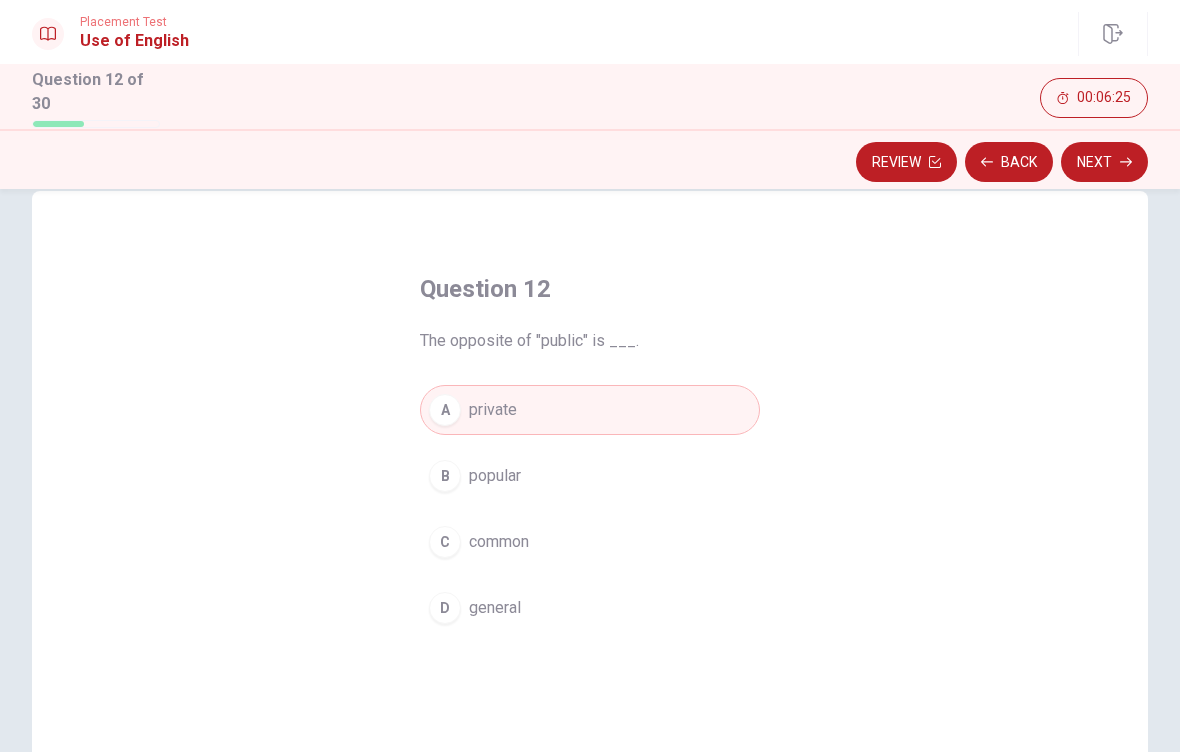 click 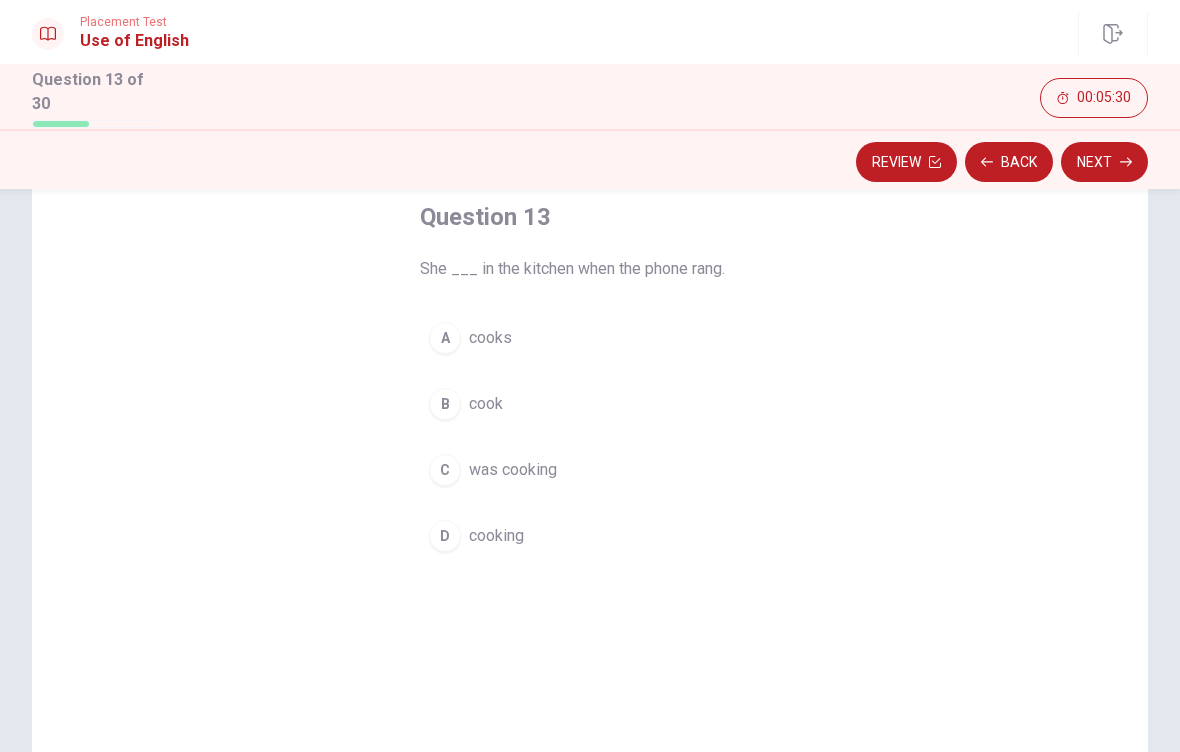 scroll, scrollTop: 113, scrollLeft: 0, axis: vertical 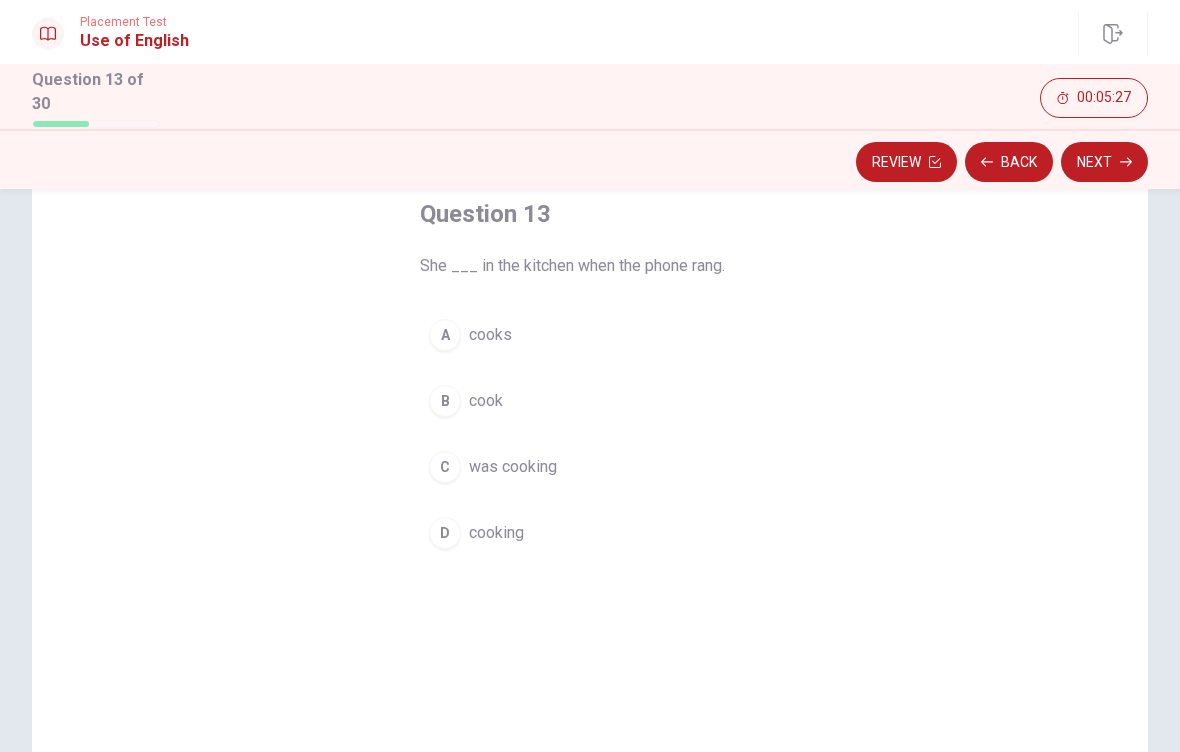 click on "C" at bounding box center [445, 467] 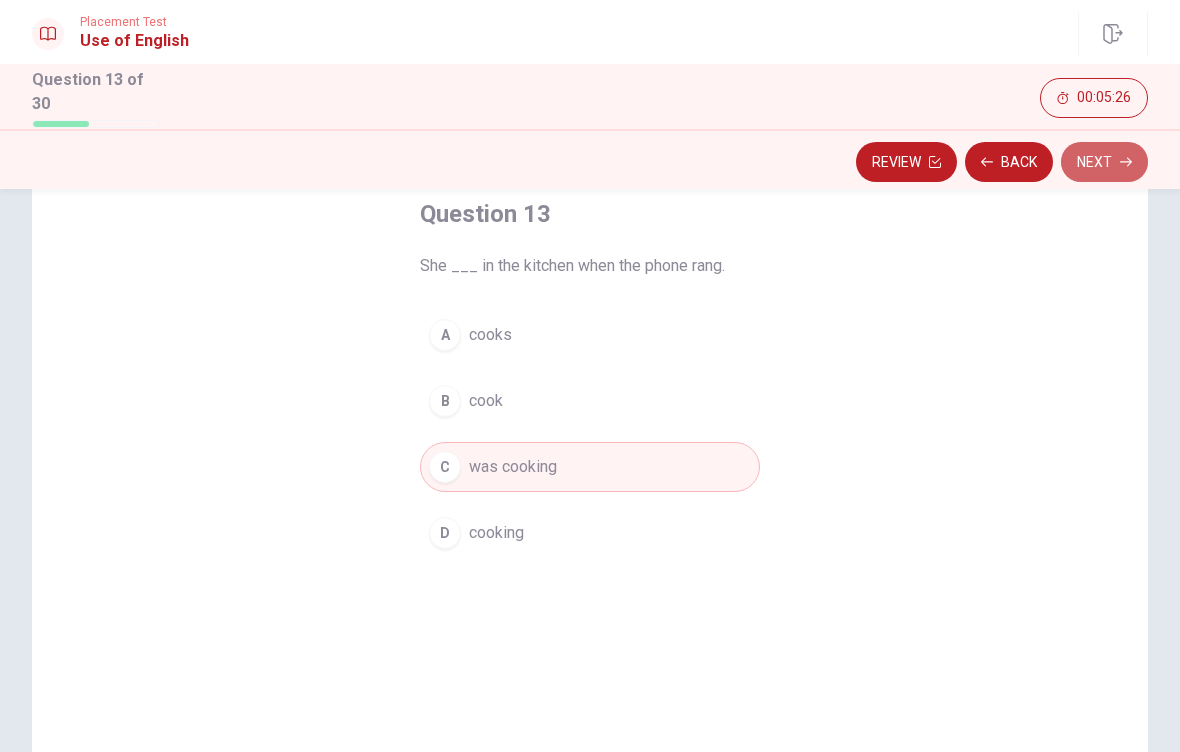 click on "Next" at bounding box center [1104, 162] 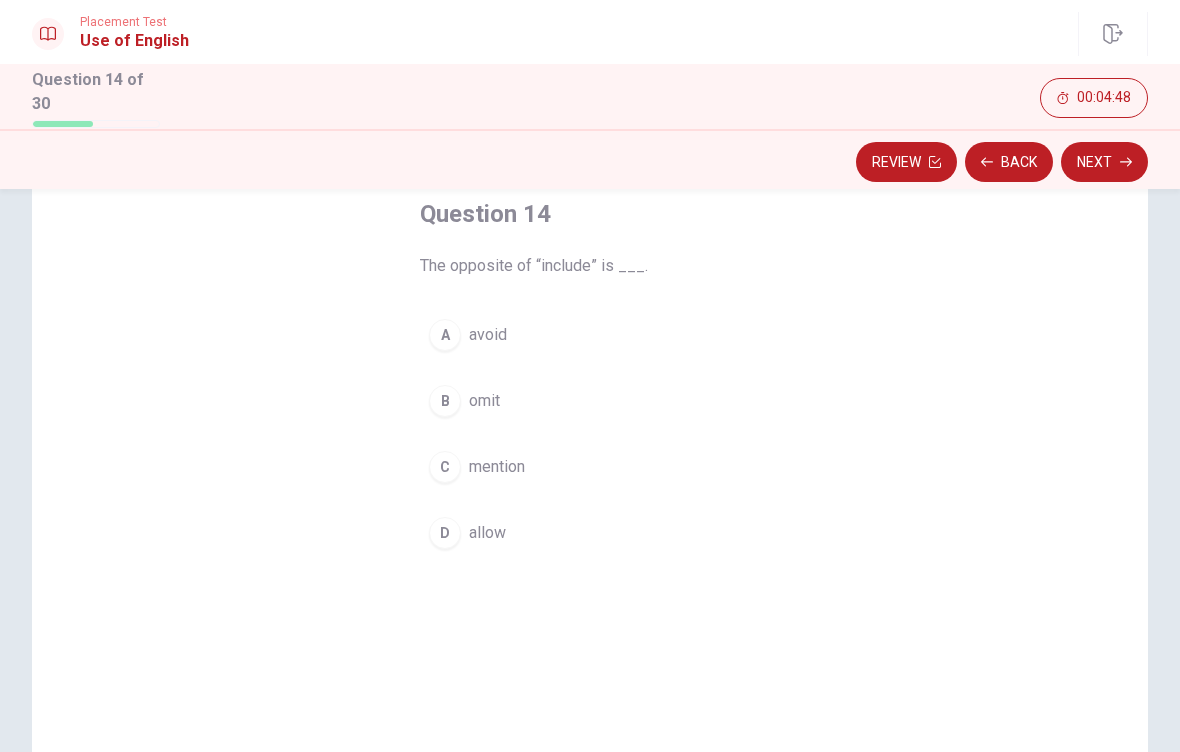 click on "A avoid" at bounding box center (590, 335) 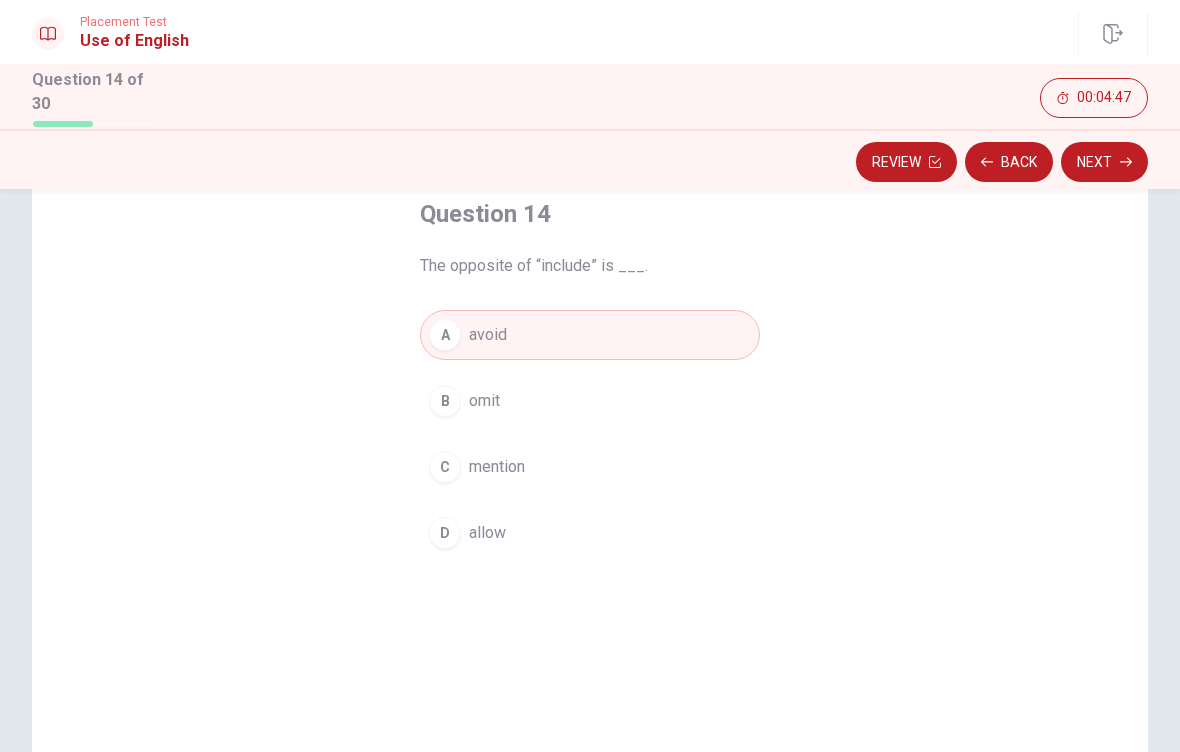 click on "Next" at bounding box center [1104, 162] 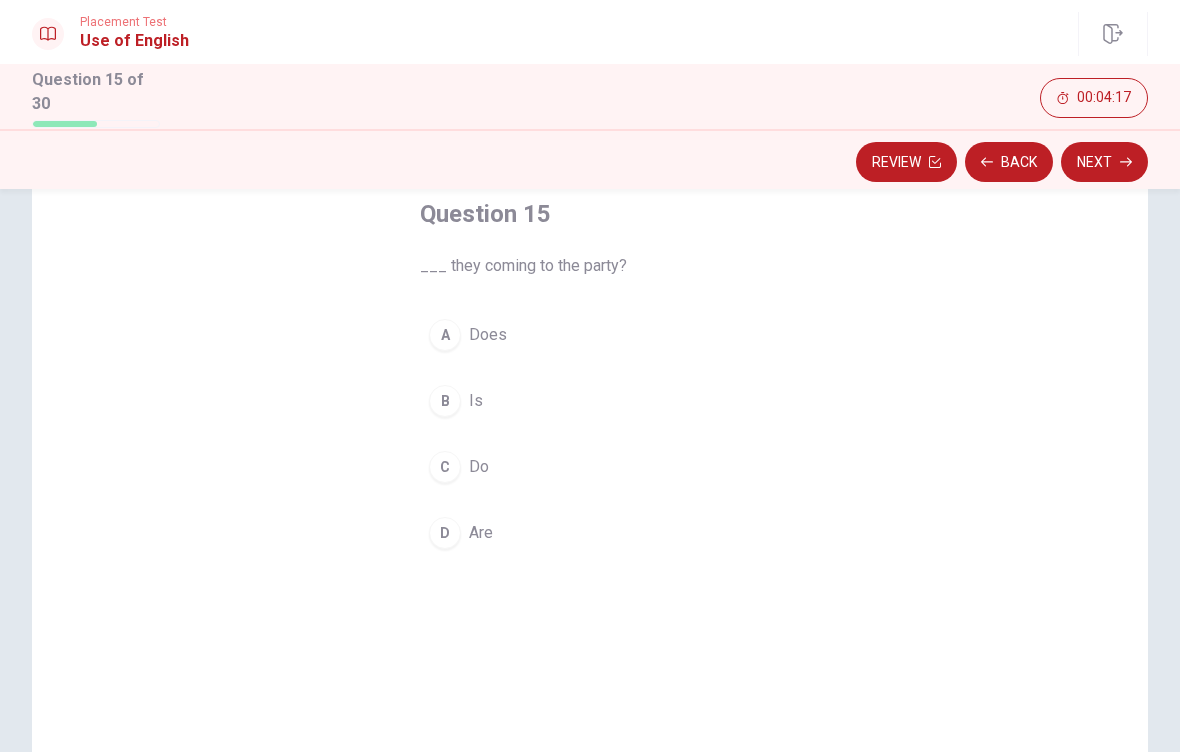 click on "D" at bounding box center [445, 533] 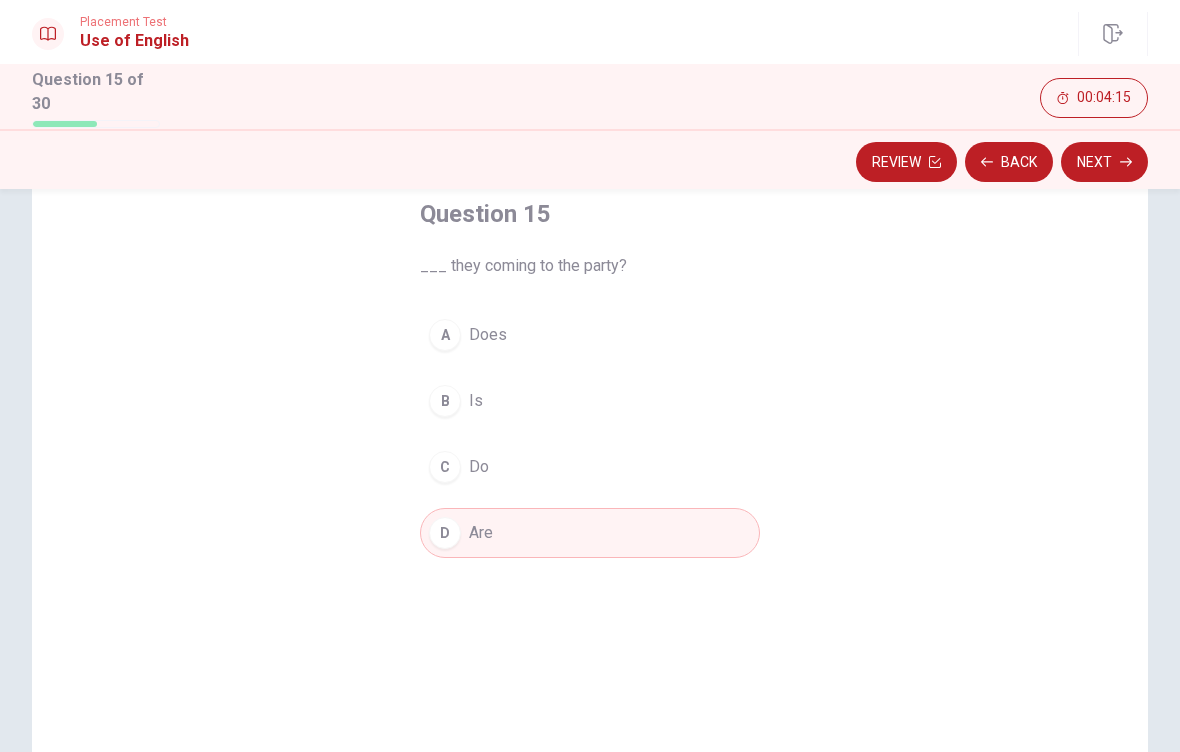 click 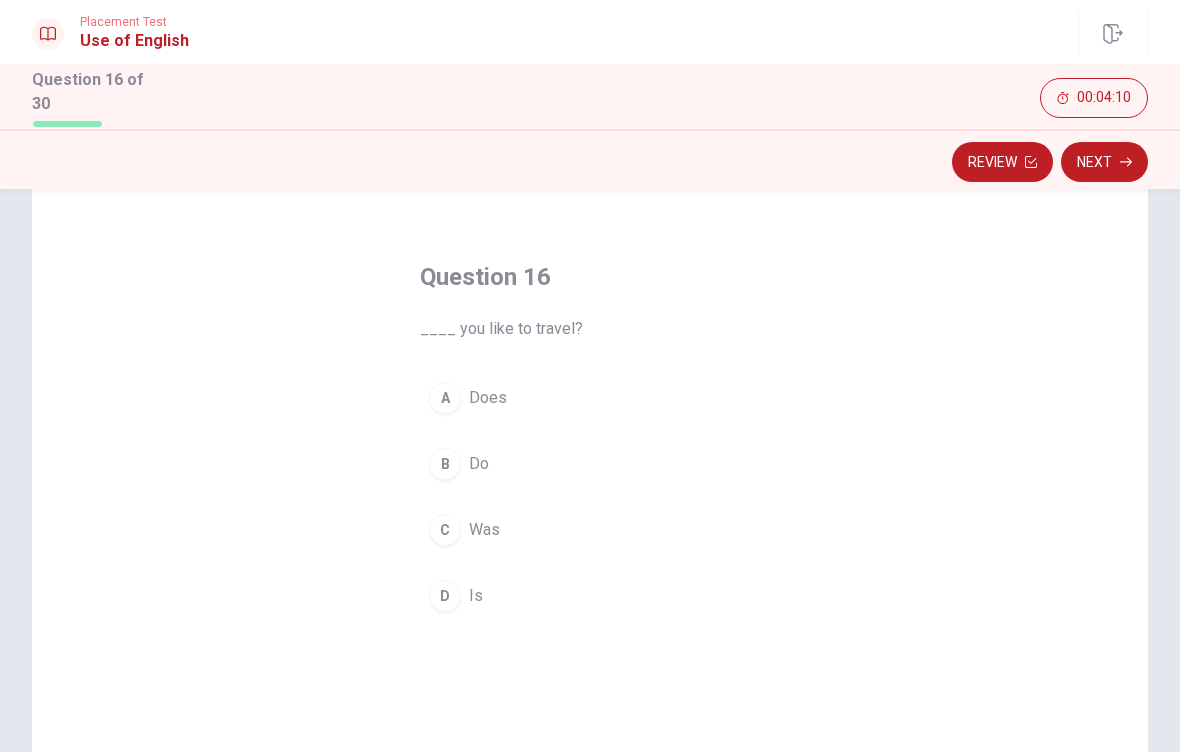 scroll, scrollTop: 64, scrollLeft: 0, axis: vertical 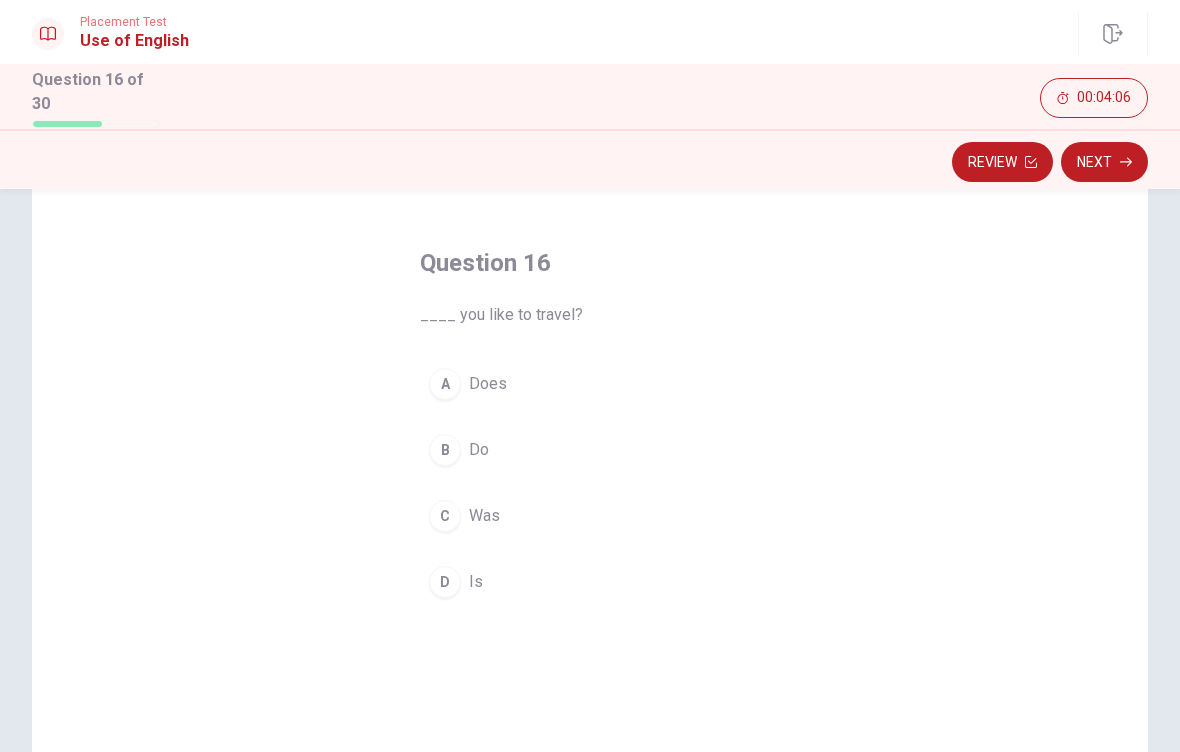 click on "B" at bounding box center [445, 450] 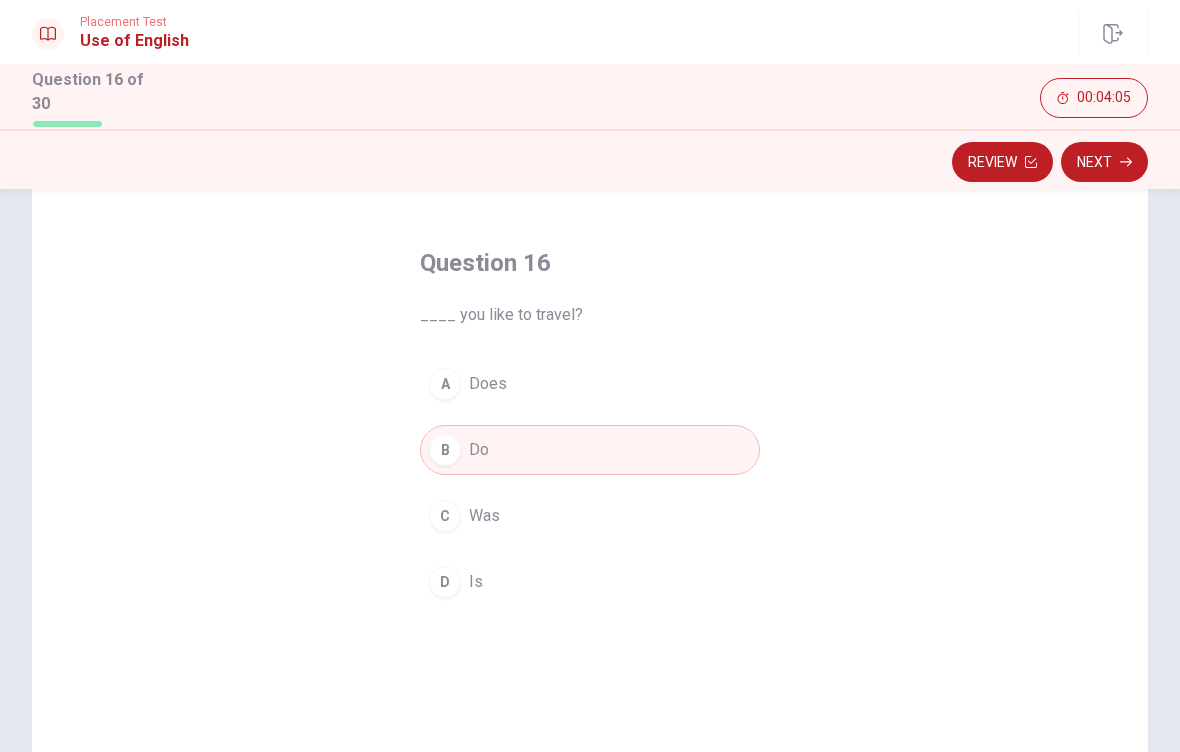 click on "Next" at bounding box center (1104, 162) 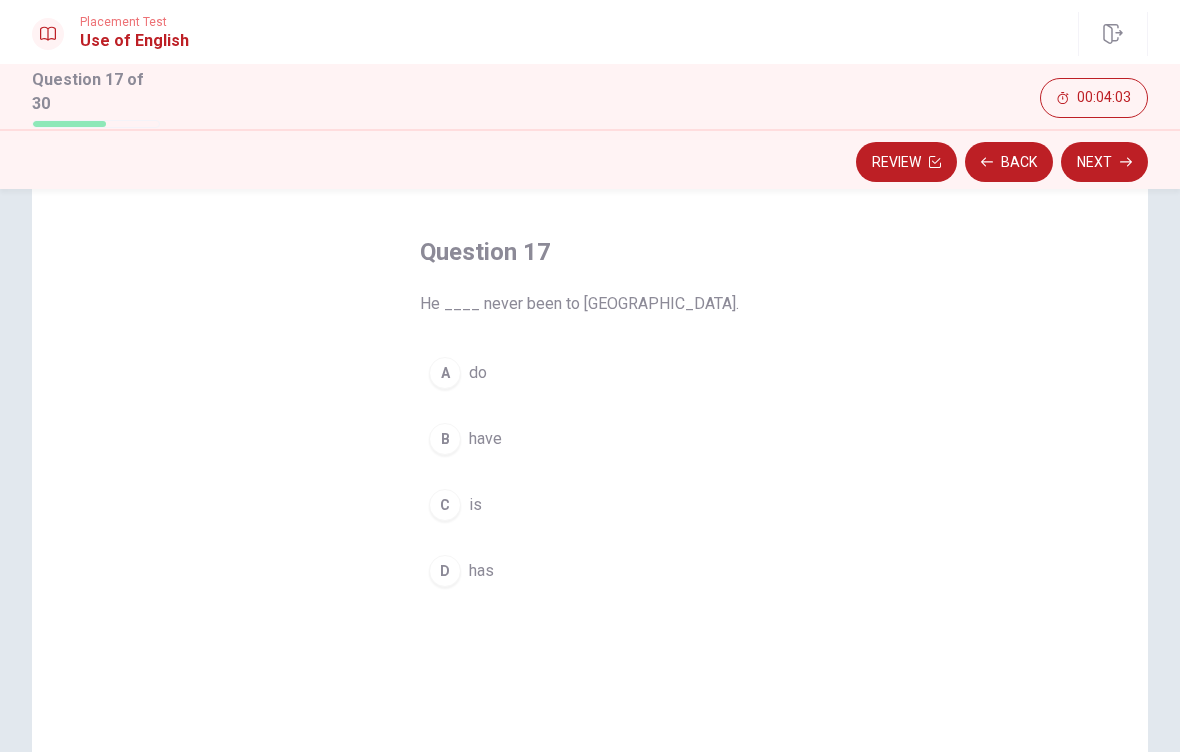 scroll, scrollTop: 78, scrollLeft: 0, axis: vertical 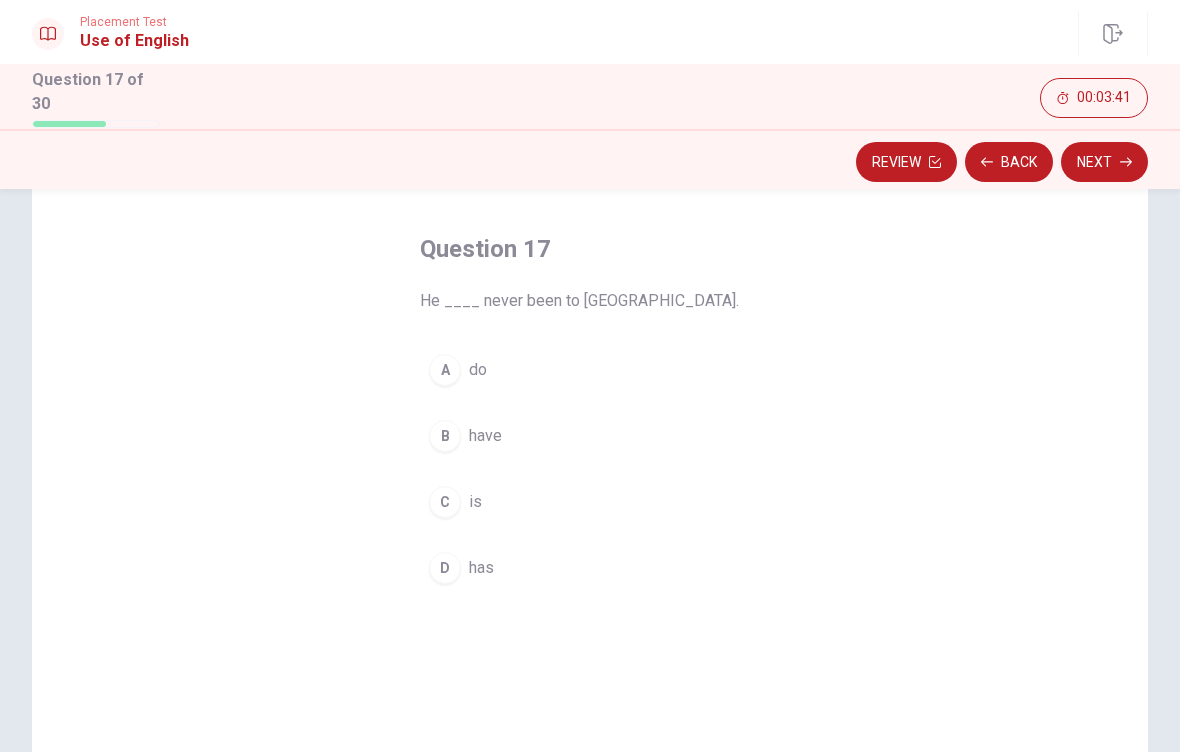 click on "D" at bounding box center (445, 568) 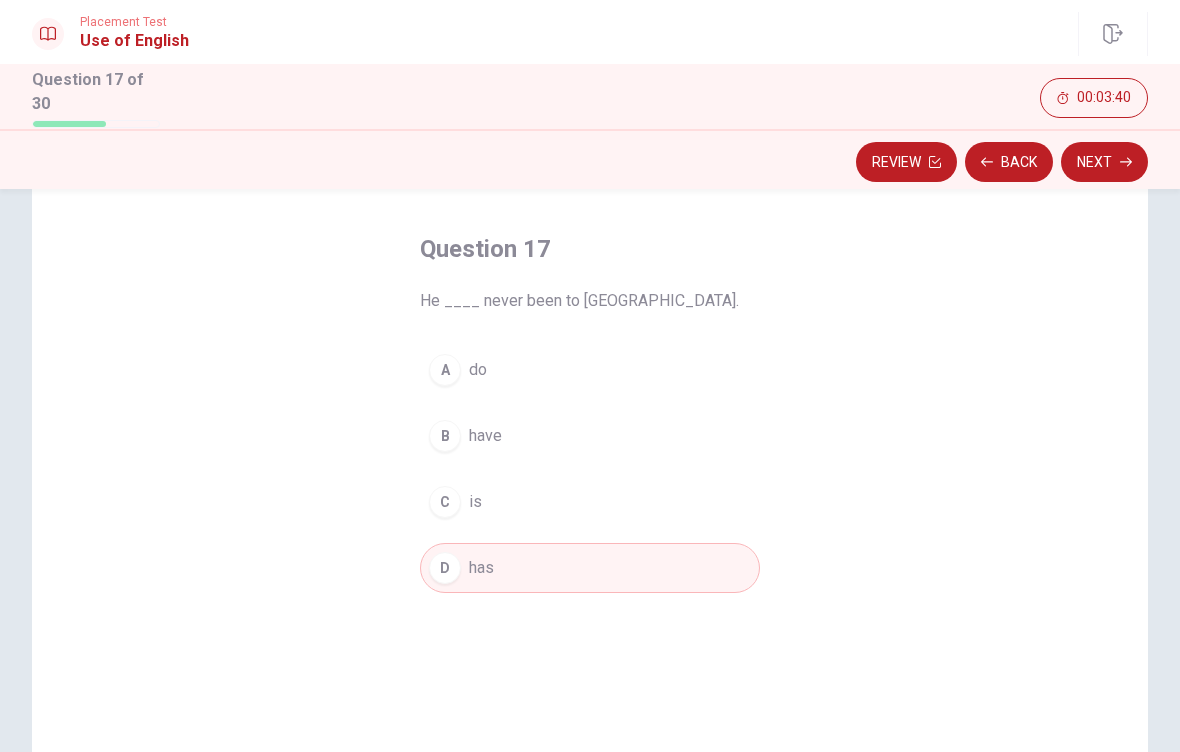 click on "Next" at bounding box center [1104, 162] 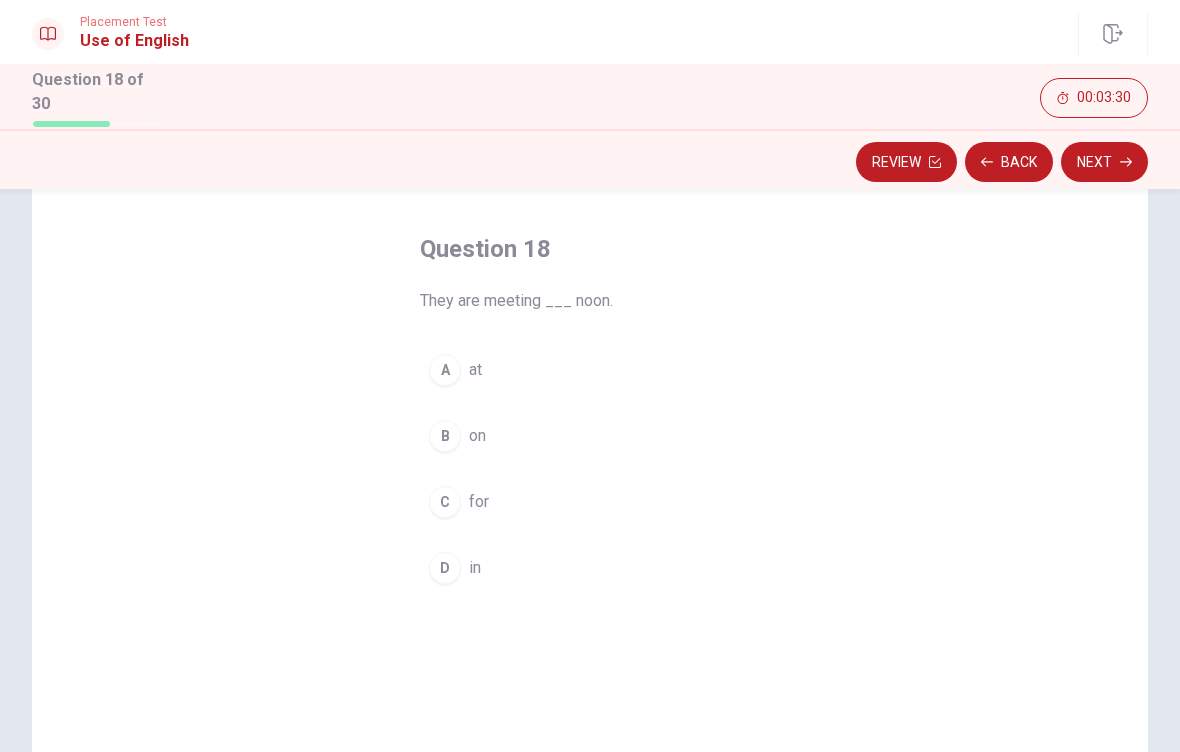 click on "A" at bounding box center (445, 370) 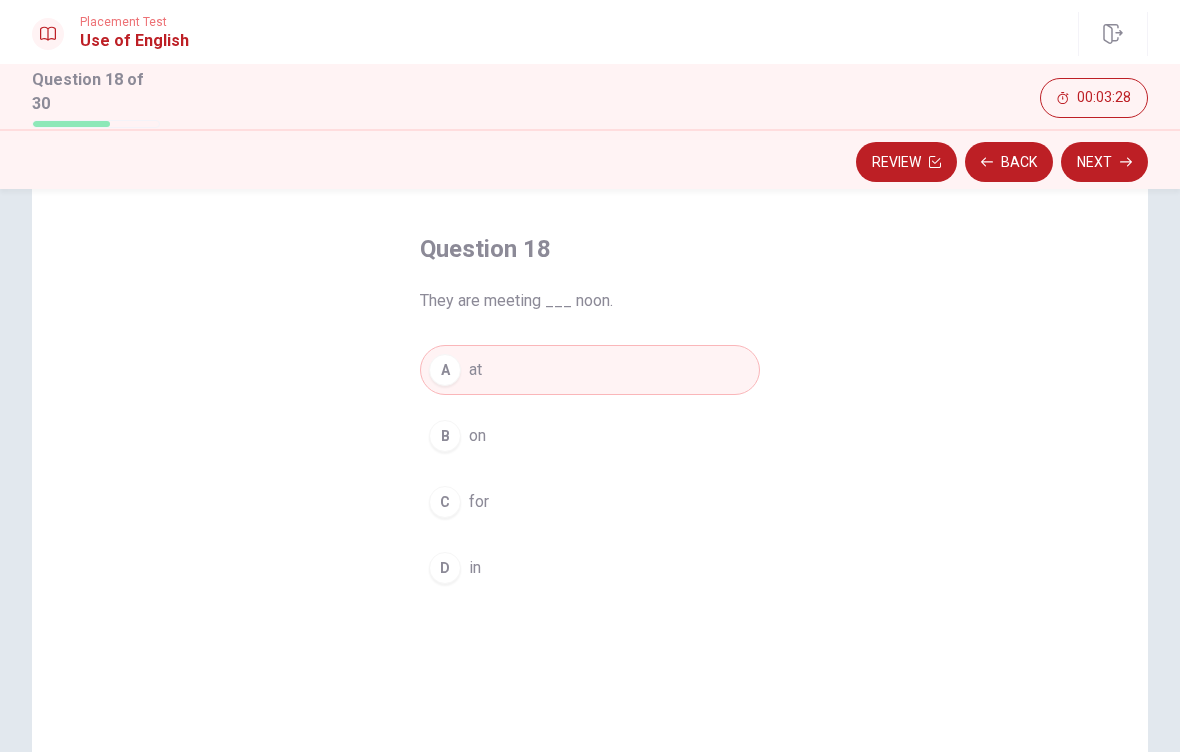 click on "Next" at bounding box center [1104, 162] 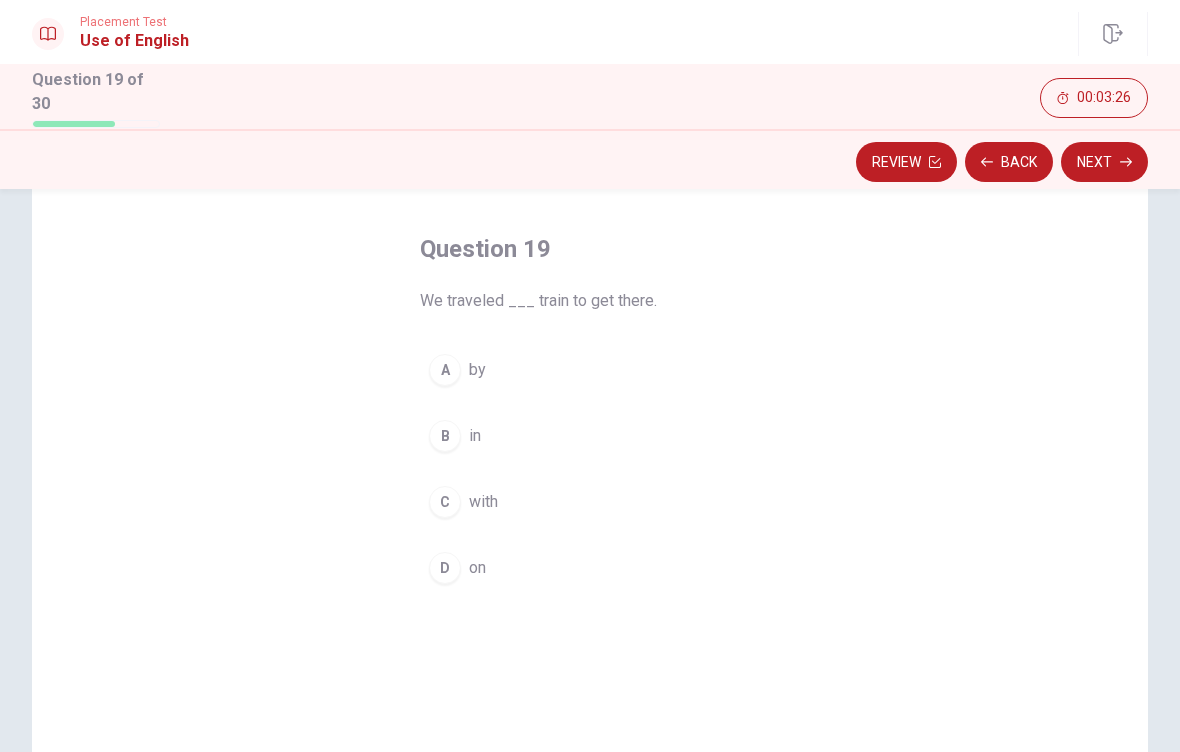 scroll, scrollTop: 97, scrollLeft: 0, axis: vertical 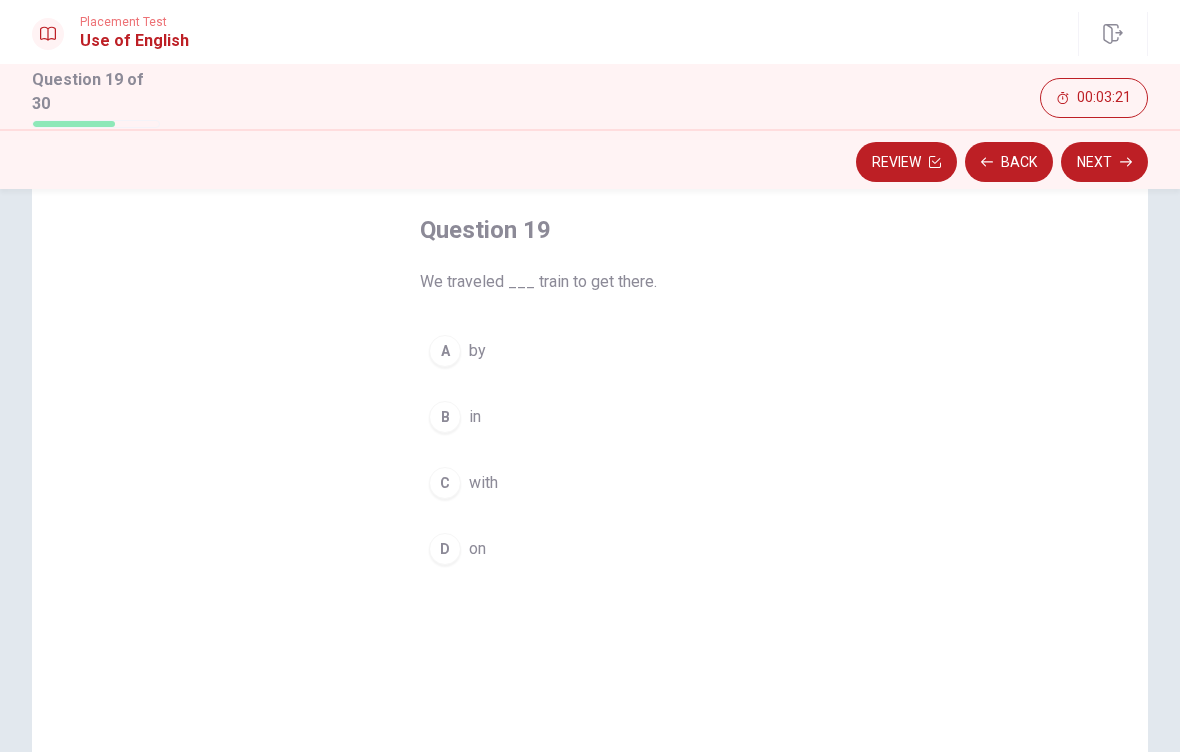 click on "A" at bounding box center (445, 351) 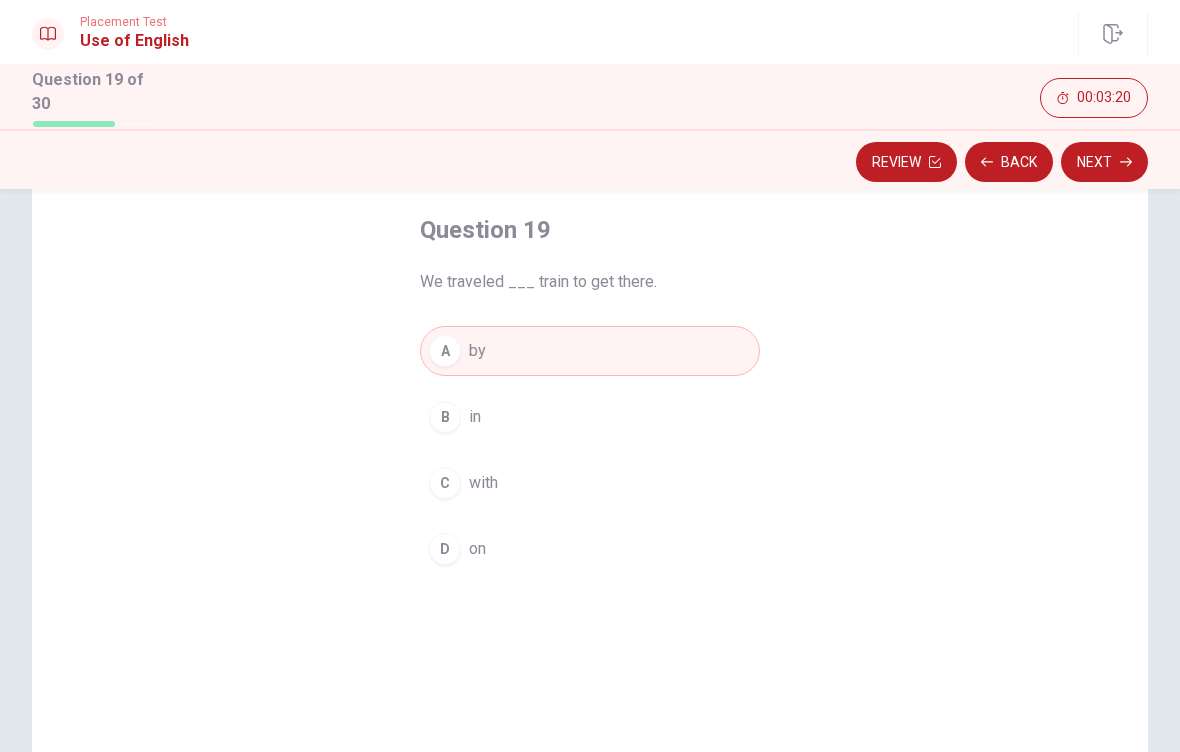 click on "Next" at bounding box center (1104, 162) 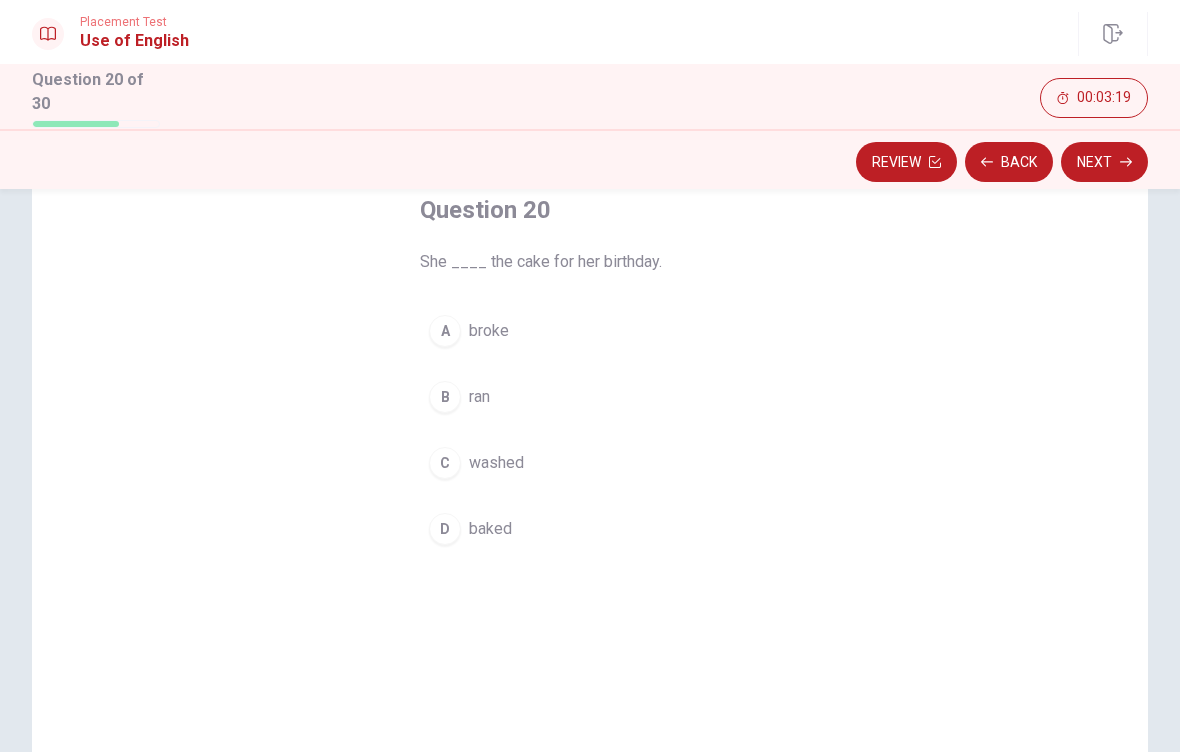 scroll, scrollTop: 119, scrollLeft: 0, axis: vertical 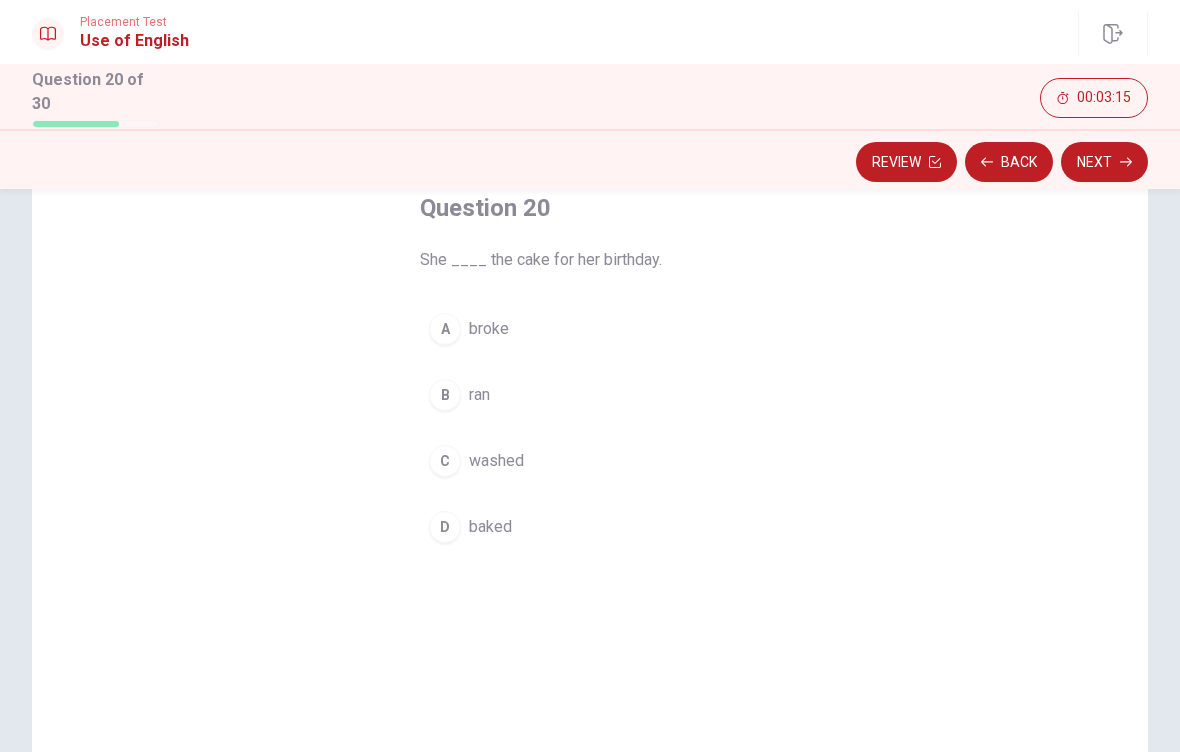 click on "D" at bounding box center [445, 527] 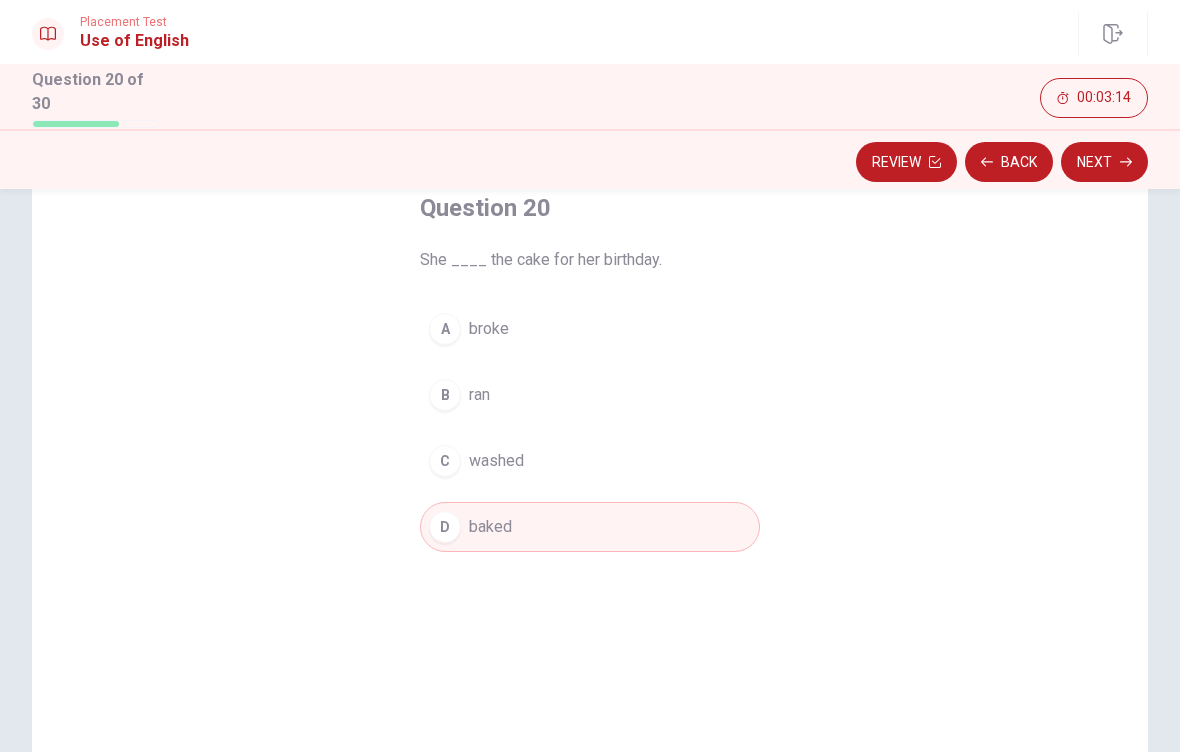 click on "Next" at bounding box center (1104, 162) 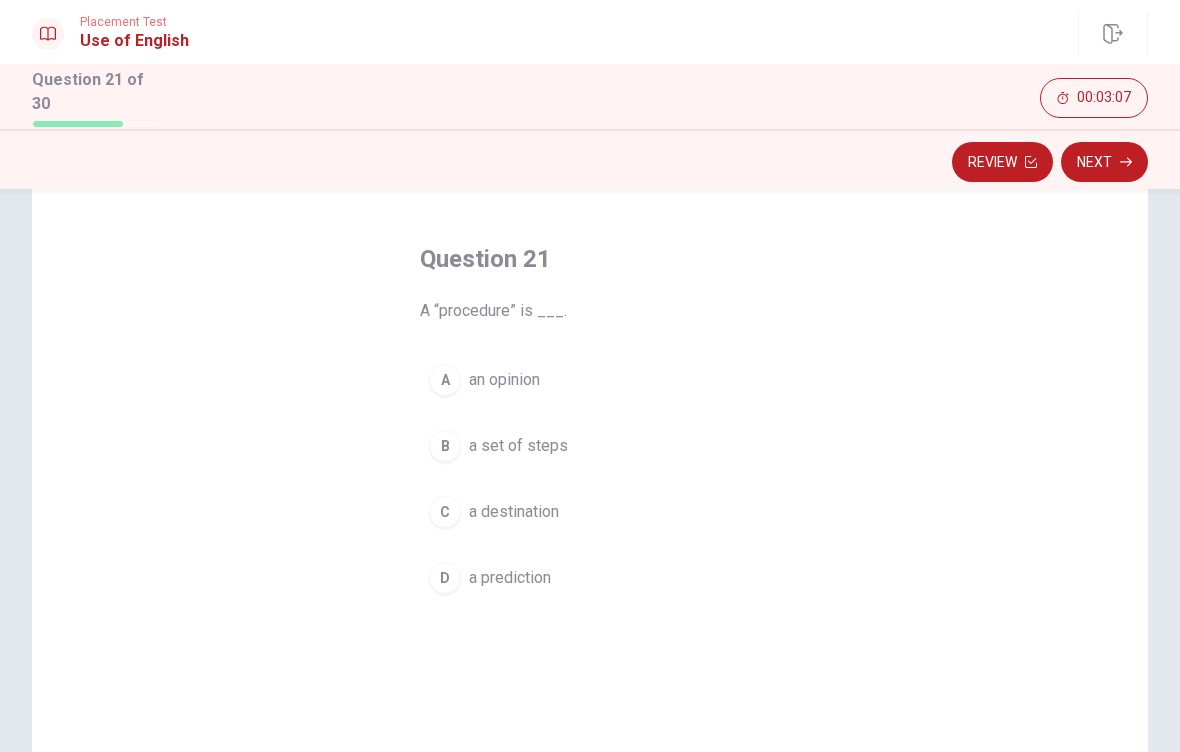 scroll, scrollTop: 70, scrollLeft: 0, axis: vertical 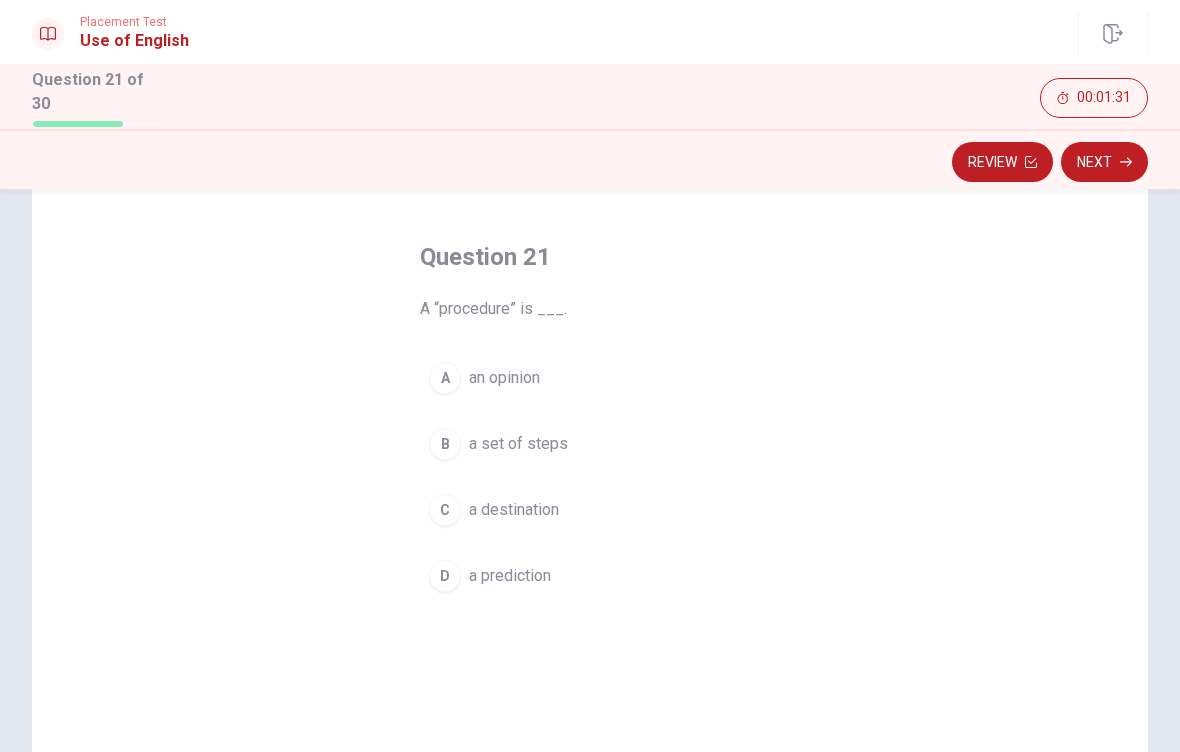 click on "D" at bounding box center (445, 576) 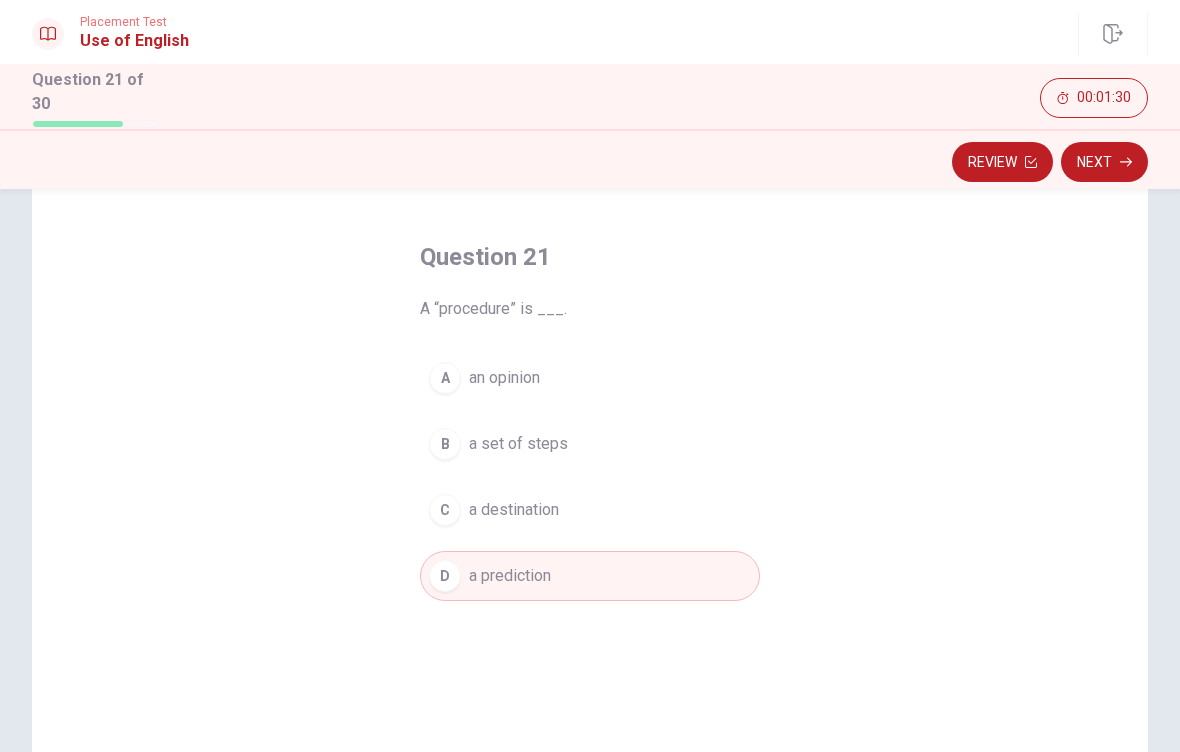 click on "Next" at bounding box center (1104, 162) 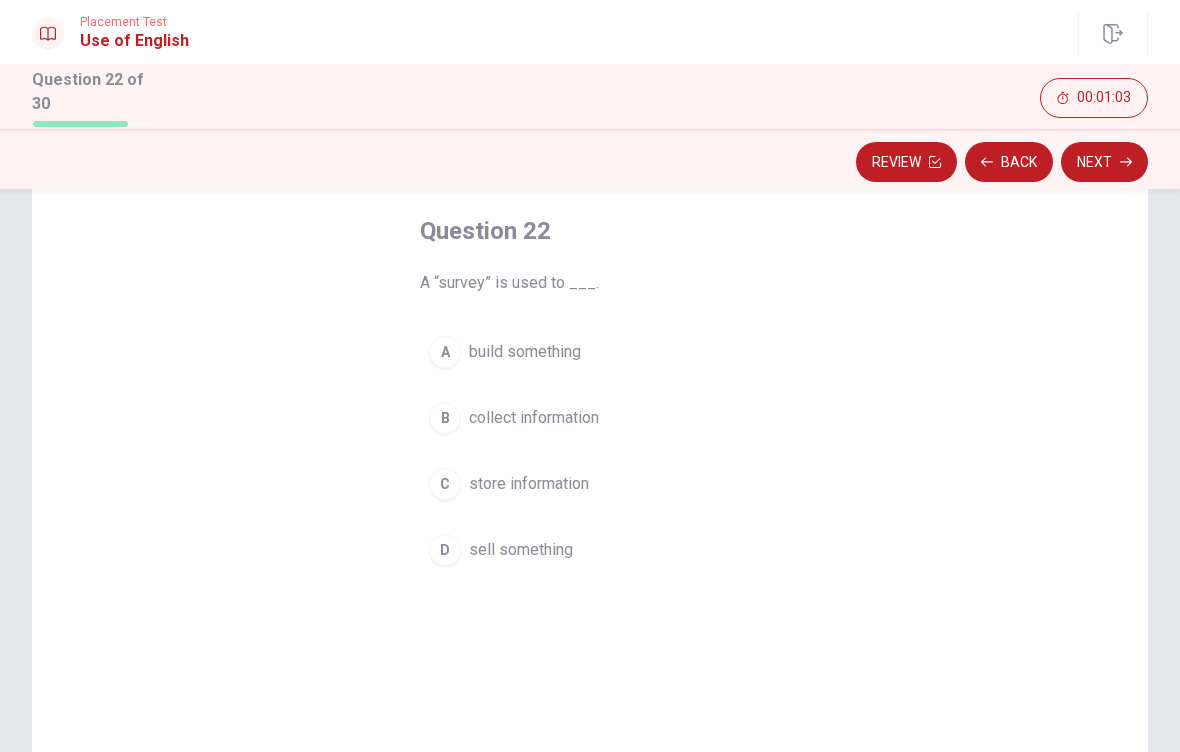 scroll, scrollTop: 100, scrollLeft: 0, axis: vertical 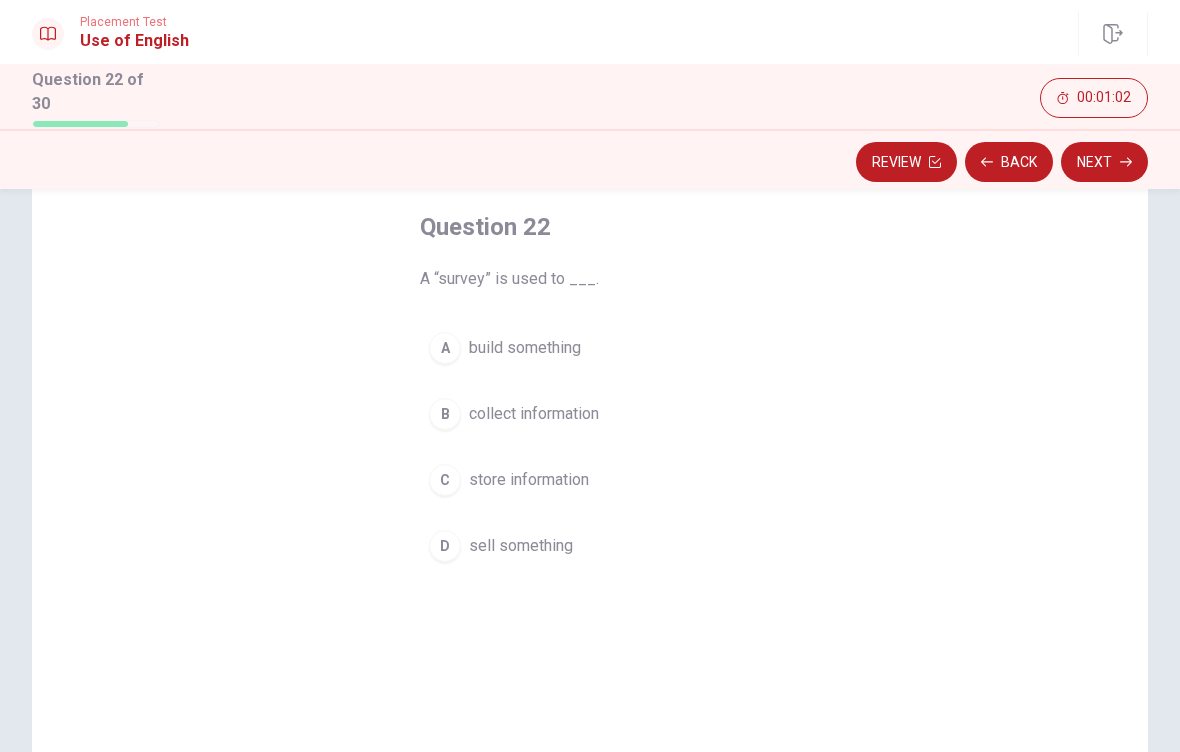 click on "B collect information" at bounding box center [590, 414] 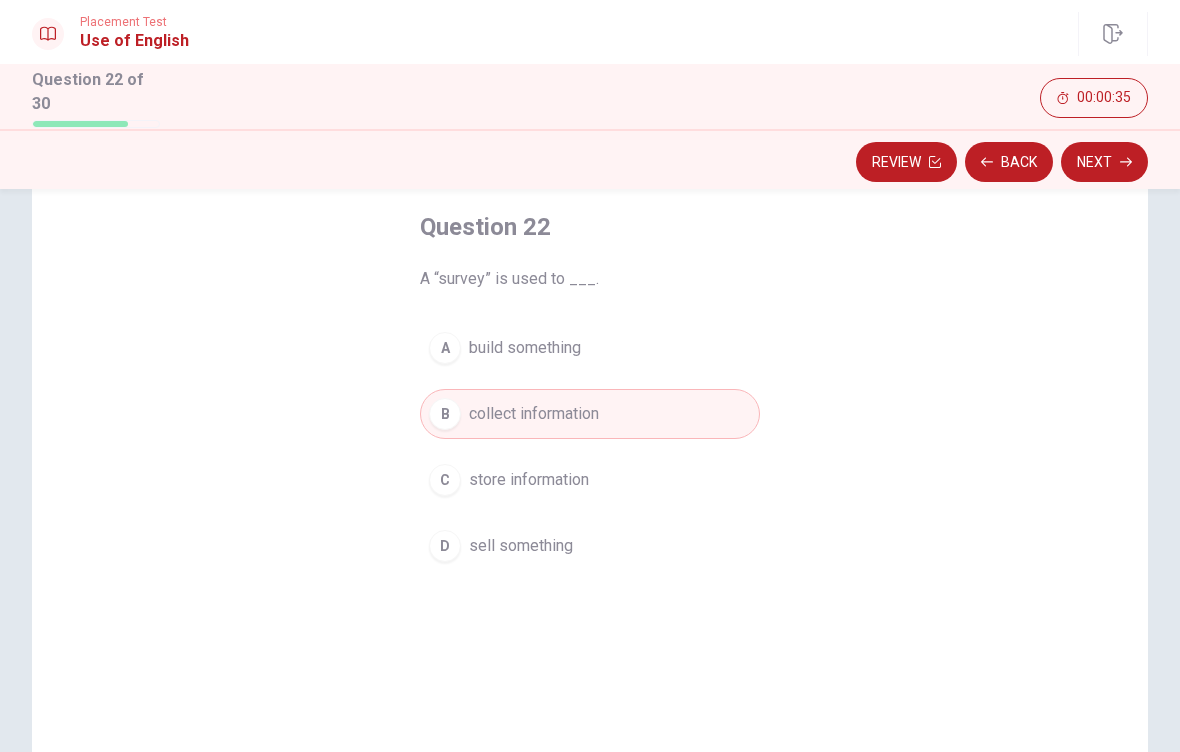 click on "Next" at bounding box center [1104, 162] 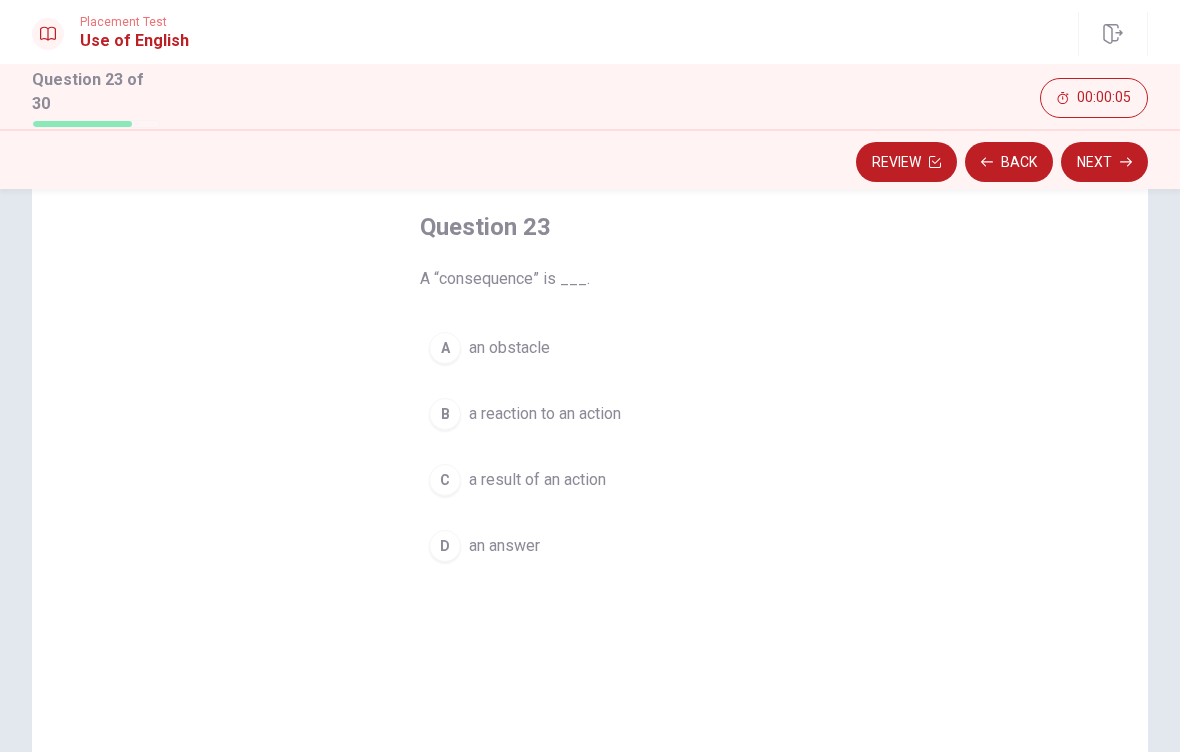 click on "C" at bounding box center (445, 480) 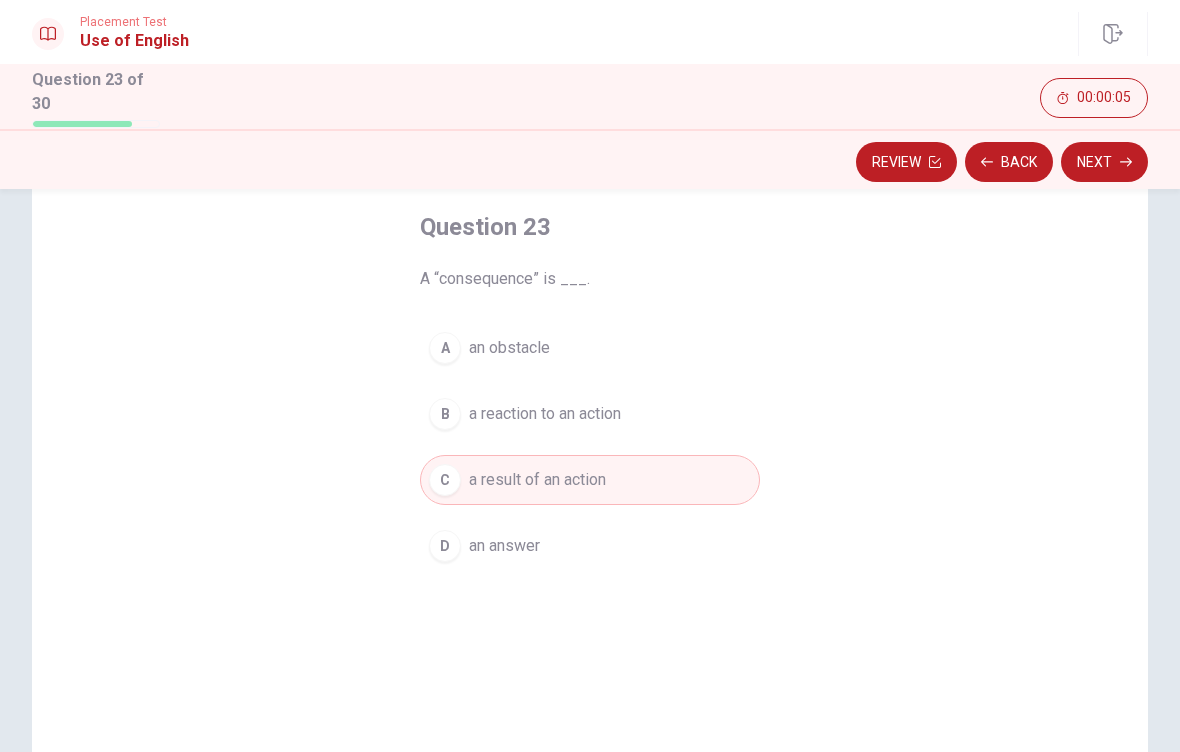 click on "Next" at bounding box center [1104, 162] 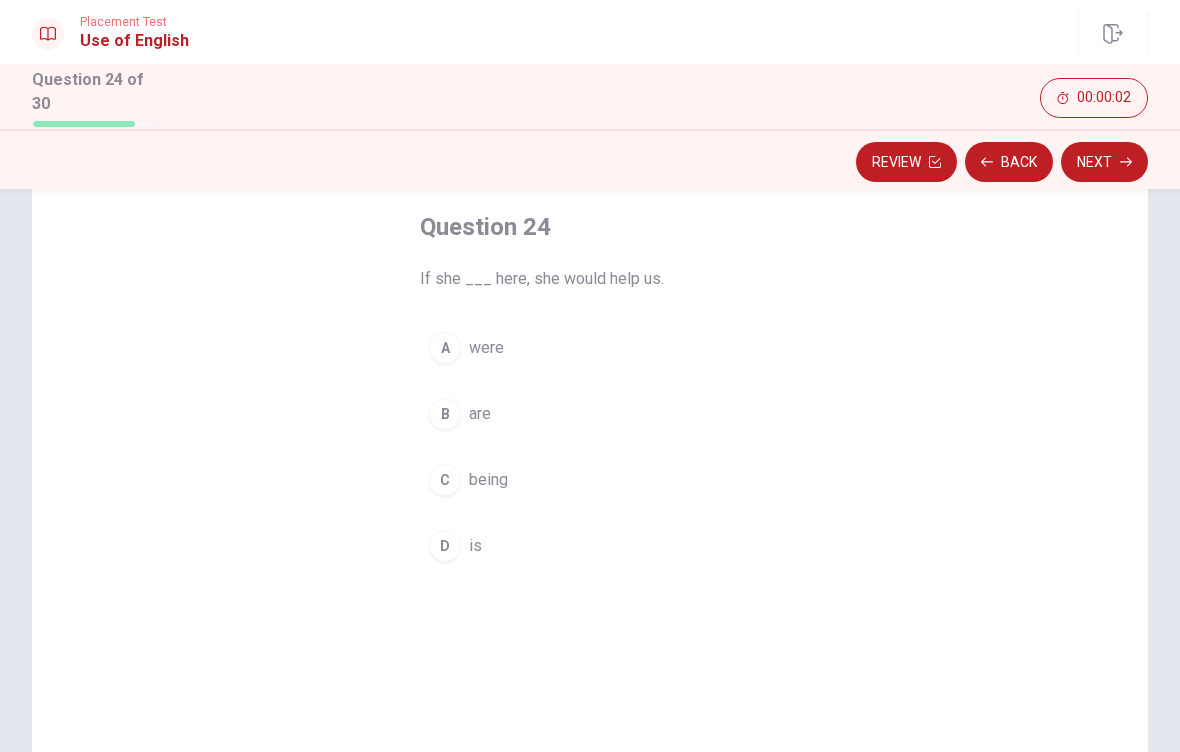 click on "A" at bounding box center [445, 348] 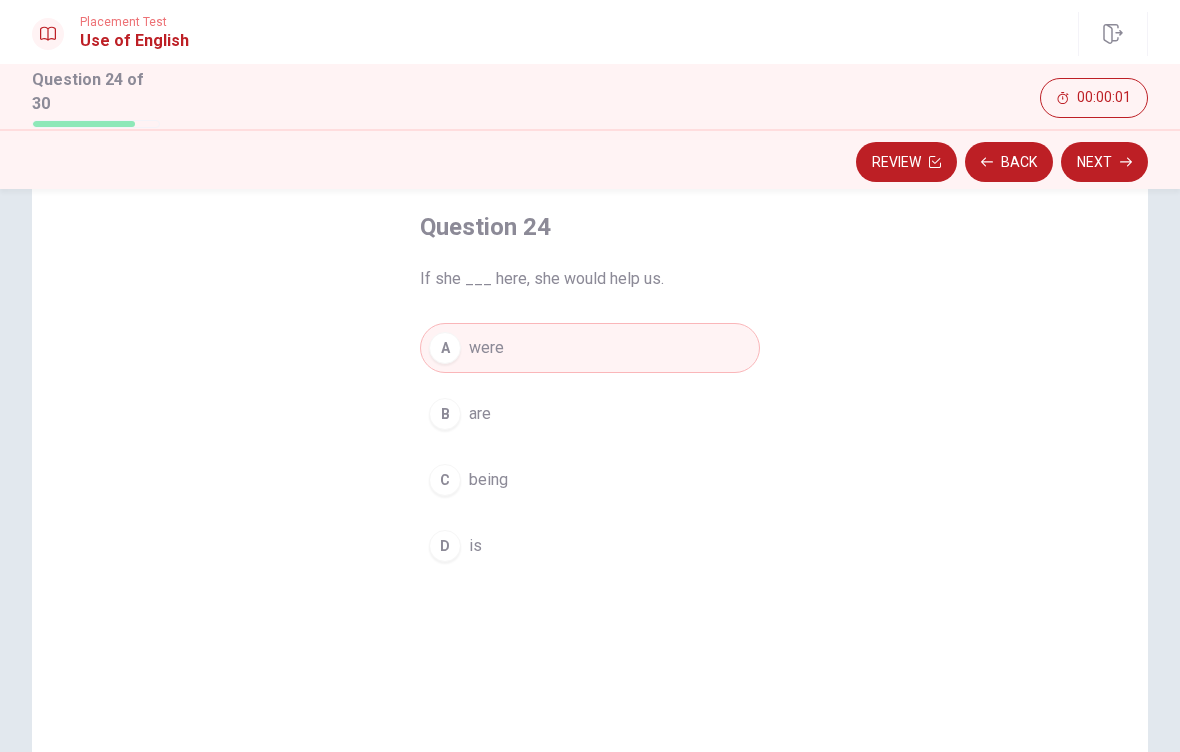 click on "Next" at bounding box center [1104, 162] 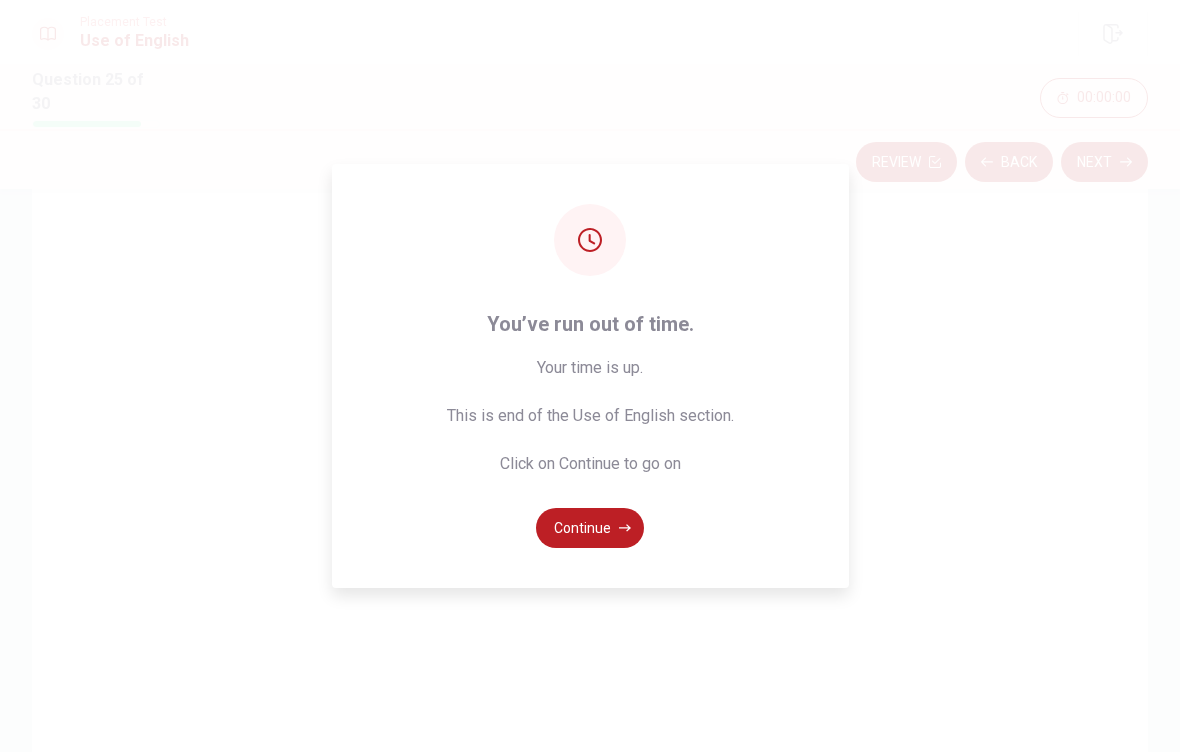 click on "Continue" at bounding box center (590, 528) 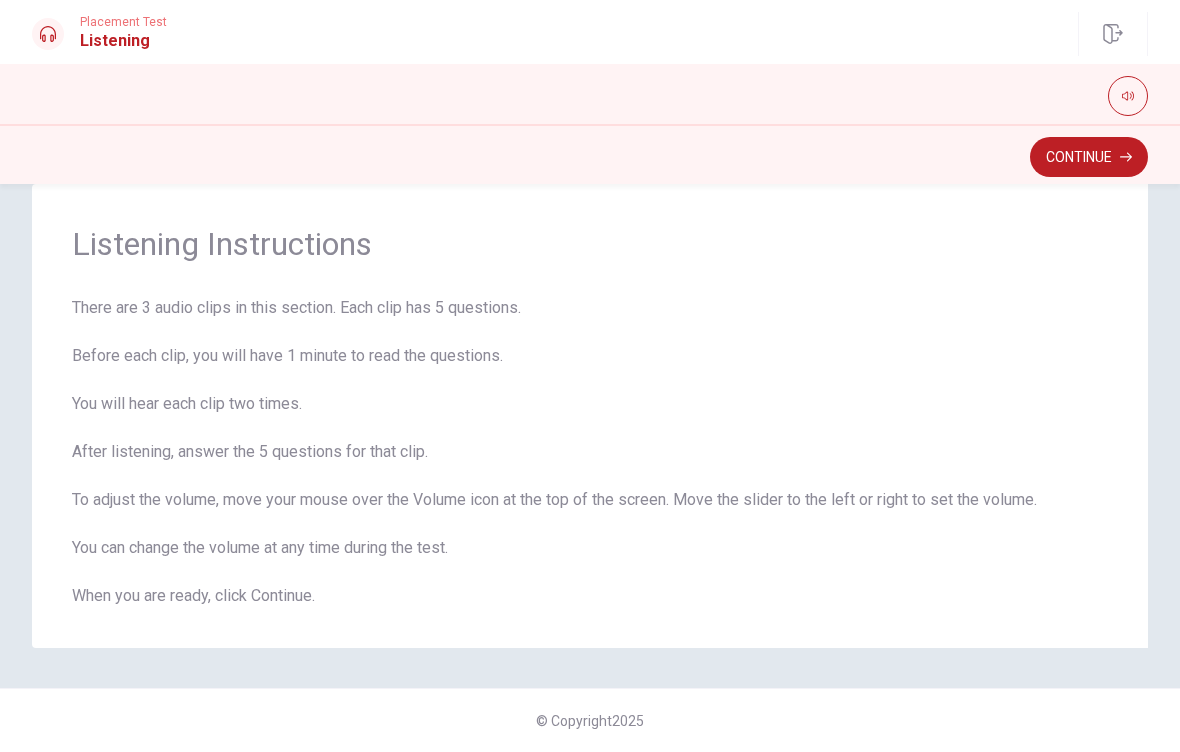 scroll, scrollTop: 40, scrollLeft: 0, axis: vertical 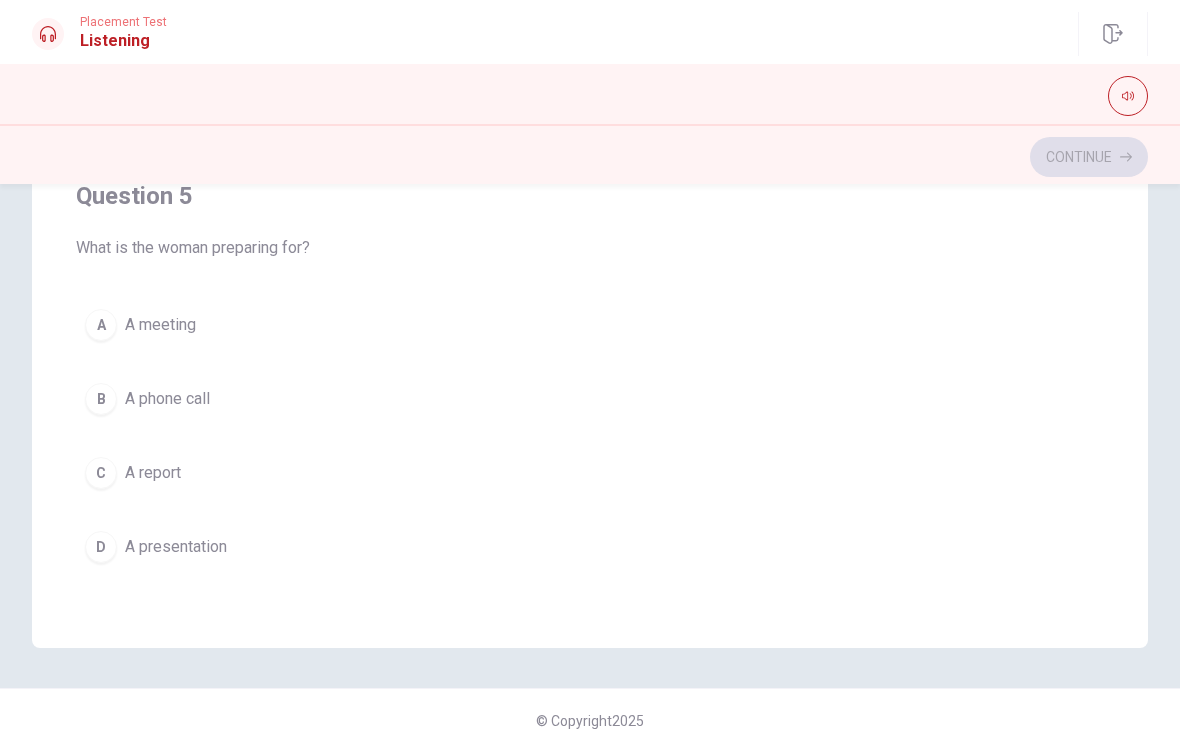 click on "C A report" at bounding box center (590, 473) 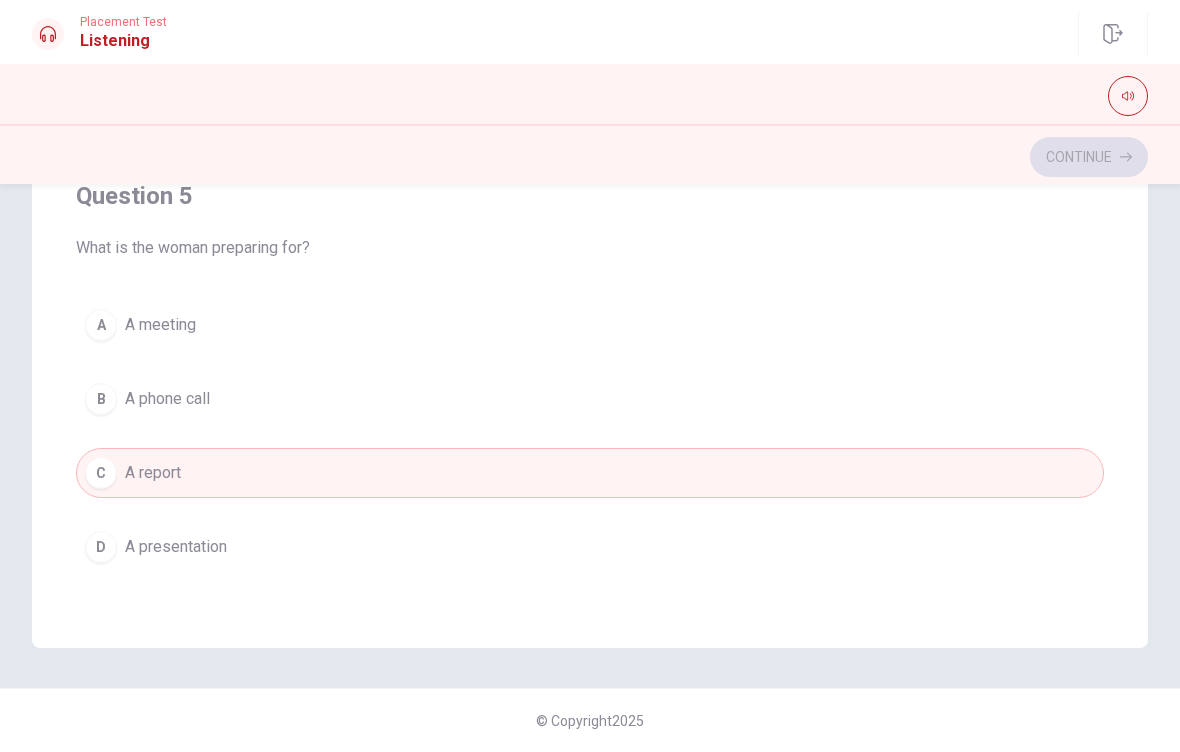 scroll, scrollTop: 380, scrollLeft: 0, axis: vertical 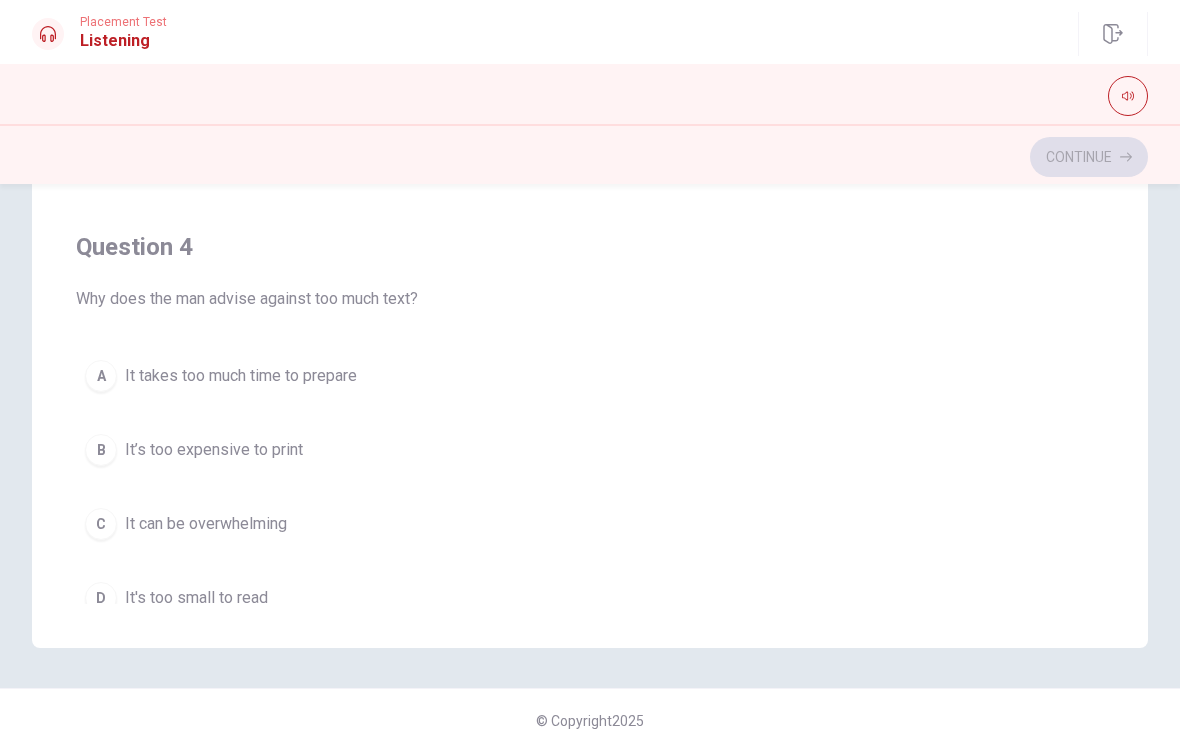click on "C" at bounding box center [101, 524] 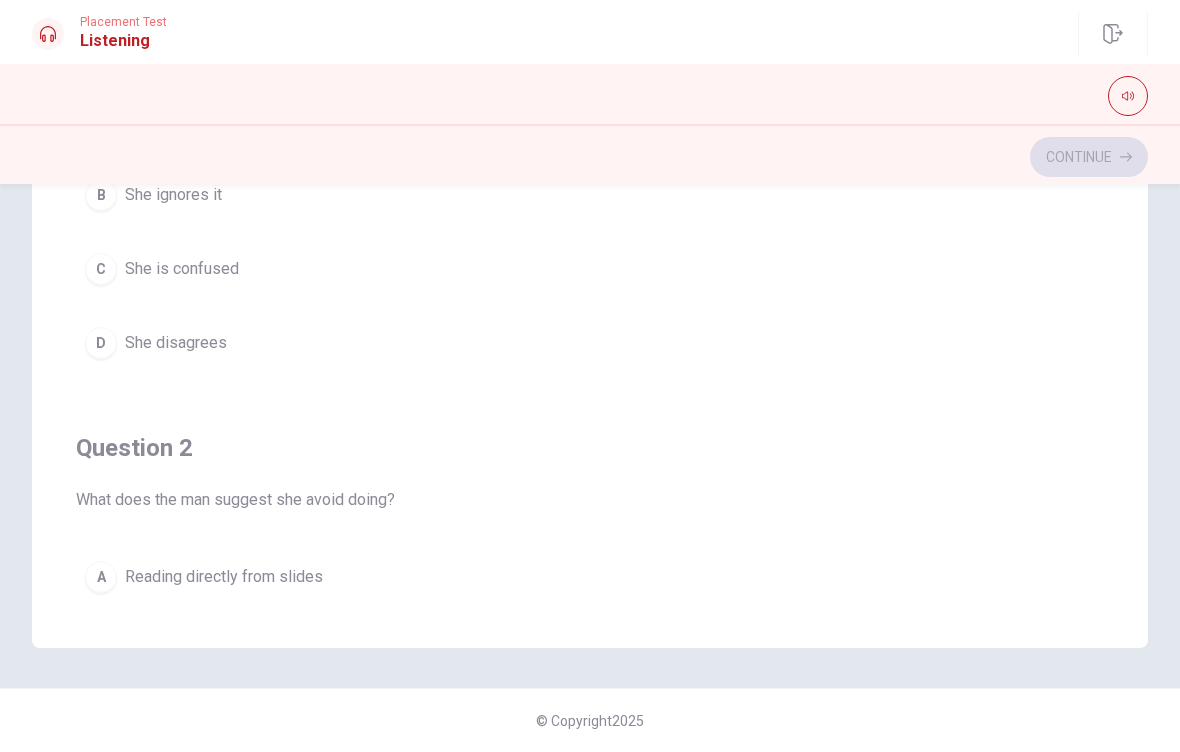 scroll, scrollTop: 0, scrollLeft: 0, axis: both 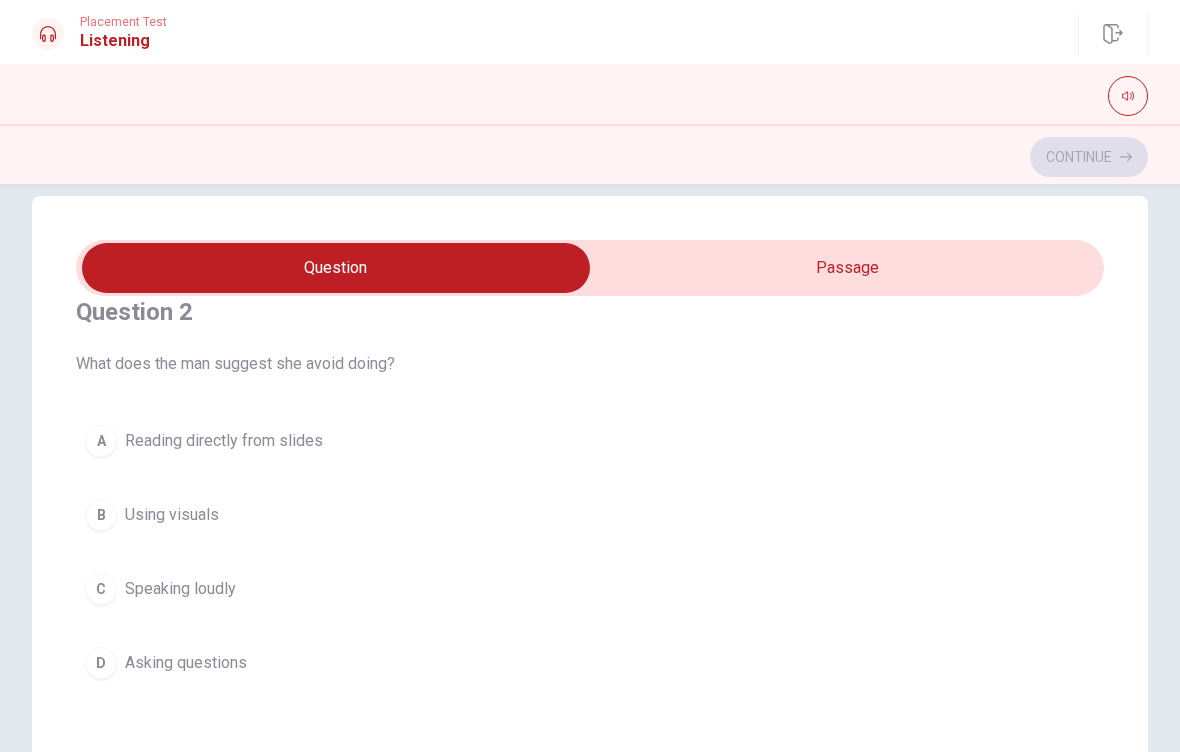 click on "Reading directly from slides" at bounding box center (224, 441) 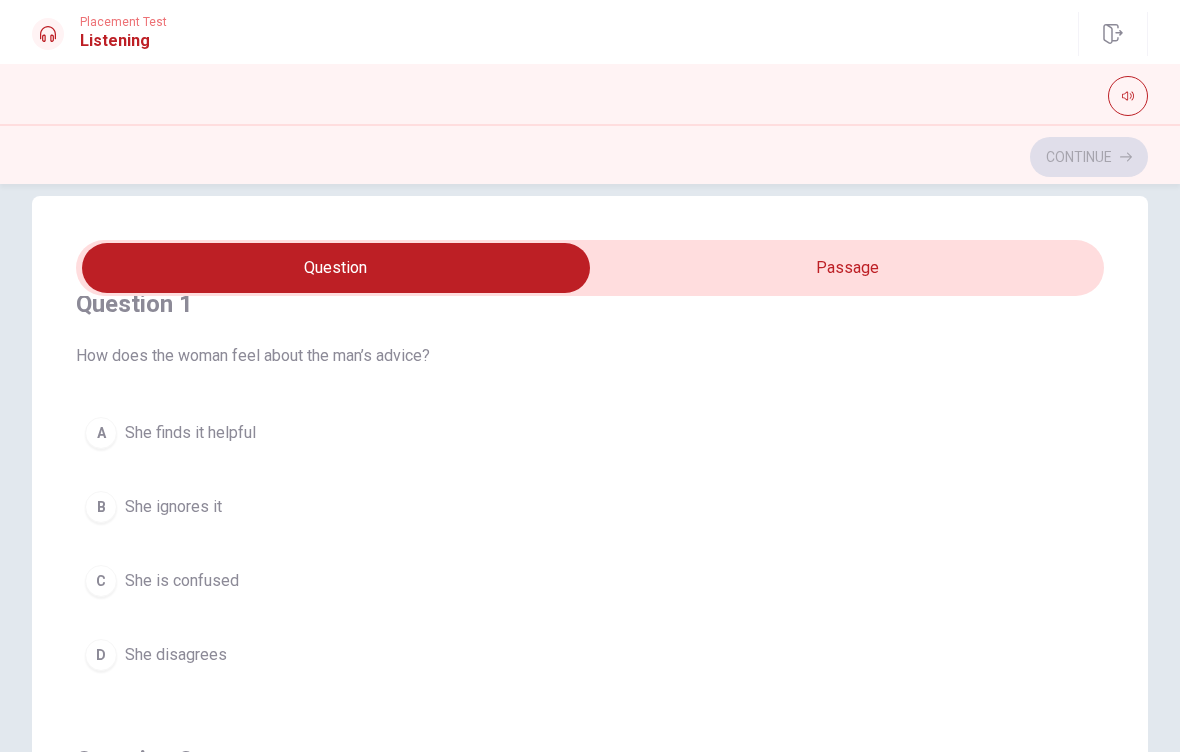 scroll, scrollTop: 41, scrollLeft: 0, axis: vertical 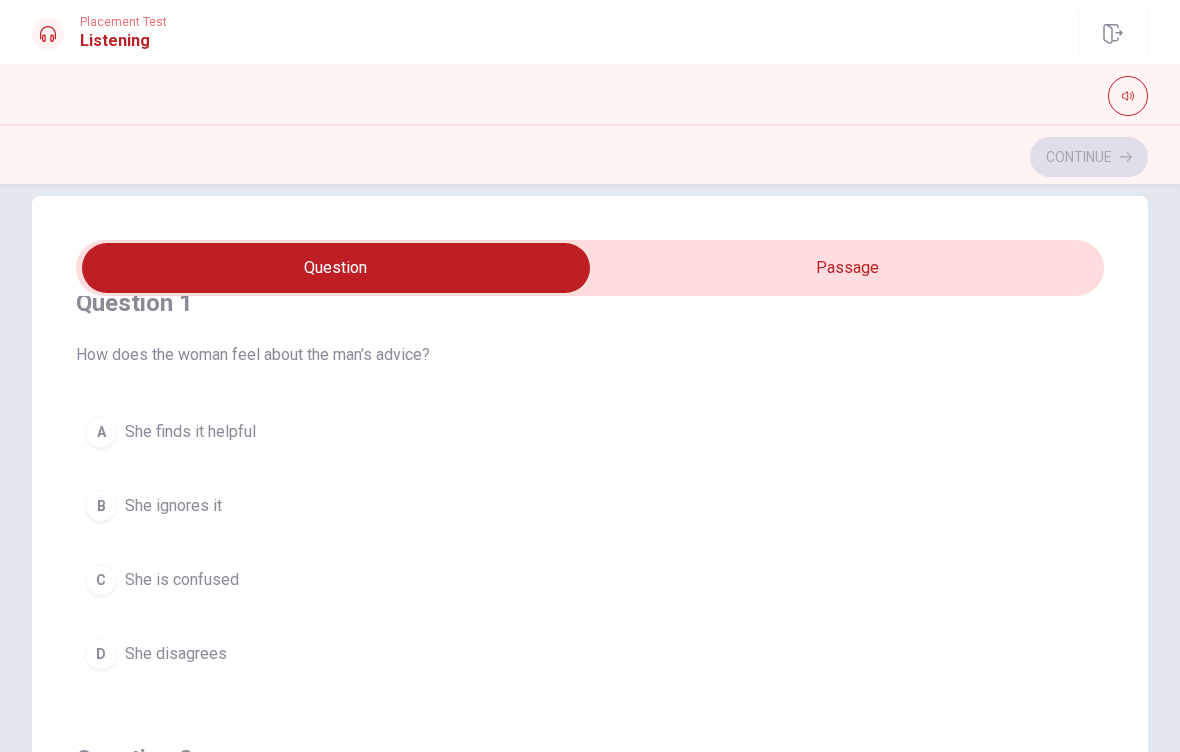 click on "She finds it helpful" at bounding box center (190, 432) 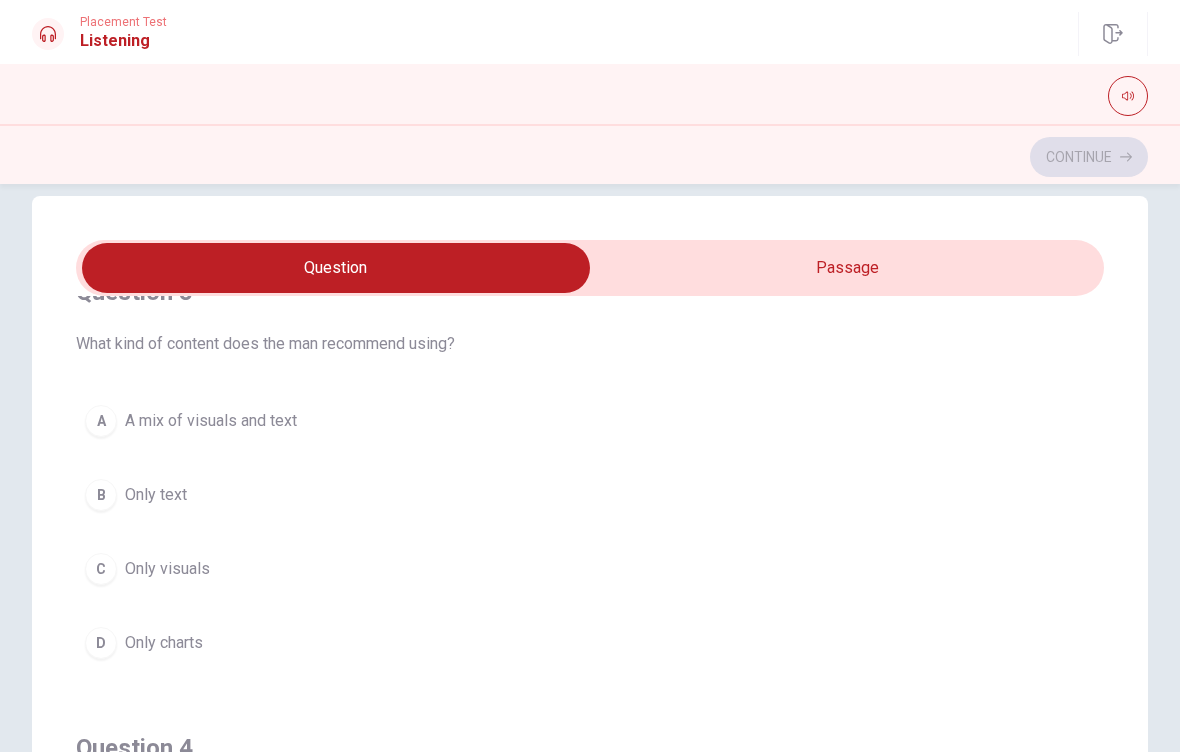 scroll, scrollTop: 971, scrollLeft: 0, axis: vertical 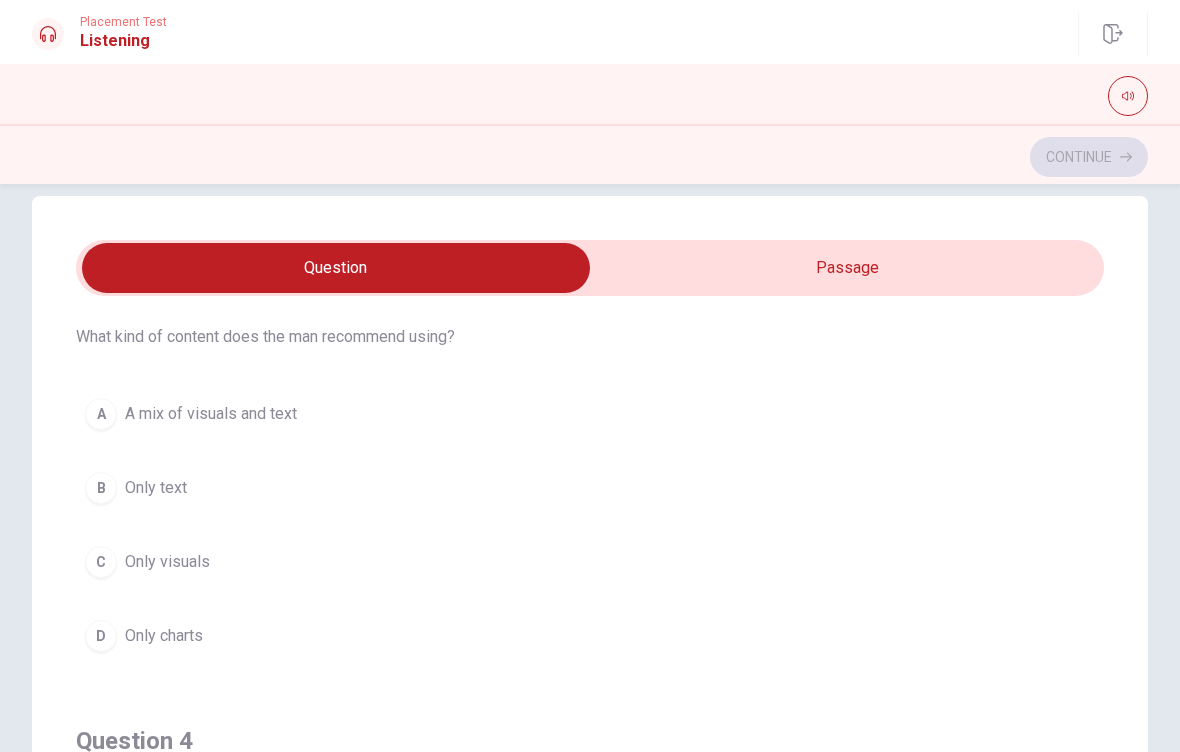click on "A" at bounding box center [101, 414] 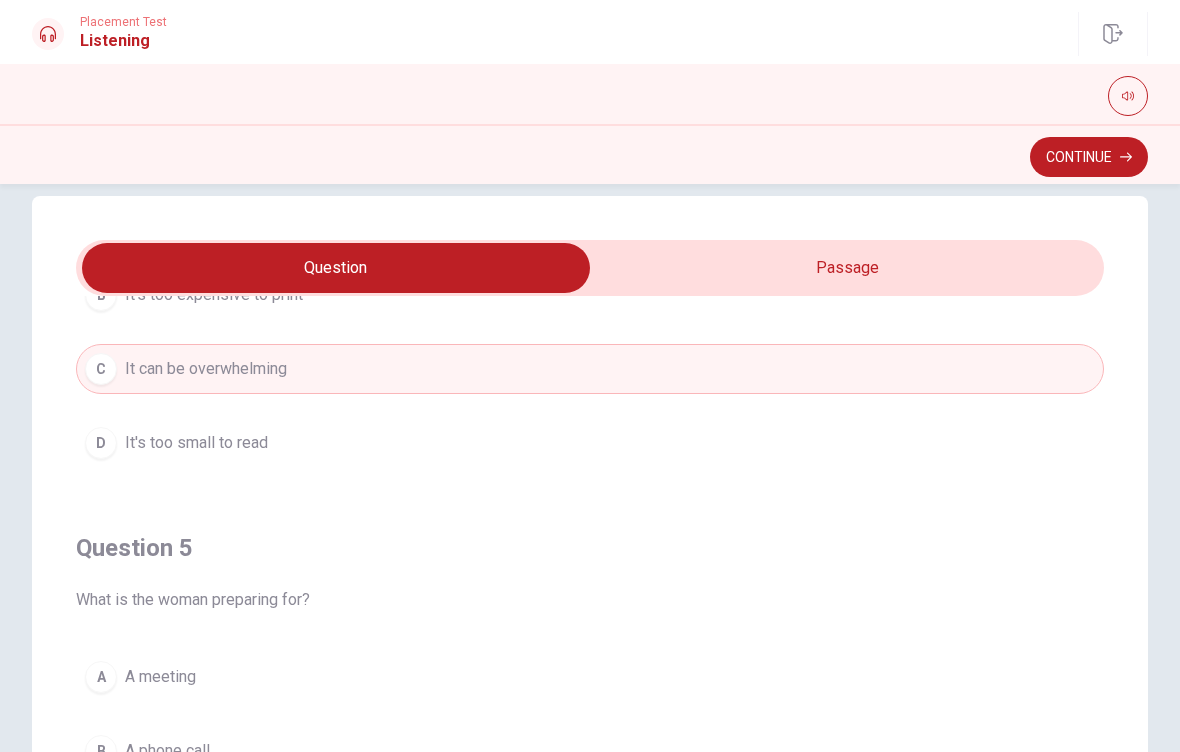 scroll, scrollTop: 1620, scrollLeft: 0, axis: vertical 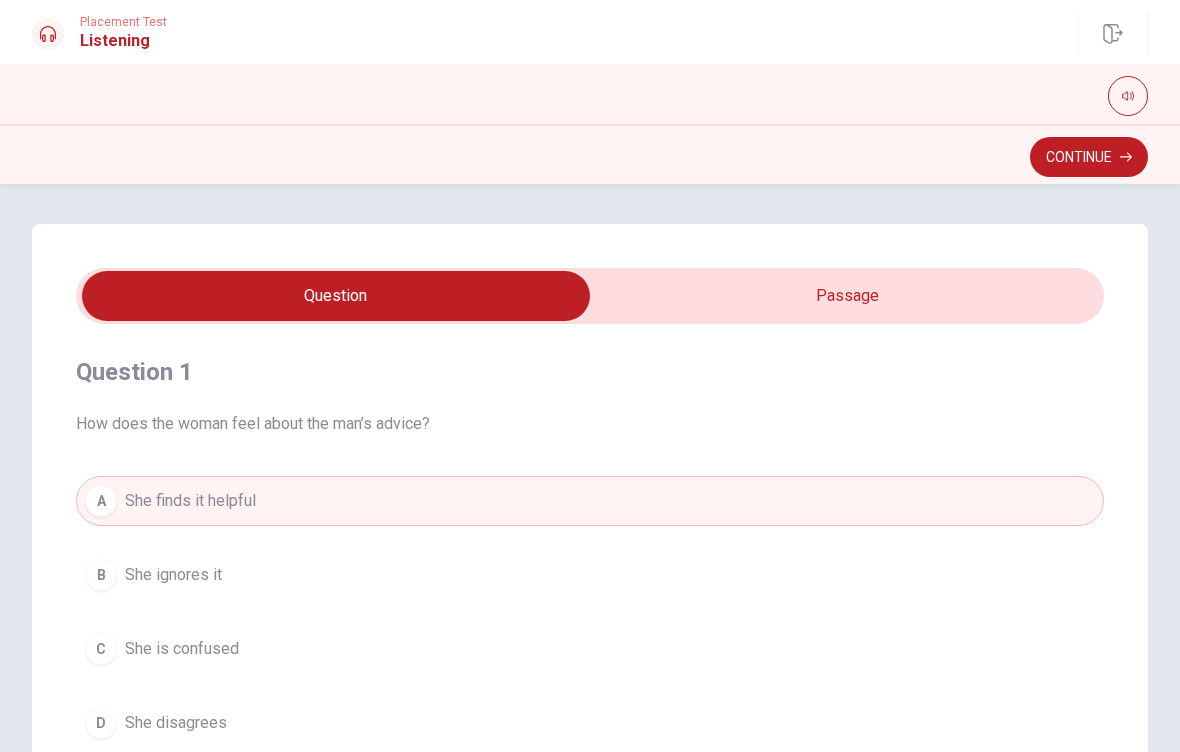 click 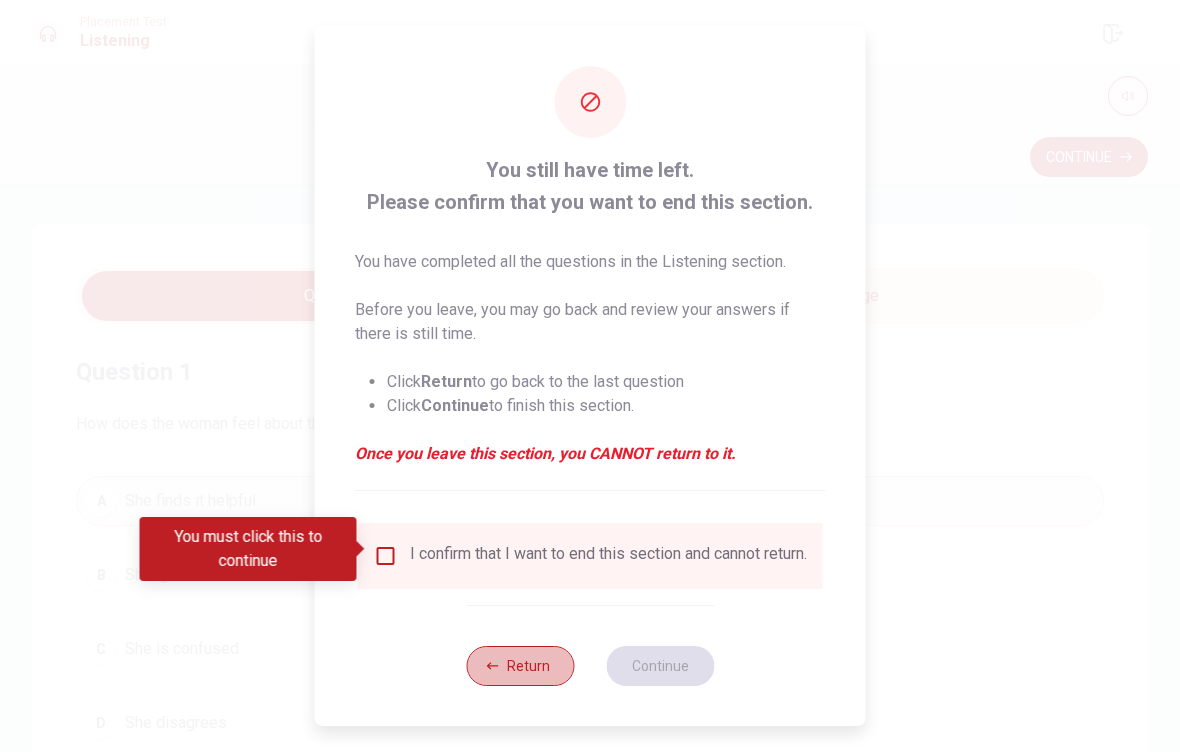 click on "Return" at bounding box center (520, 666) 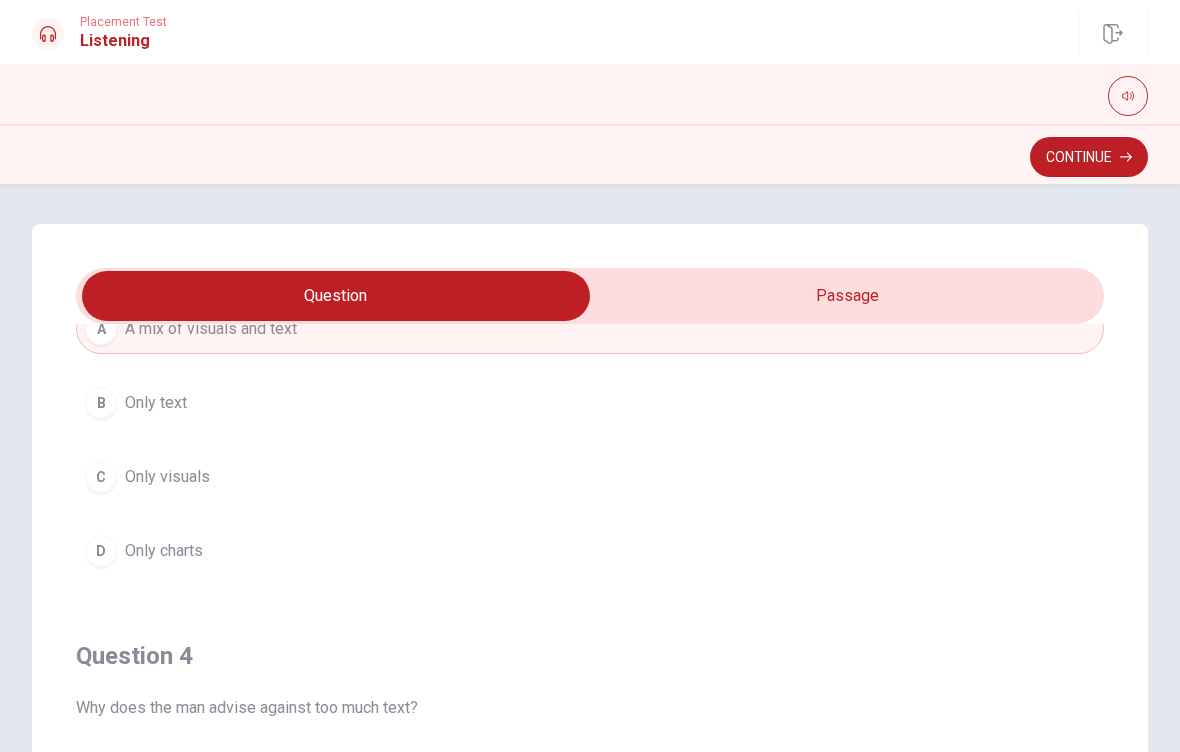scroll, scrollTop: 1096, scrollLeft: 0, axis: vertical 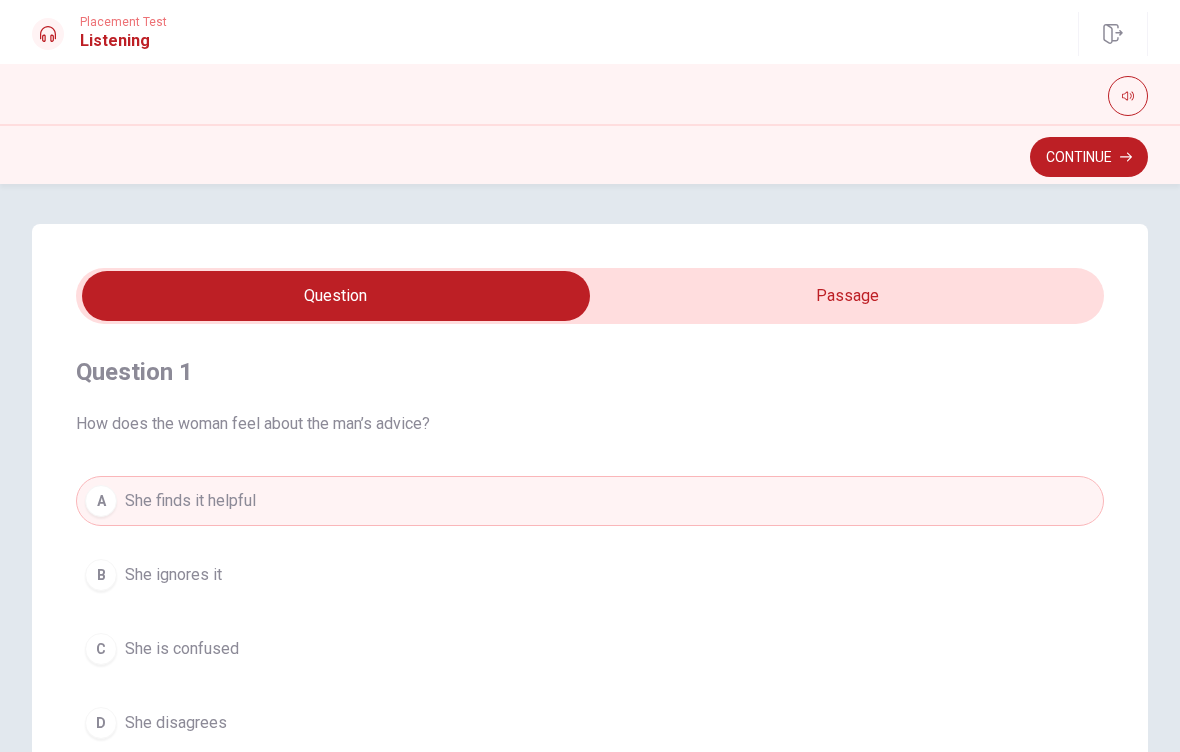 type on "68" 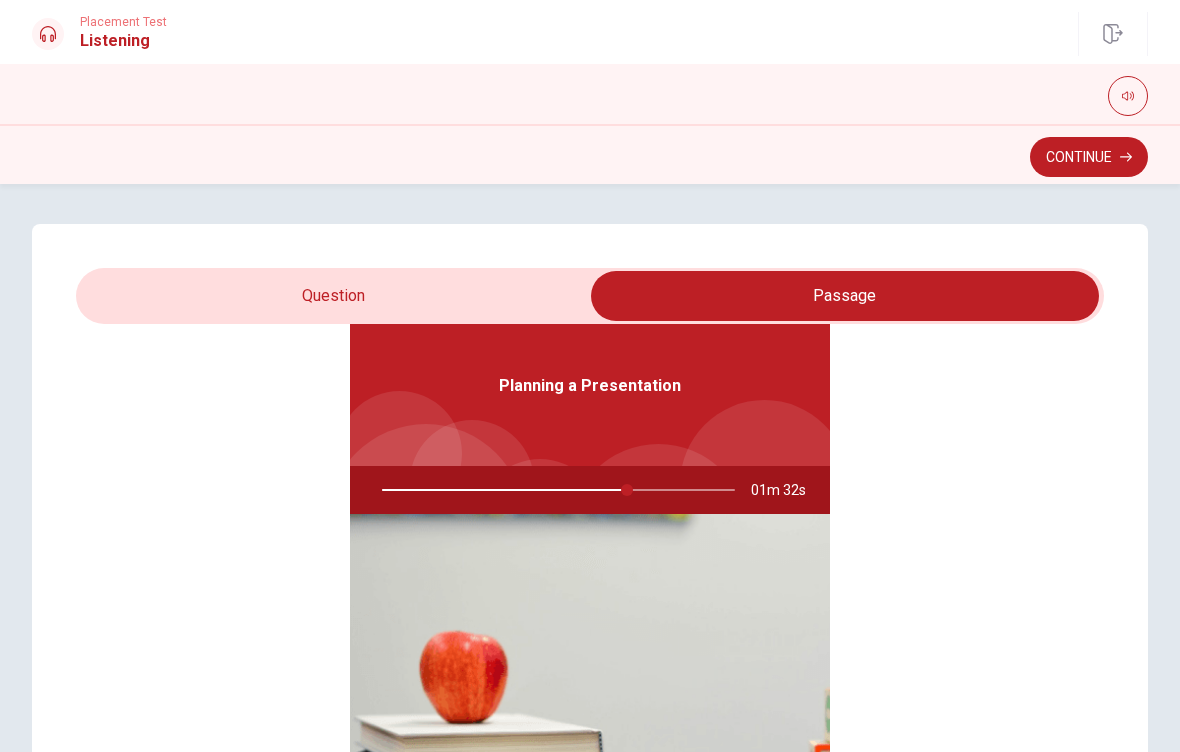 scroll, scrollTop: 112, scrollLeft: 0, axis: vertical 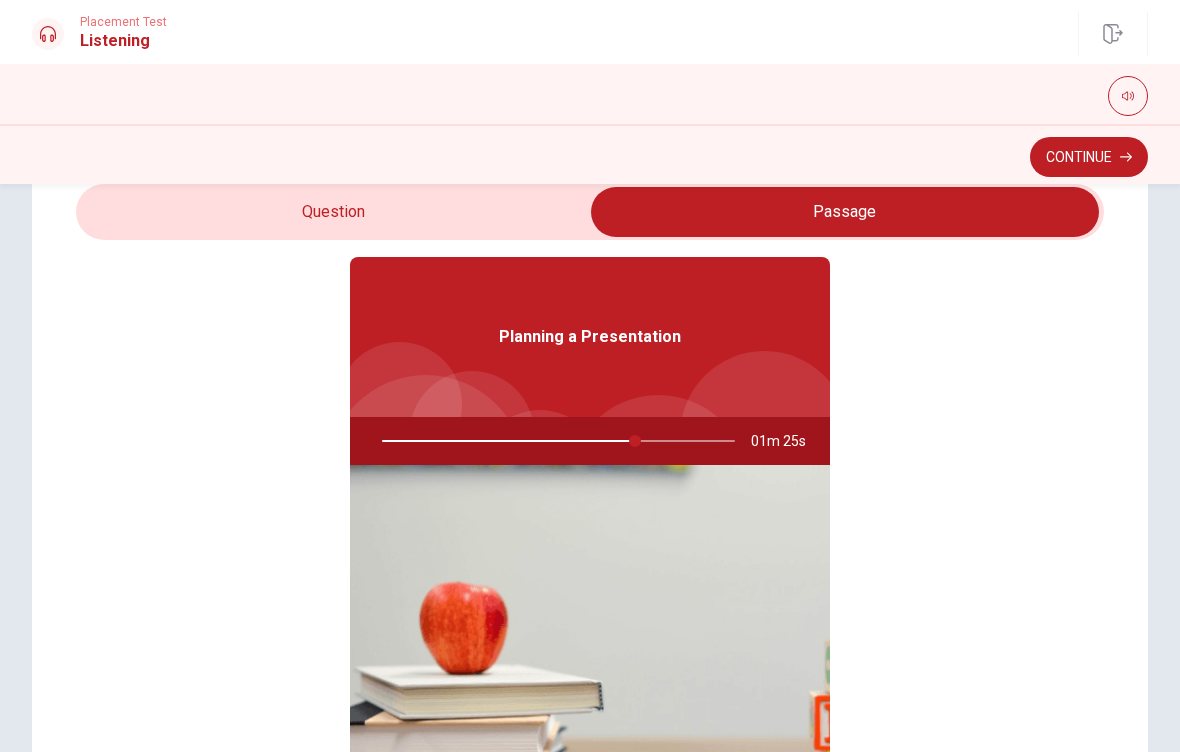 type on "72" 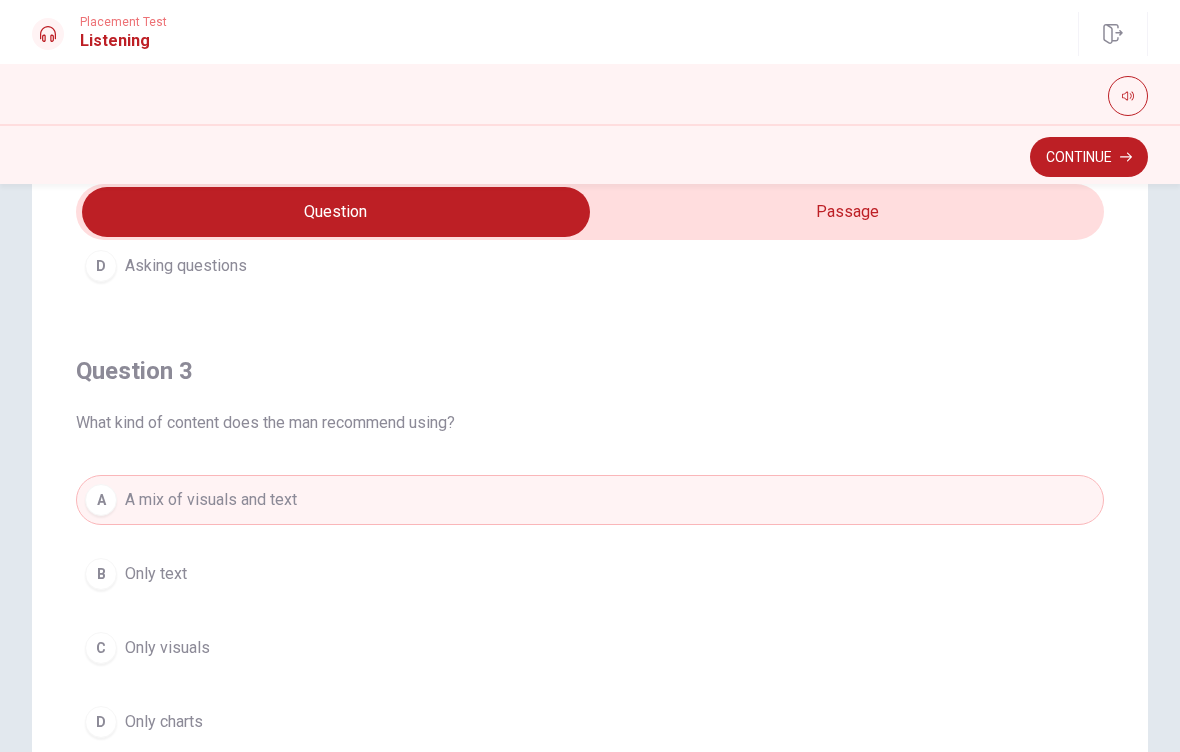 scroll, scrollTop: 840, scrollLeft: 0, axis: vertical 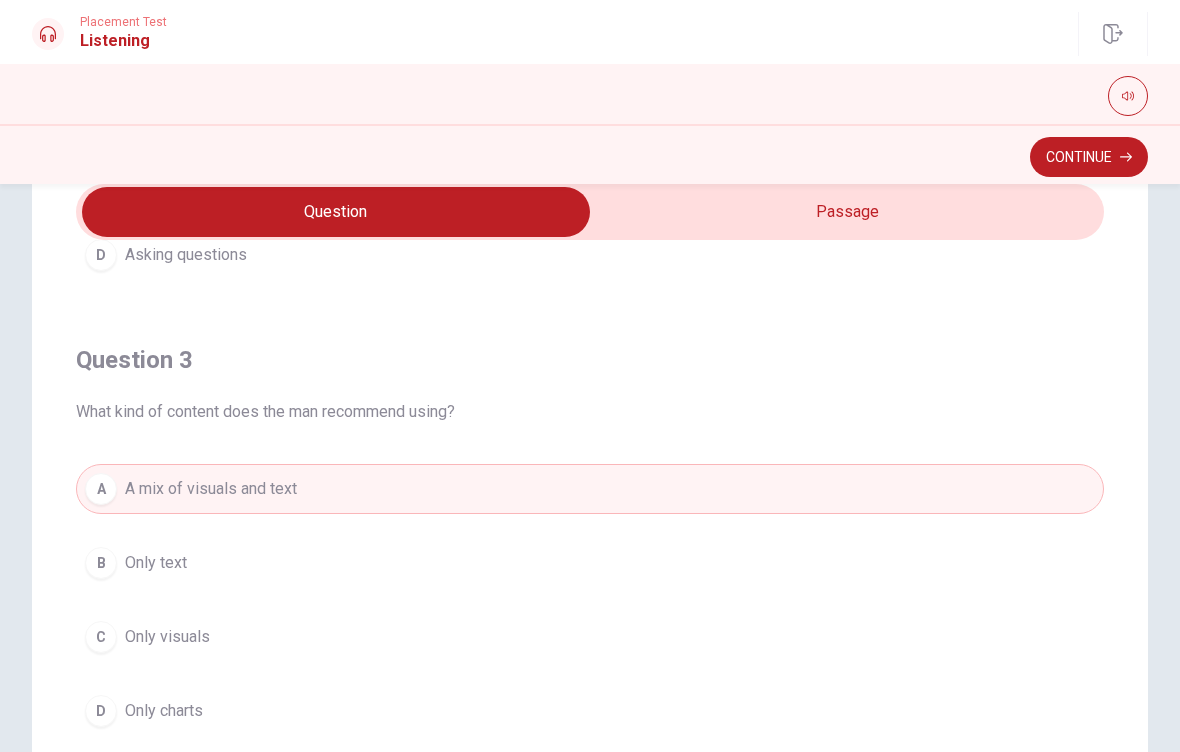 click 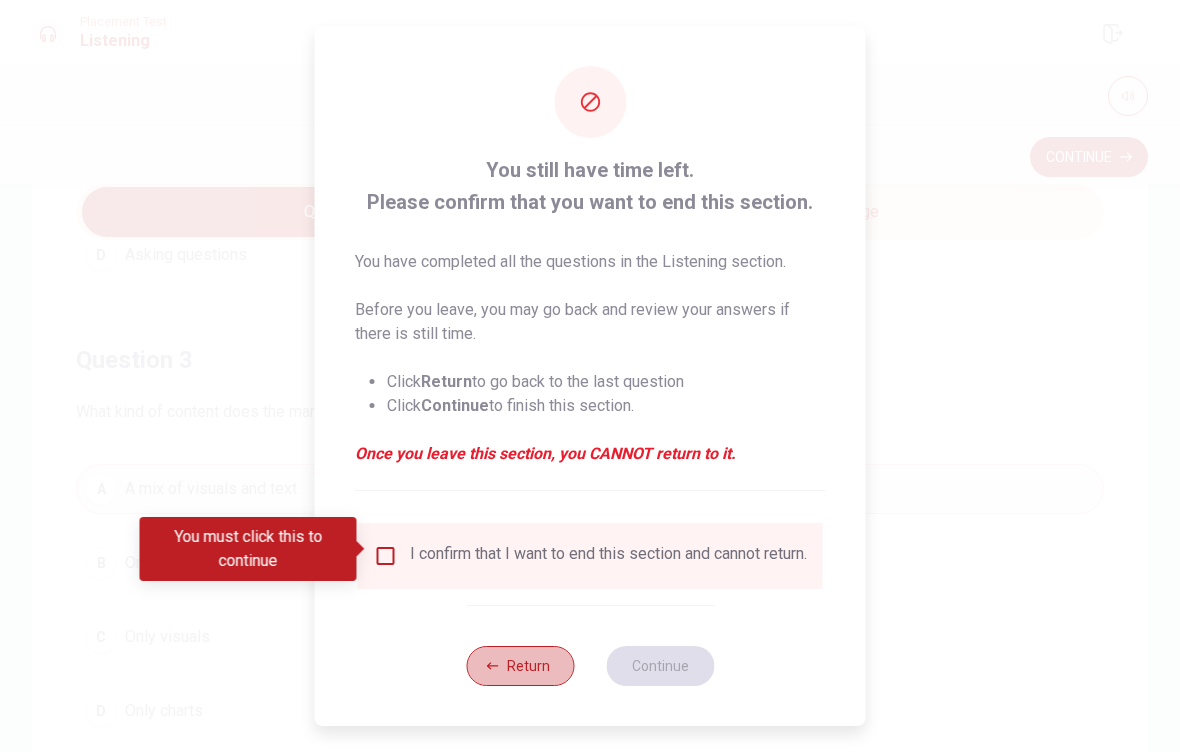 click on "Return" at bounding box center (520, 666) 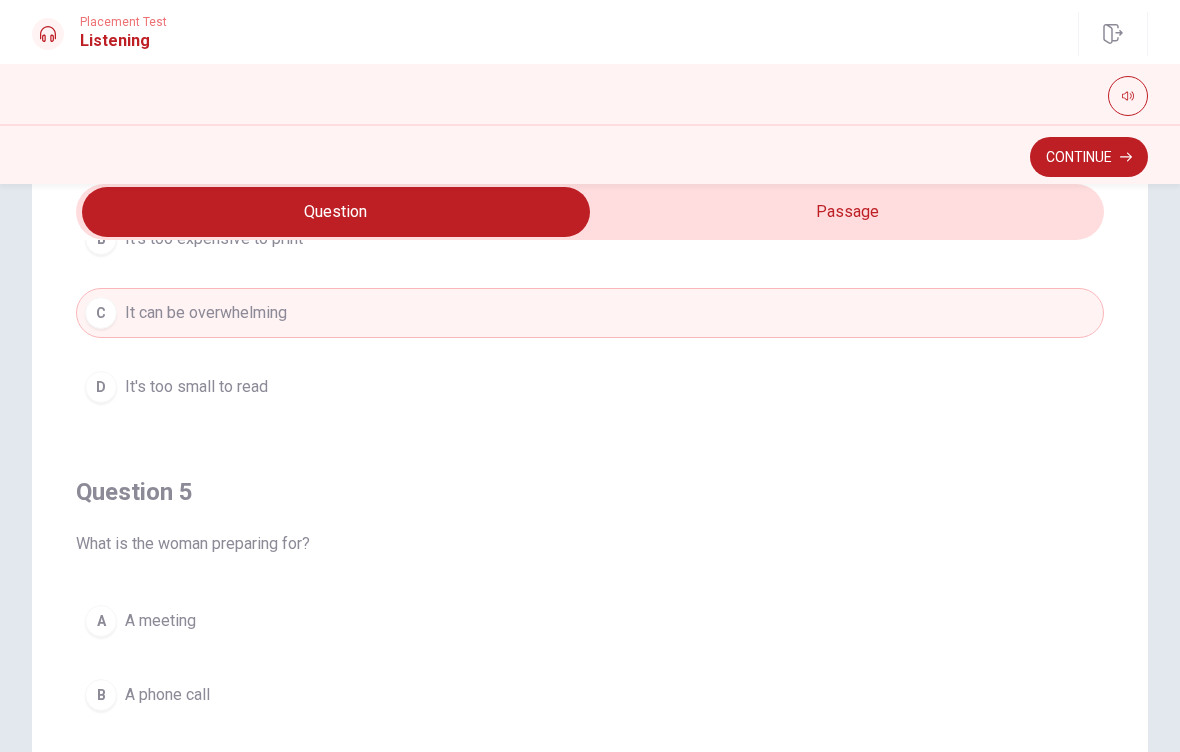 scroll, scrollTop: 1620, scrollLeft: 0, axis: vertical 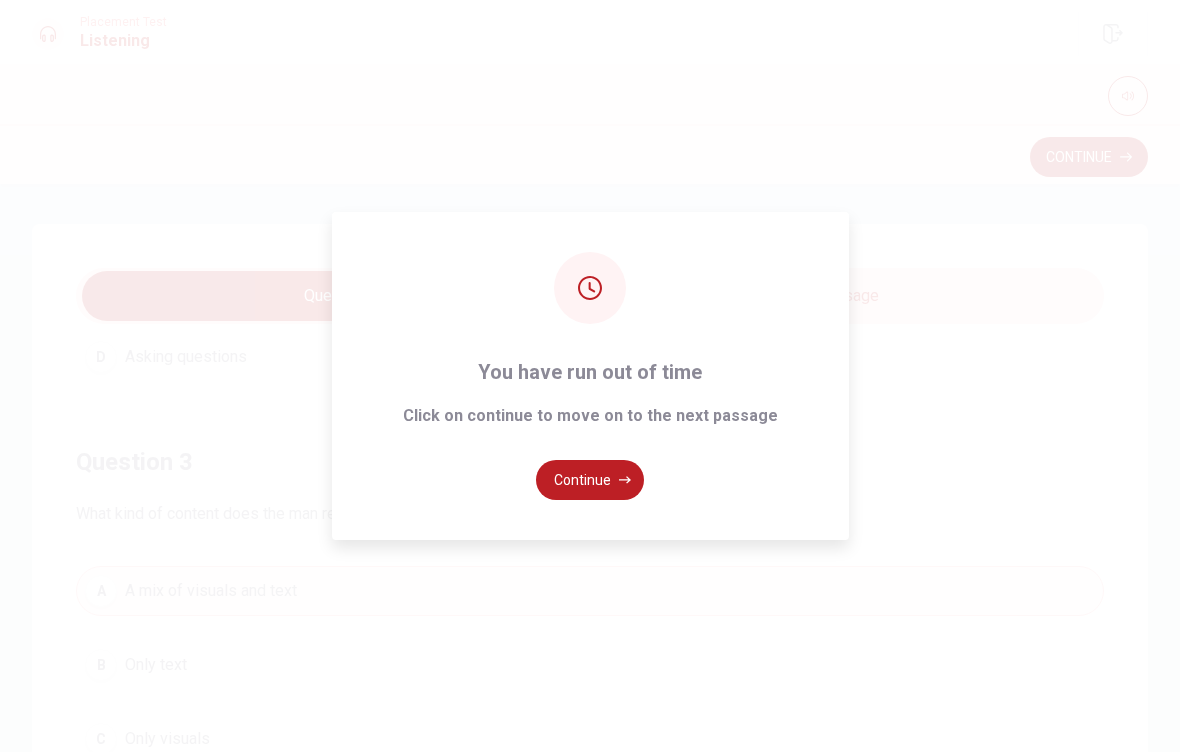click on "Continue" at bounding box center (590, 480) 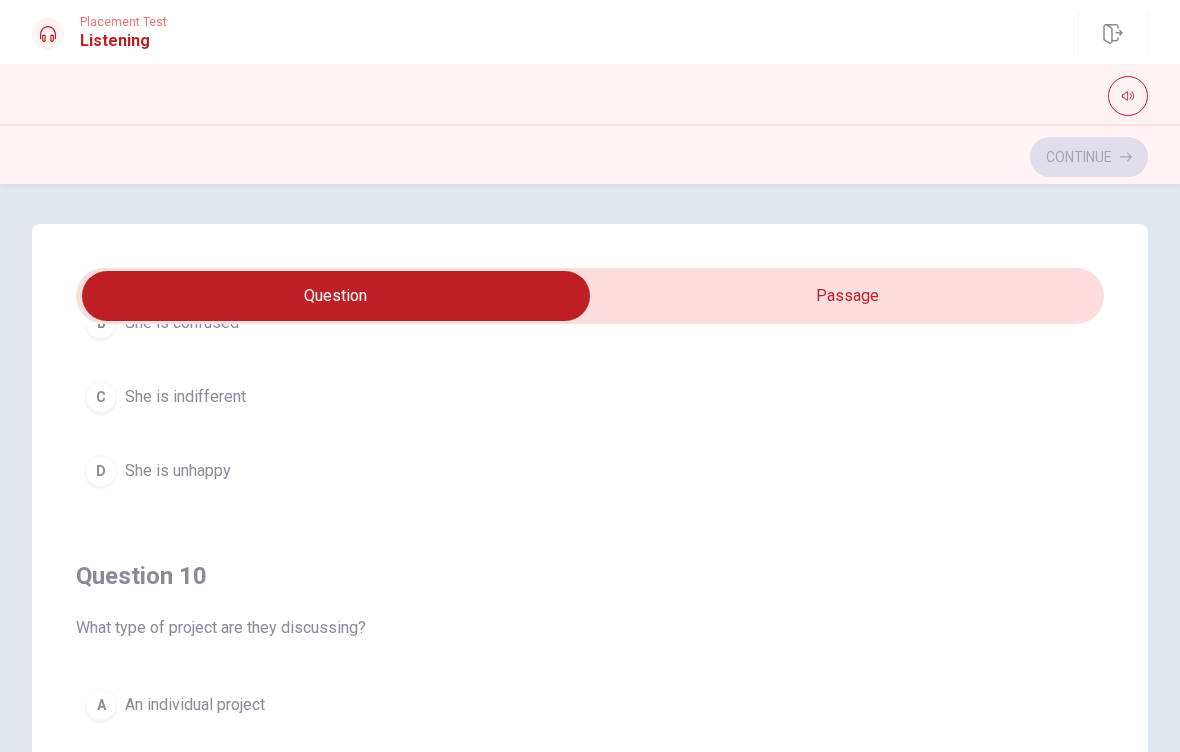 scroll, scrollTop: 1620, scrollLeft: 0, axis: vertical 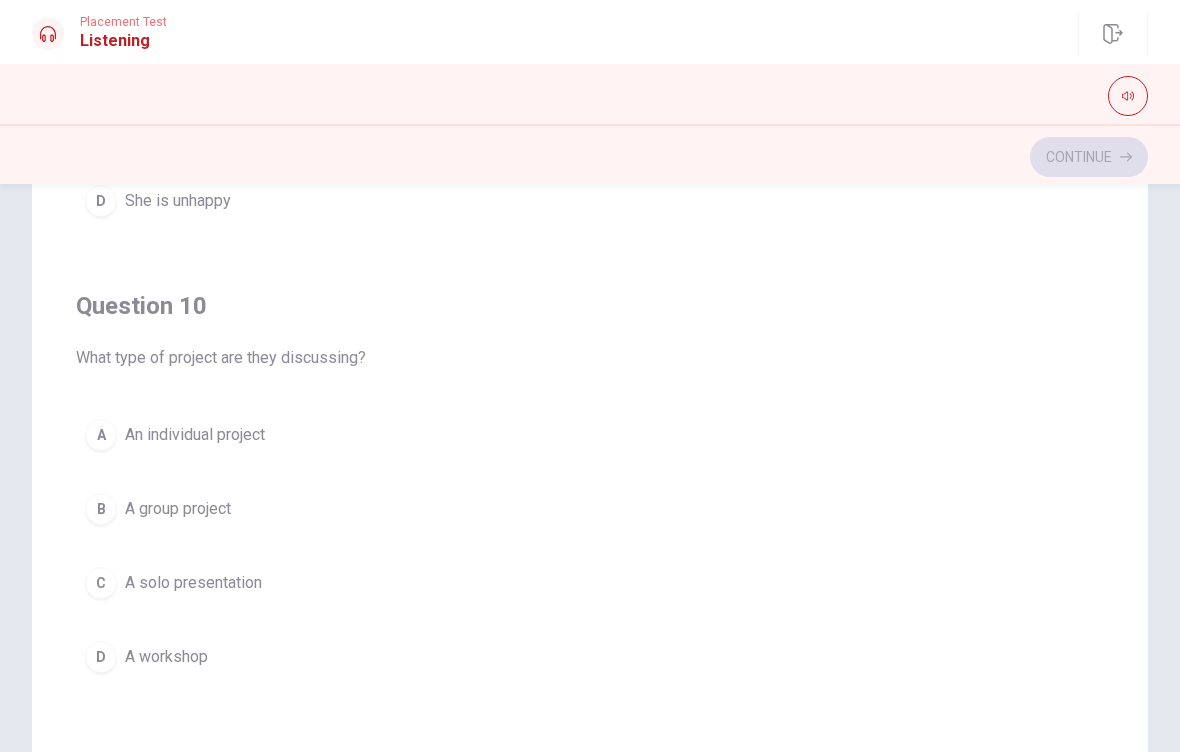 click on "A group project" at bounding box center (178, 509) 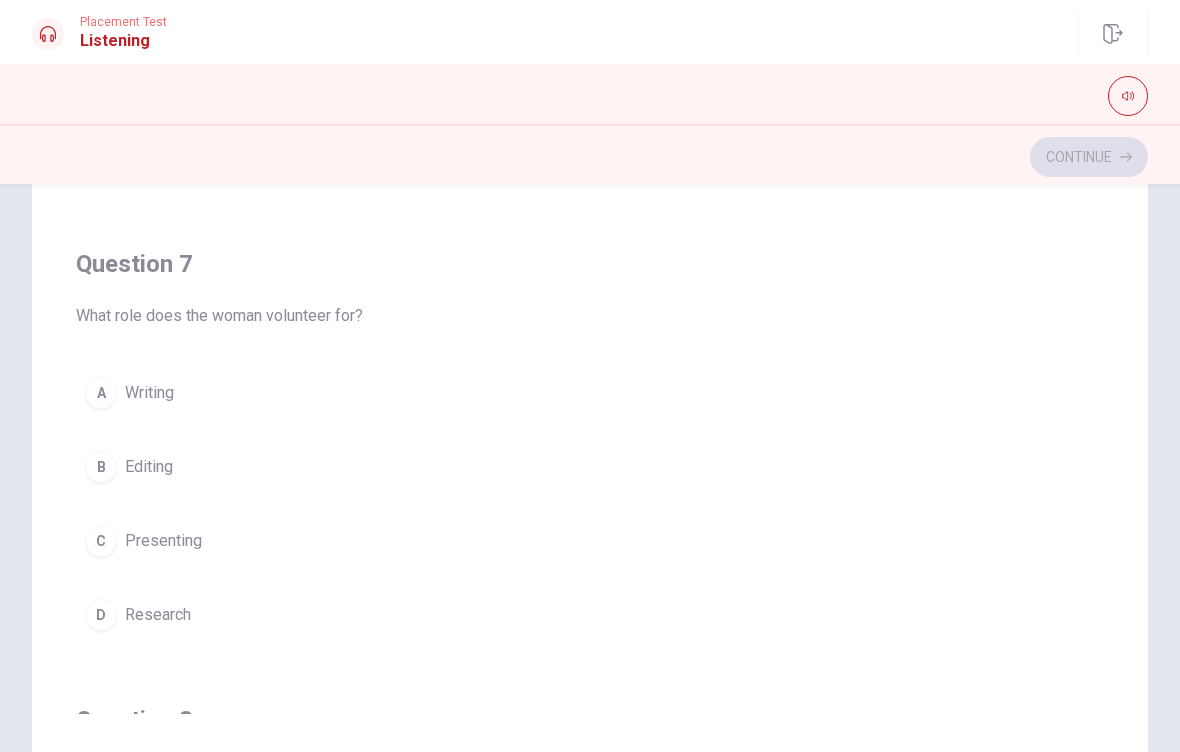 scroll, scrollTop: 302, scrollLeft: 0, axis: vertical 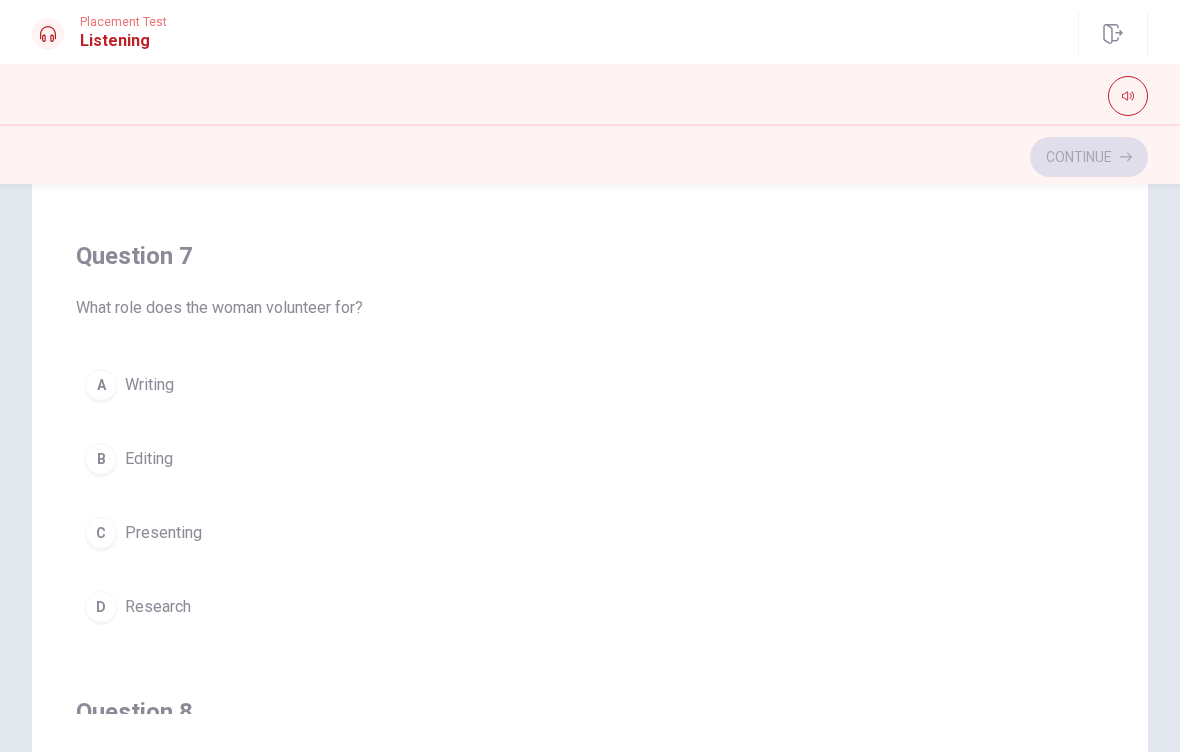 click on "C Presenting" at bounding box center (590, 533) 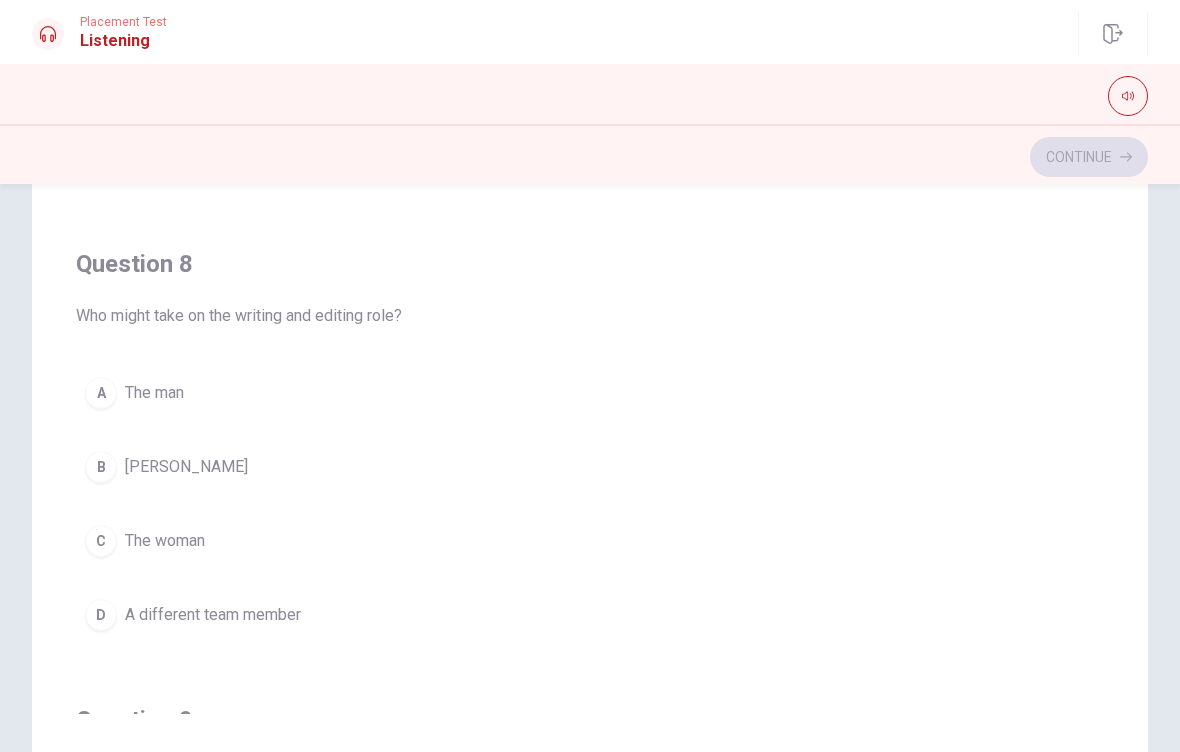 scroll, scrollTop: 752, scrollLeft: 0, axis: vertical 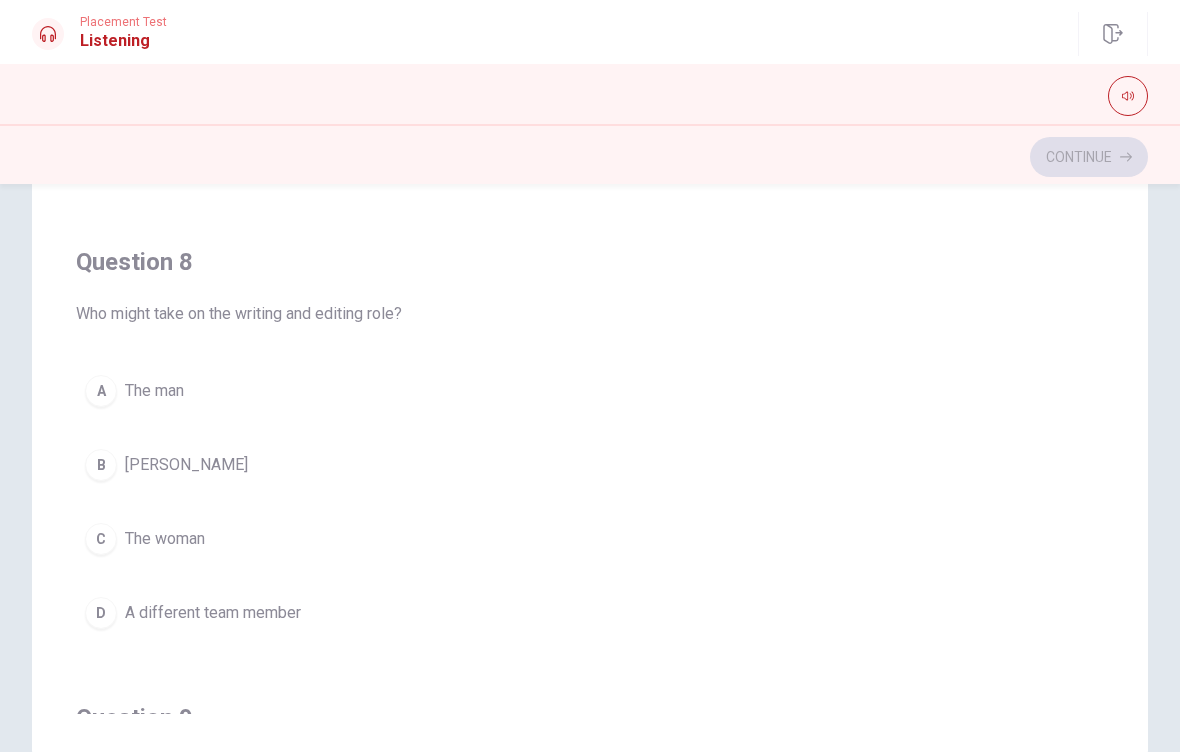 click on "B [PERSON_NAME]" at bounding box center [590, 465] 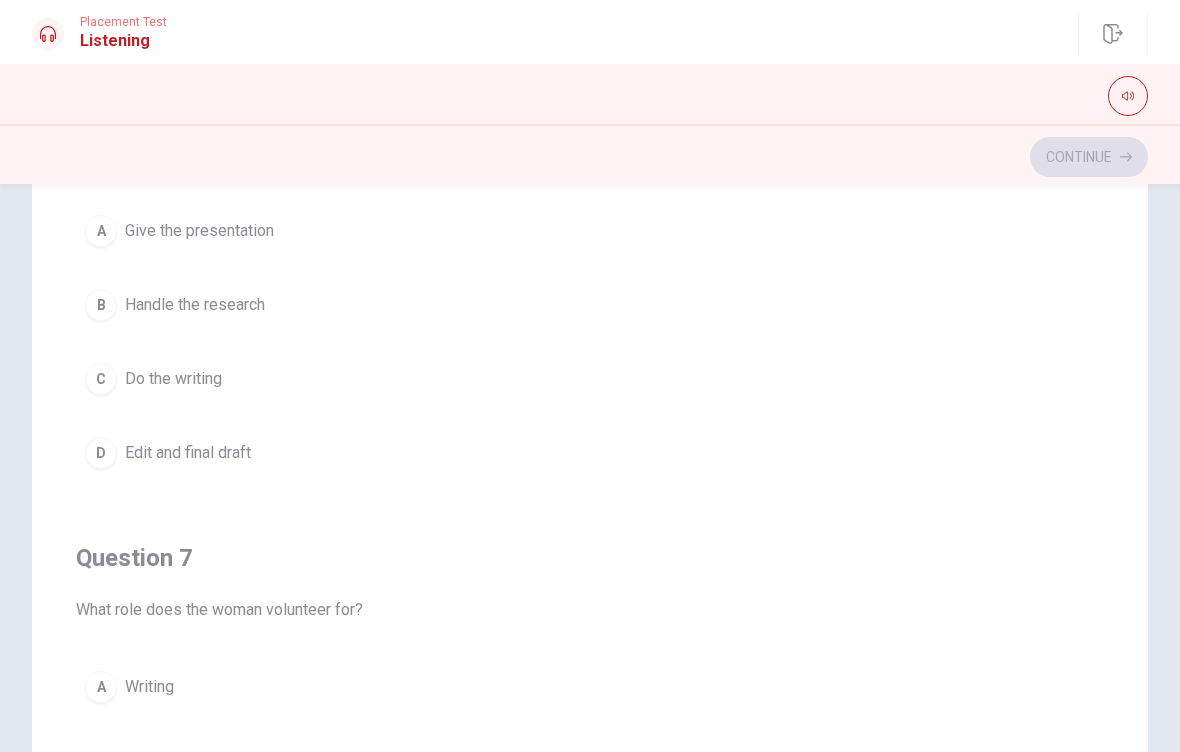 scroll, scrollTop: 0, scrollLeft: 0, axis: both 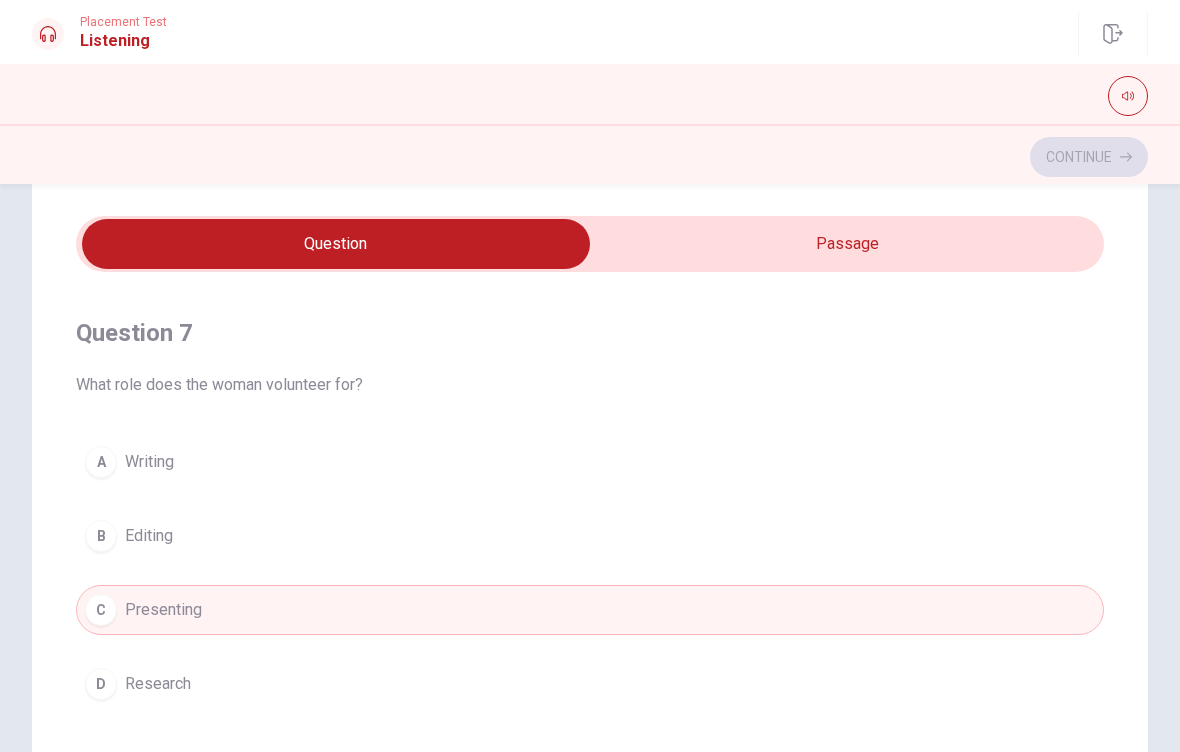 click on "D Research" at bounding box center (590, 684) 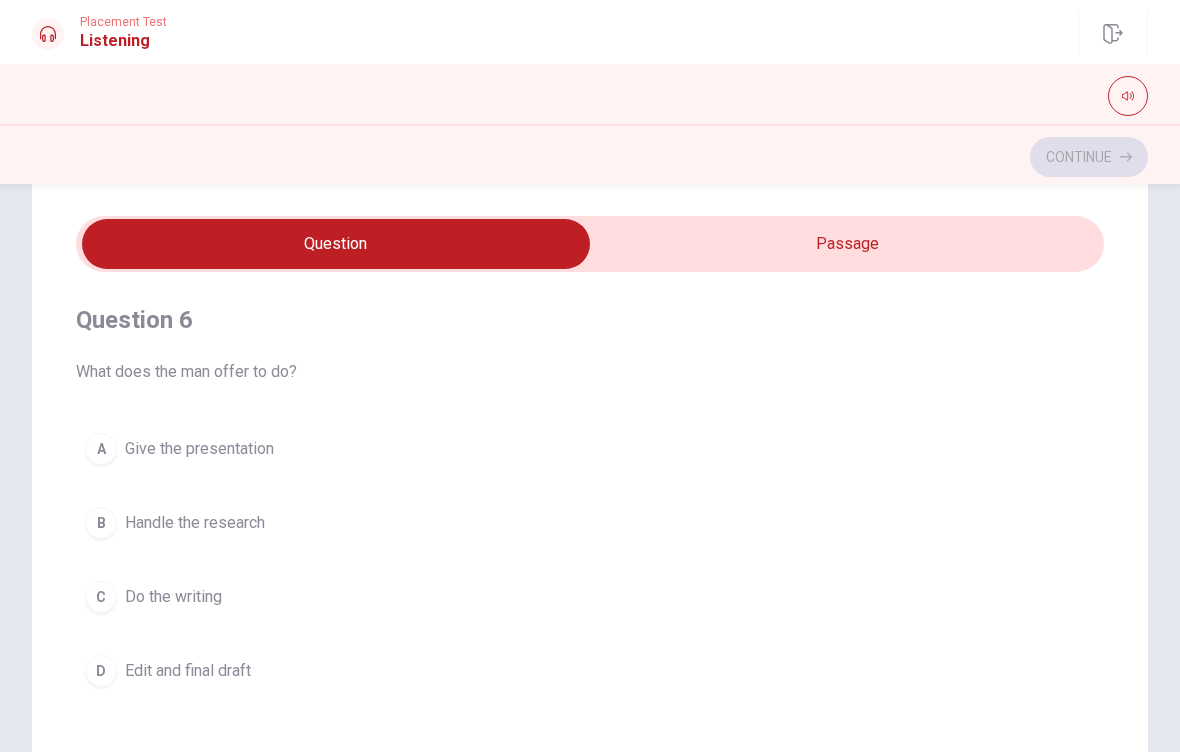 scroll, scrollTop: 0, scrollLeft: 0, axis: both 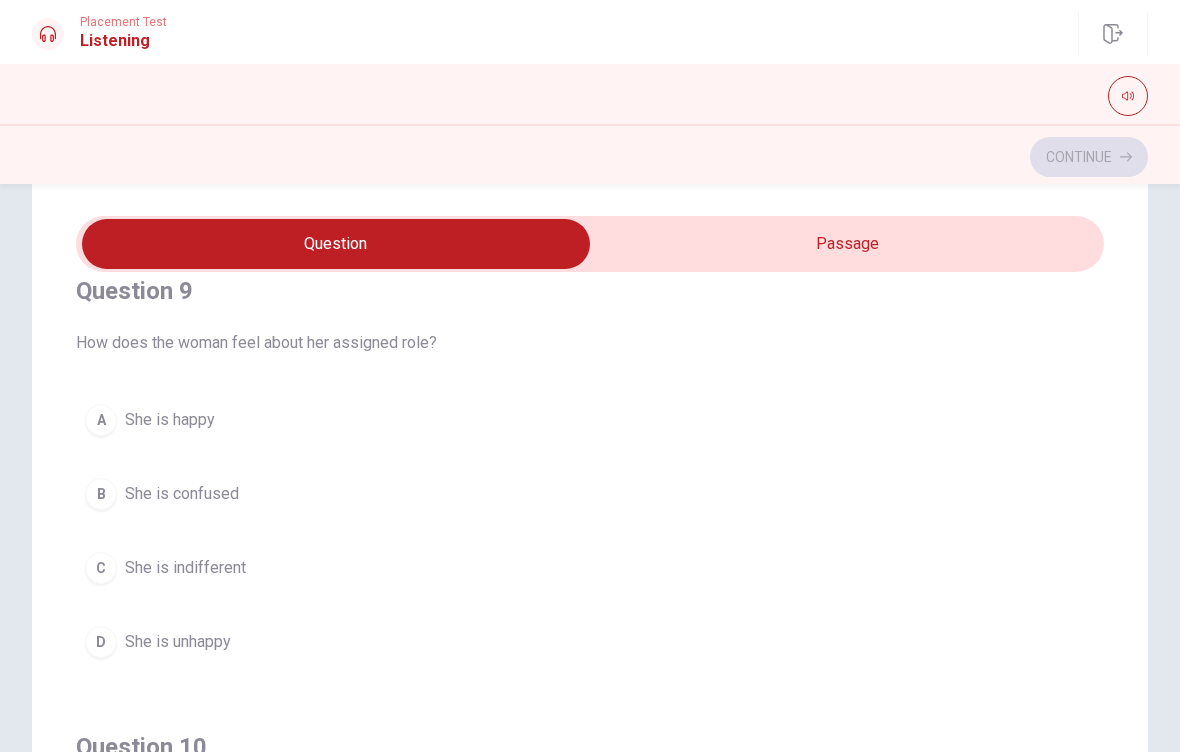 click on "She is happy" at bounding box center (170, 420) 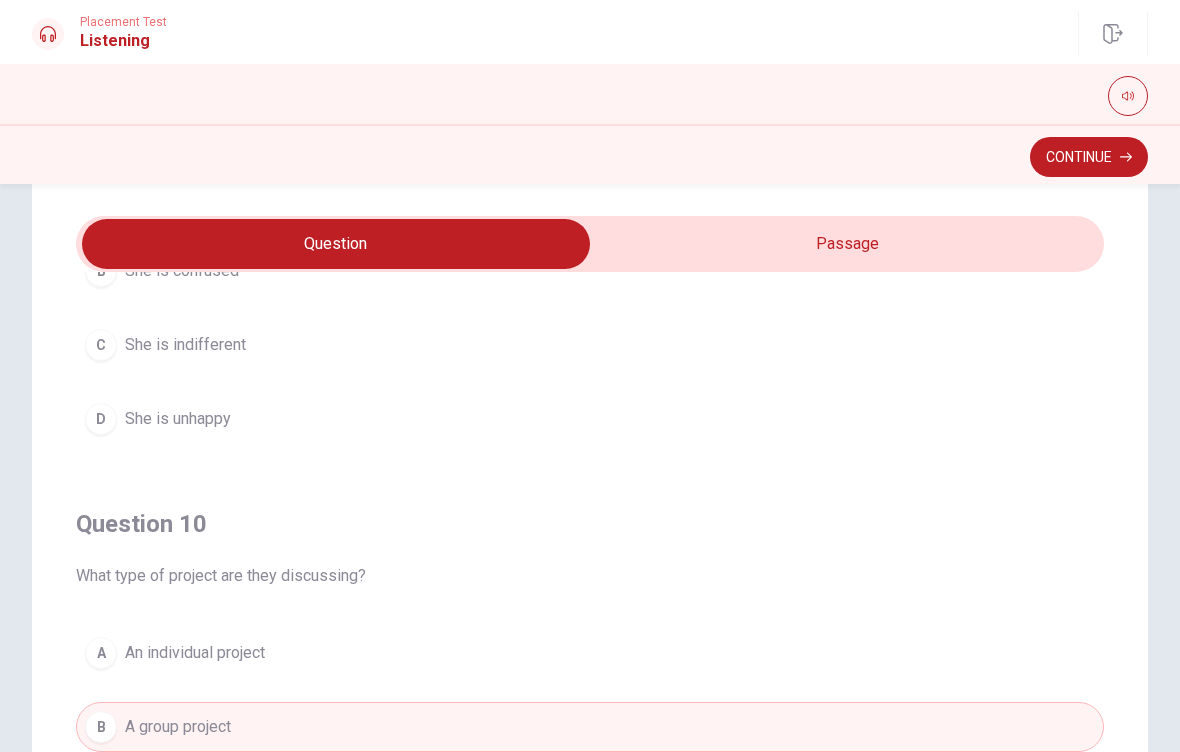 scroll, scrollTop: 1620, scrollLeft: 0, axis: vertical 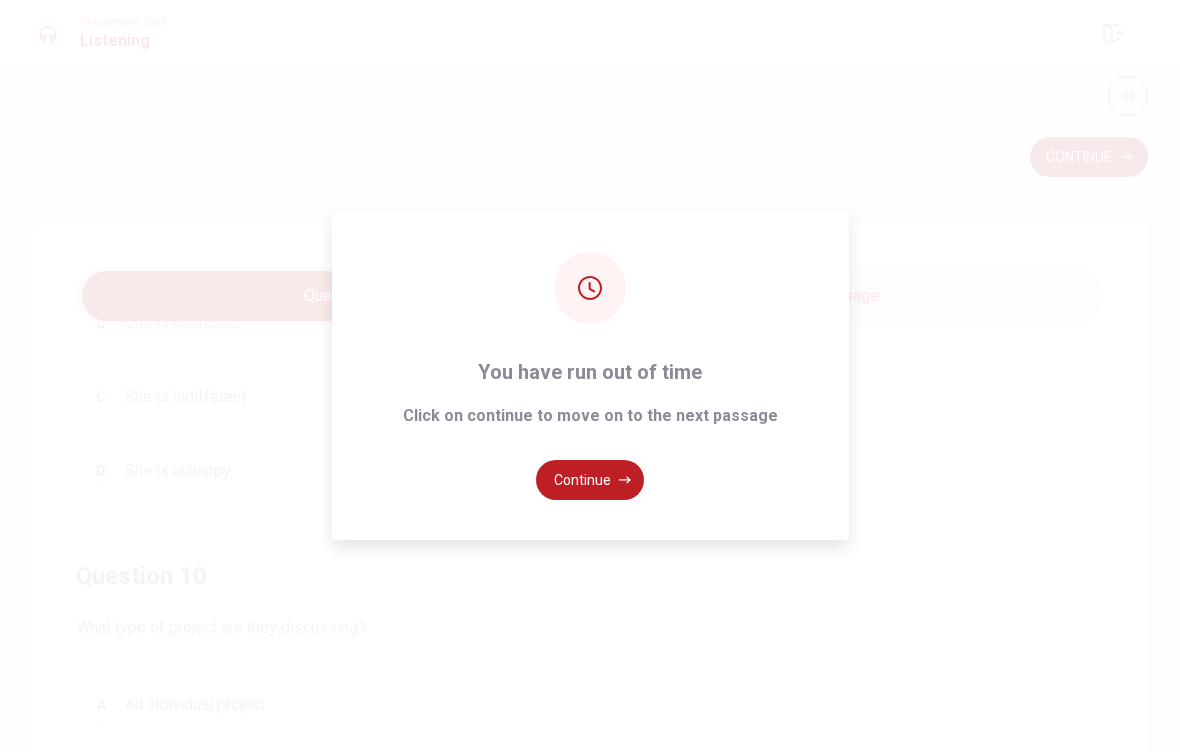 click on "Continue" at bounding box center (590, 480) 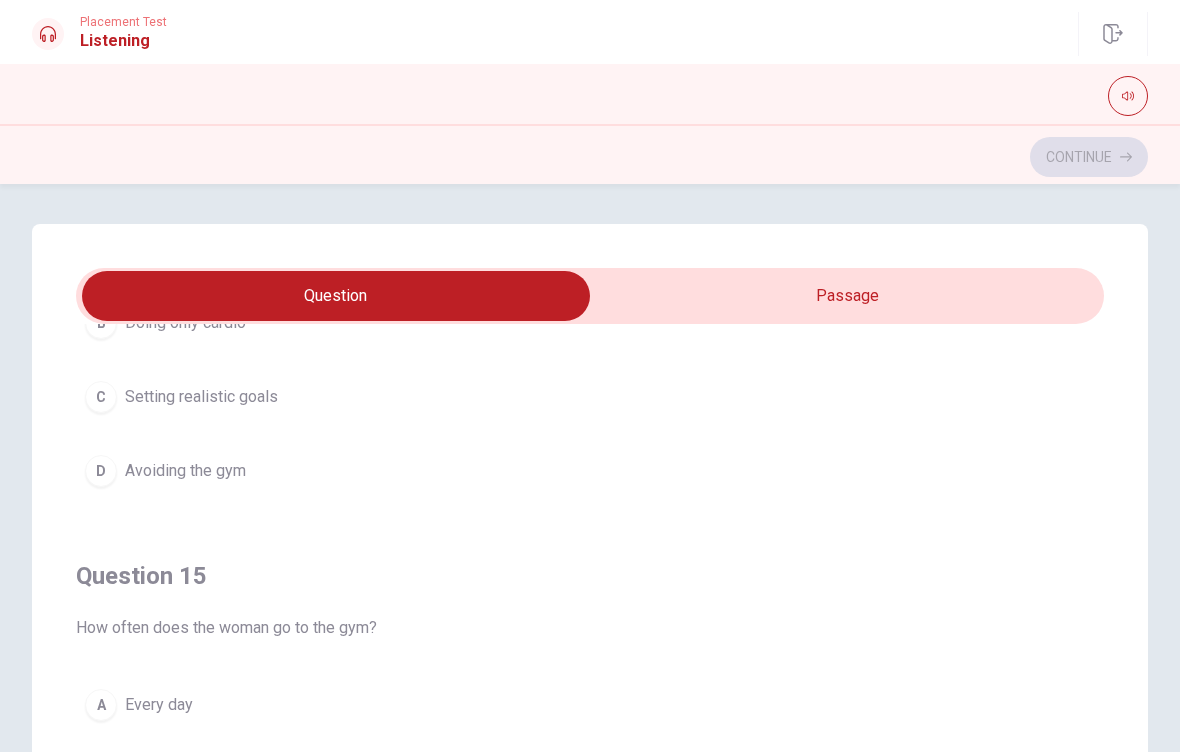 scroll, scrollTop: 1620, scrollLeft: 0, axis: vertical 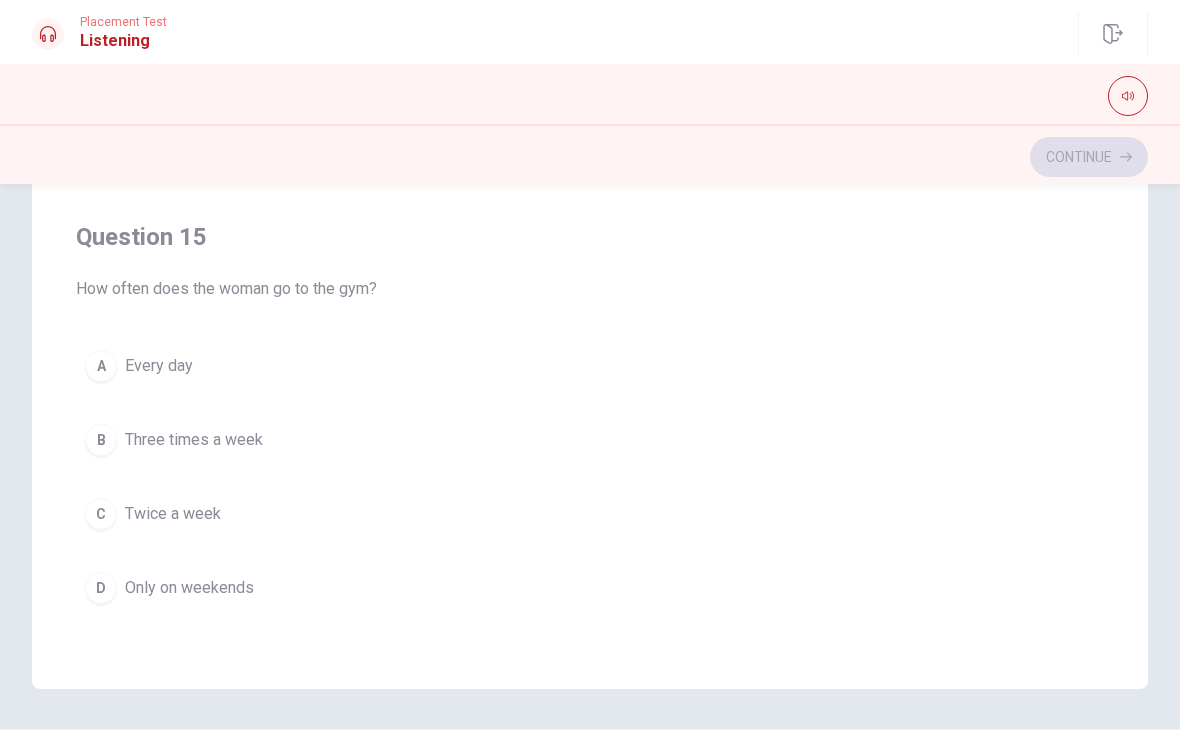 click on "A Every day B Three times a week C Twice a week D Only on weekends" at bounding box center [590, 477] 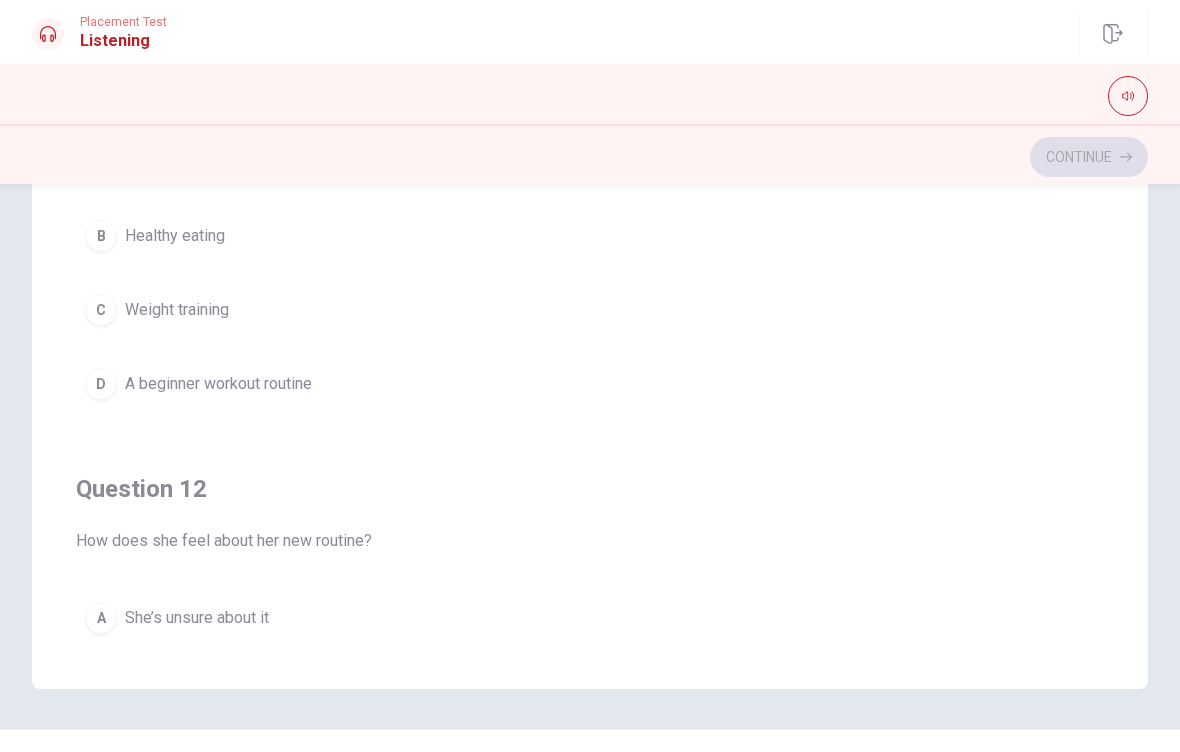 scroll, scrollTop: 0, scrollLeft: 0, axis: both 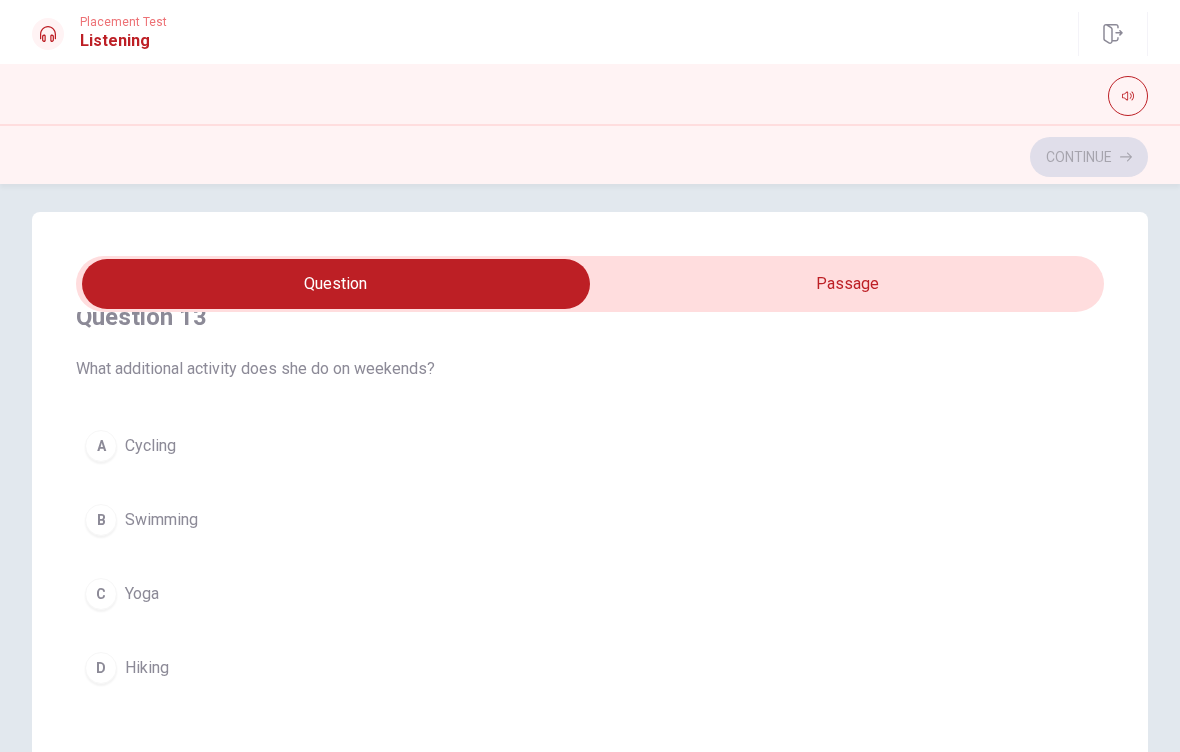 click on "C" at bounding box center [101, 594] 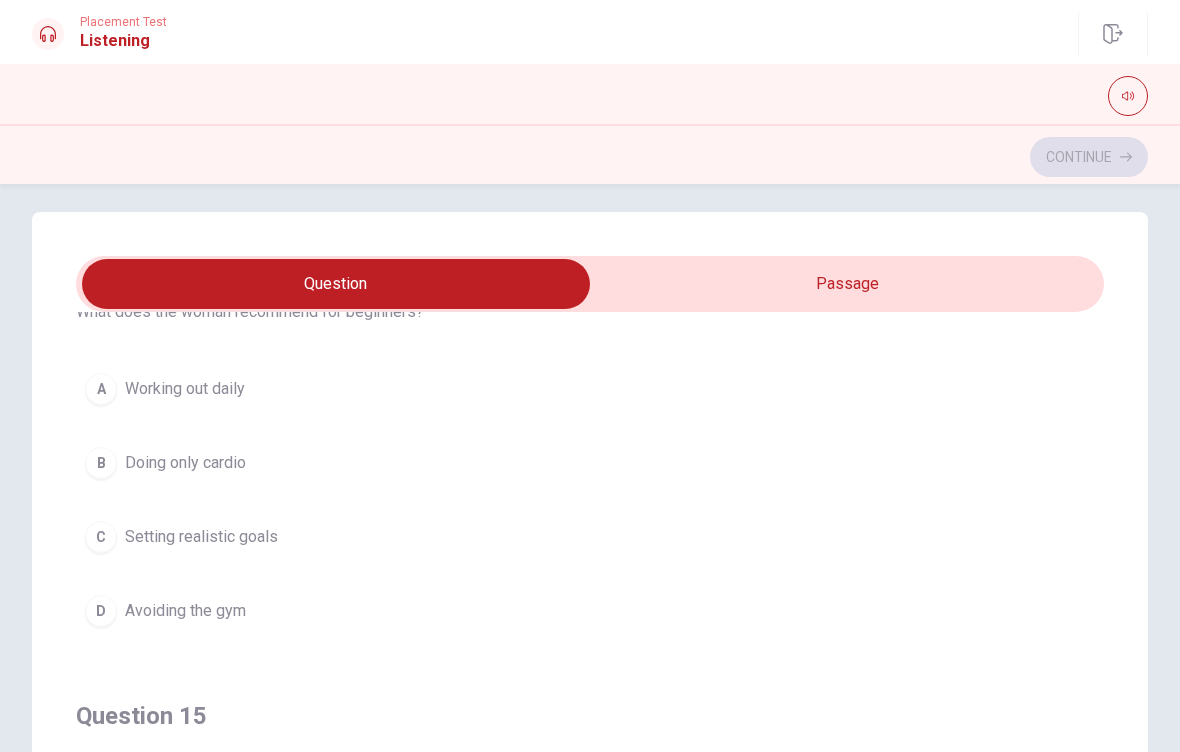 scroll, scrollTop: 1484, scrollLeft: 0, axis: vertical 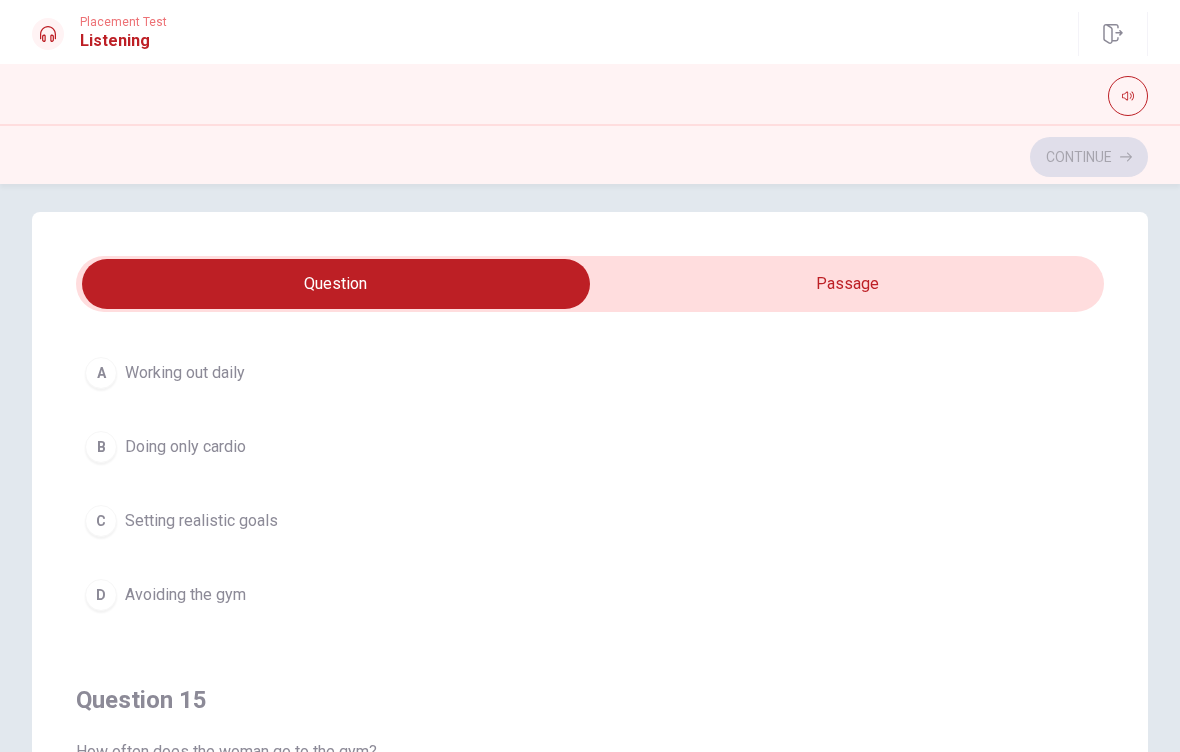 click on "Setting realistic goals" at bounding box center (201, 521) 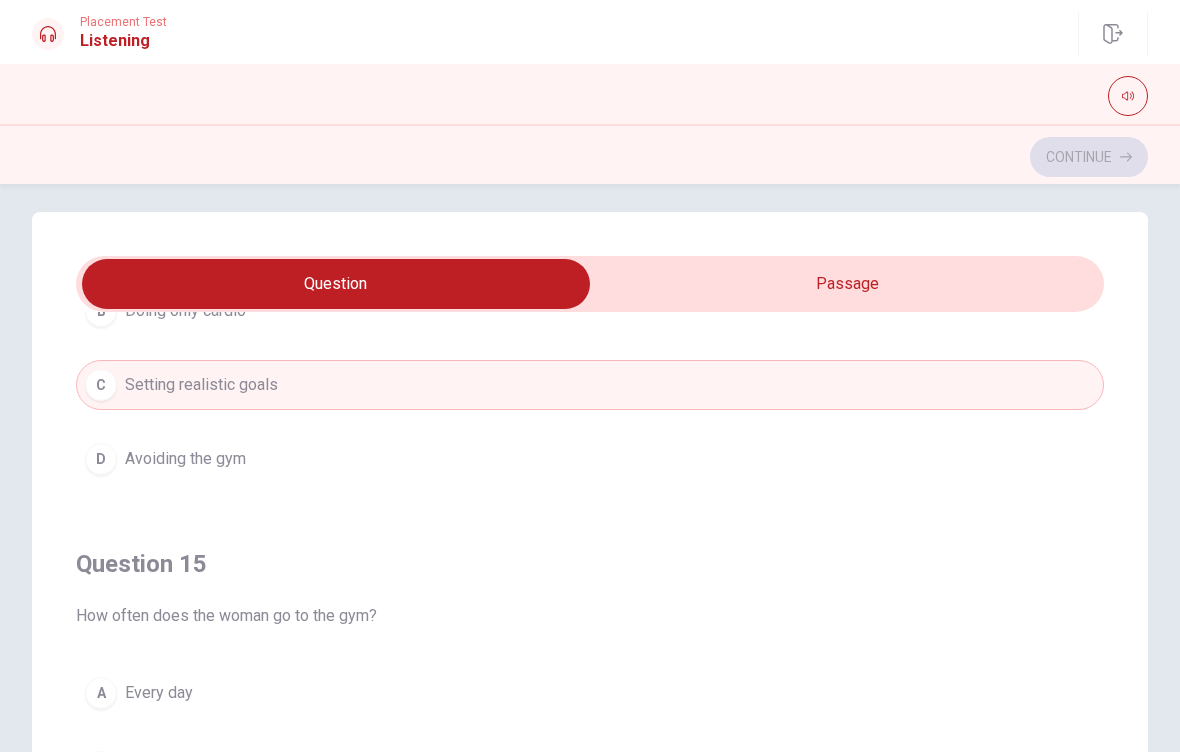 scroll, scrollTop: 1620, scrollLeft: 0, axis: vertical 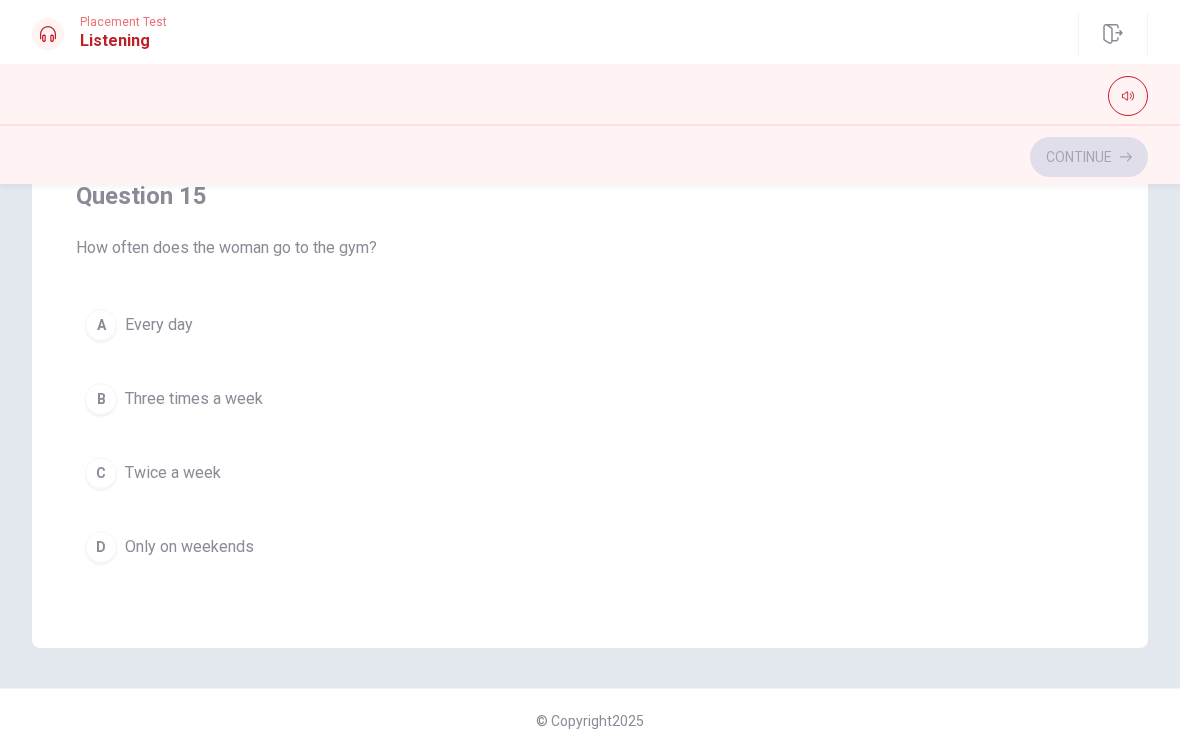 click on "C Twice a week" at bounding box center (590, 473) 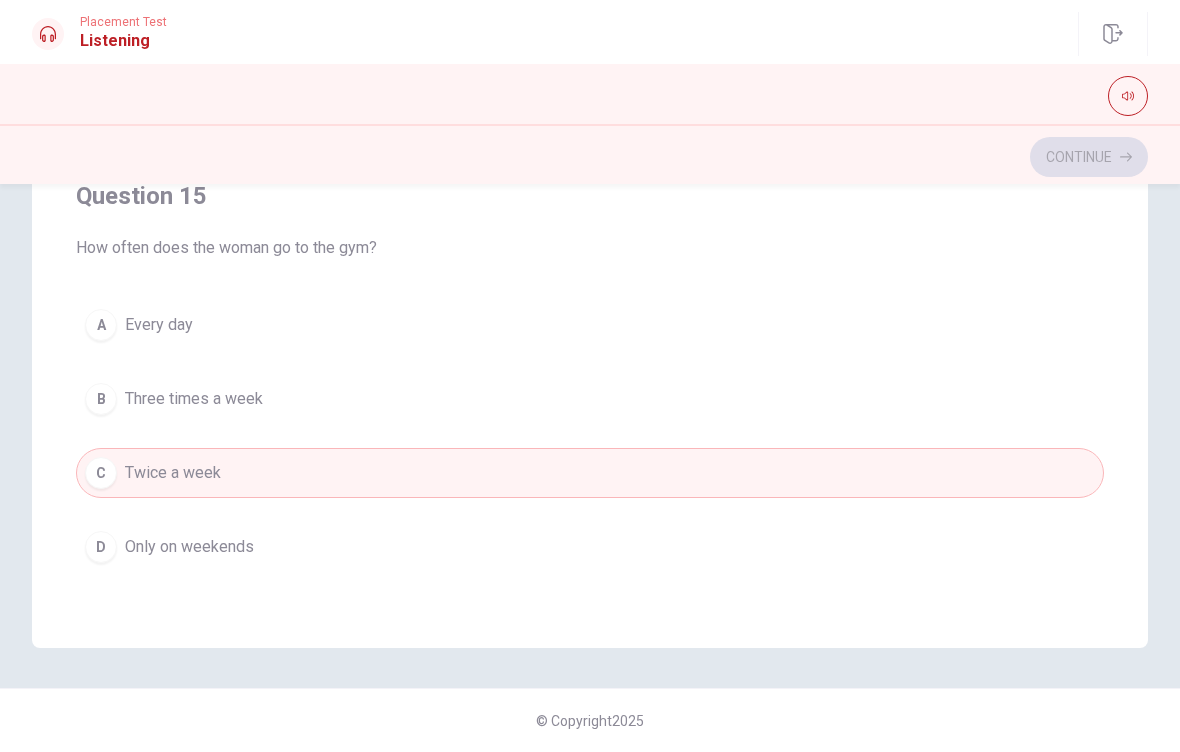 scroll, scrollTop: 380, scrollLeft: 0, axis: vertical 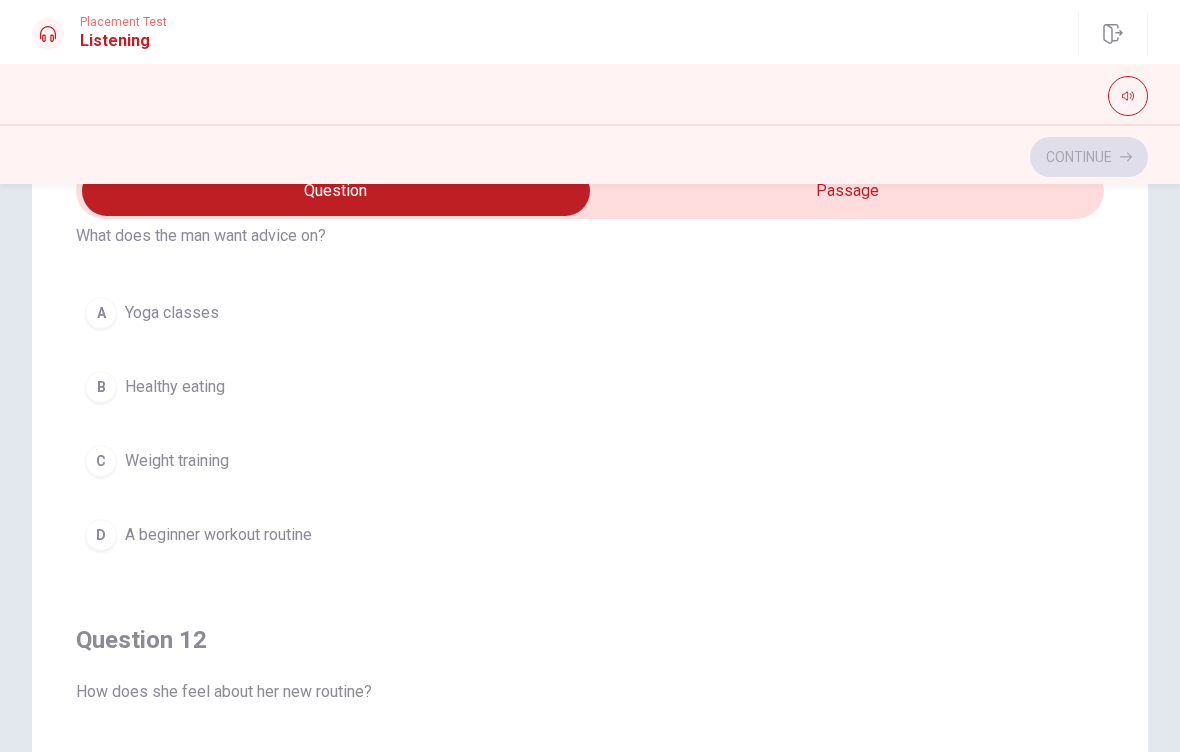 click on "C Weight training" at bounding box center [590, 461] 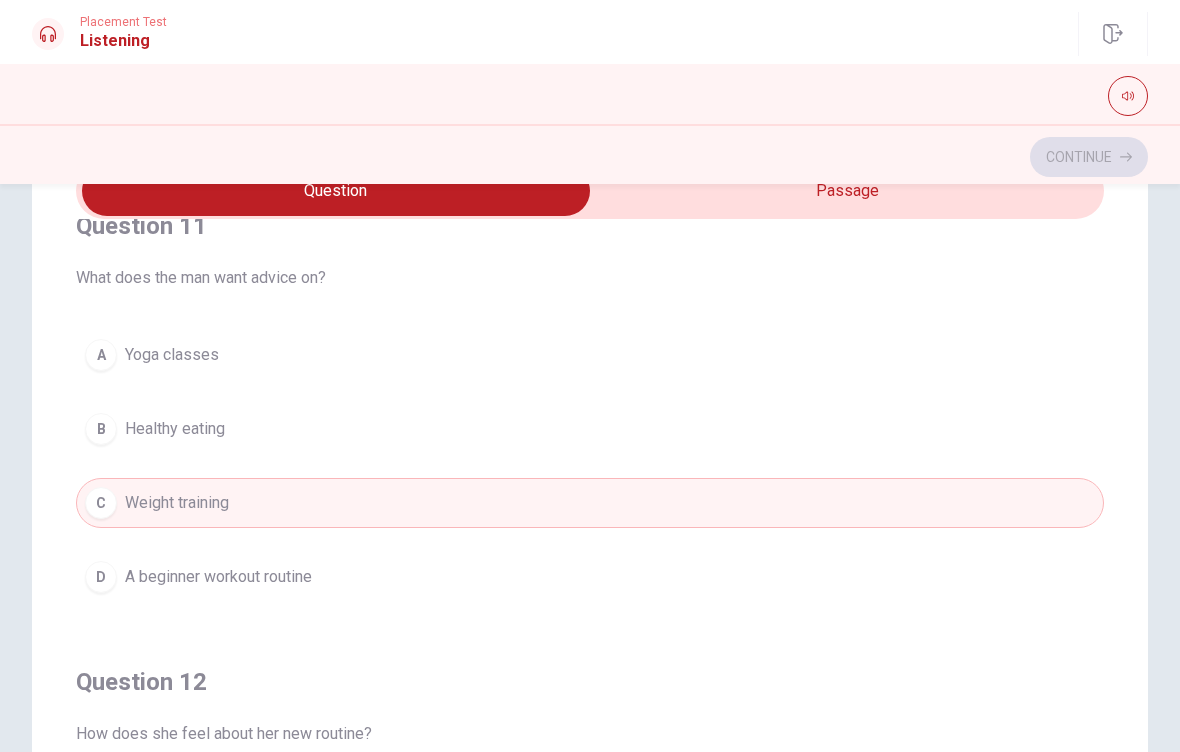 scroll, scrollTop: 42, scrollLeft: 0, axis: vertical 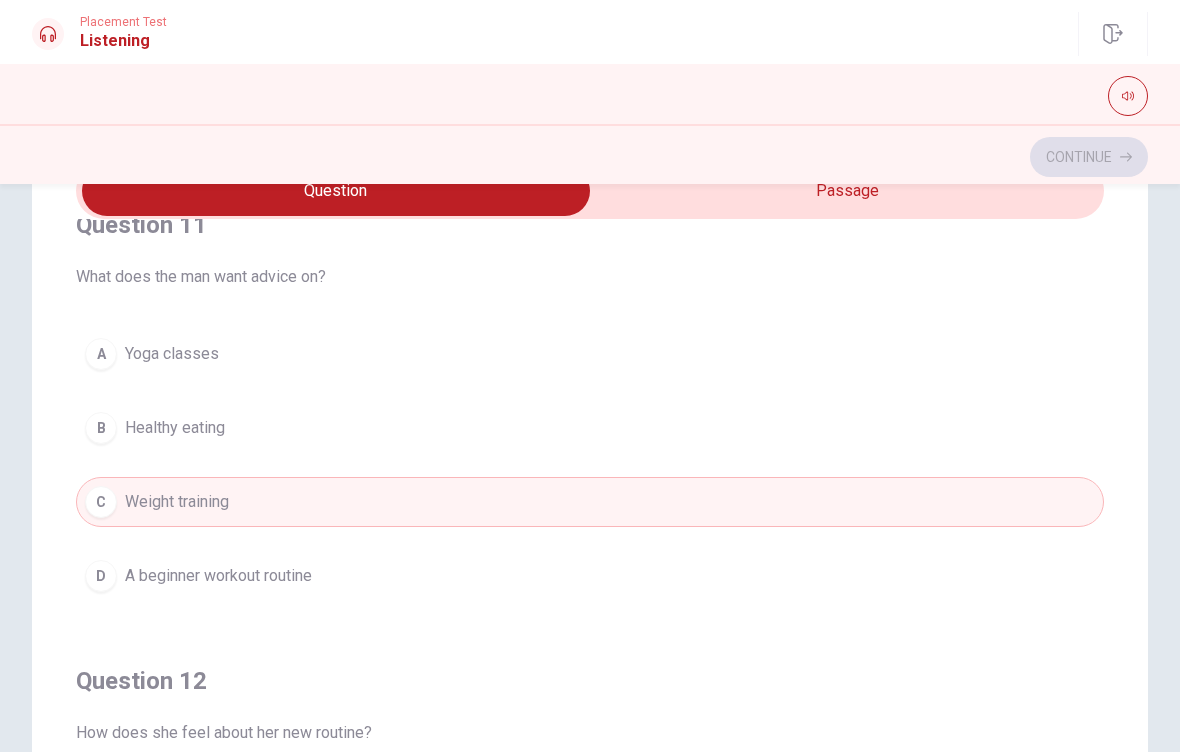 click on "A beginner workout routine" at bounding box center (218, 576) 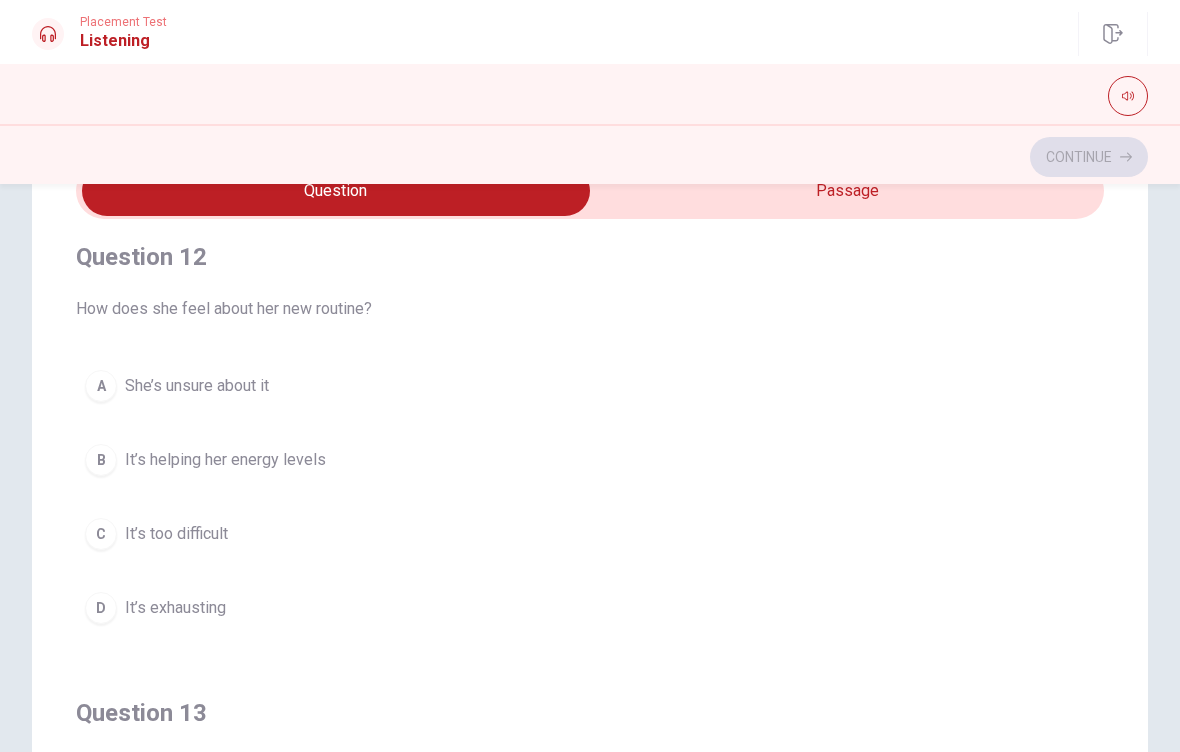 scroll, scrollTop: 477, scrollLeft: 0, axis: vertical 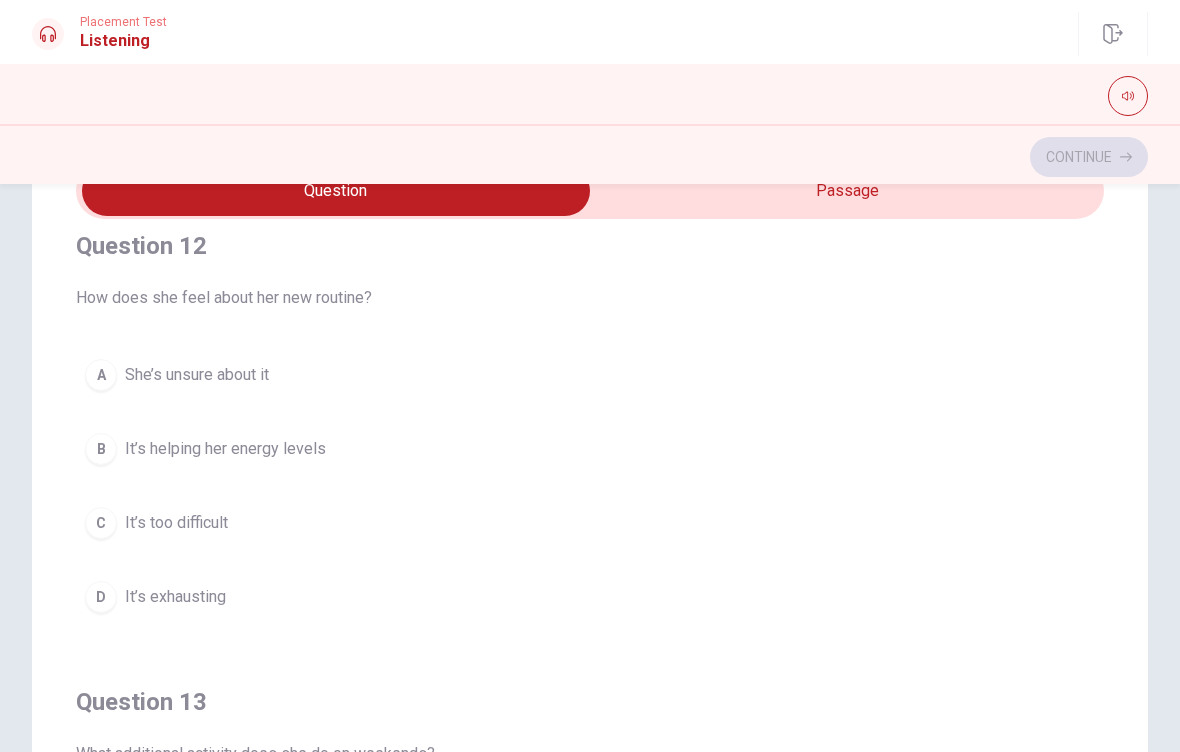 click on "It’s helping her energy levels" at bounding box center [225, 449] 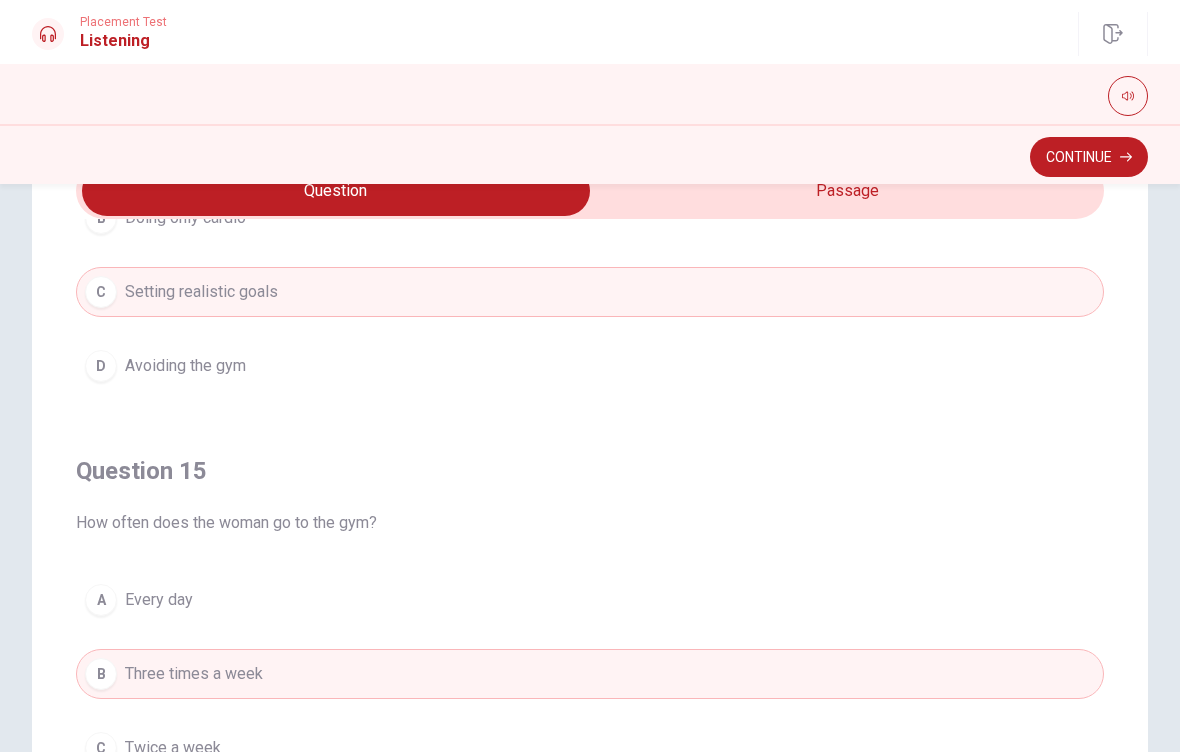 scroll, scrollTop: 1620, scrollLeft: 0, axis: vertical 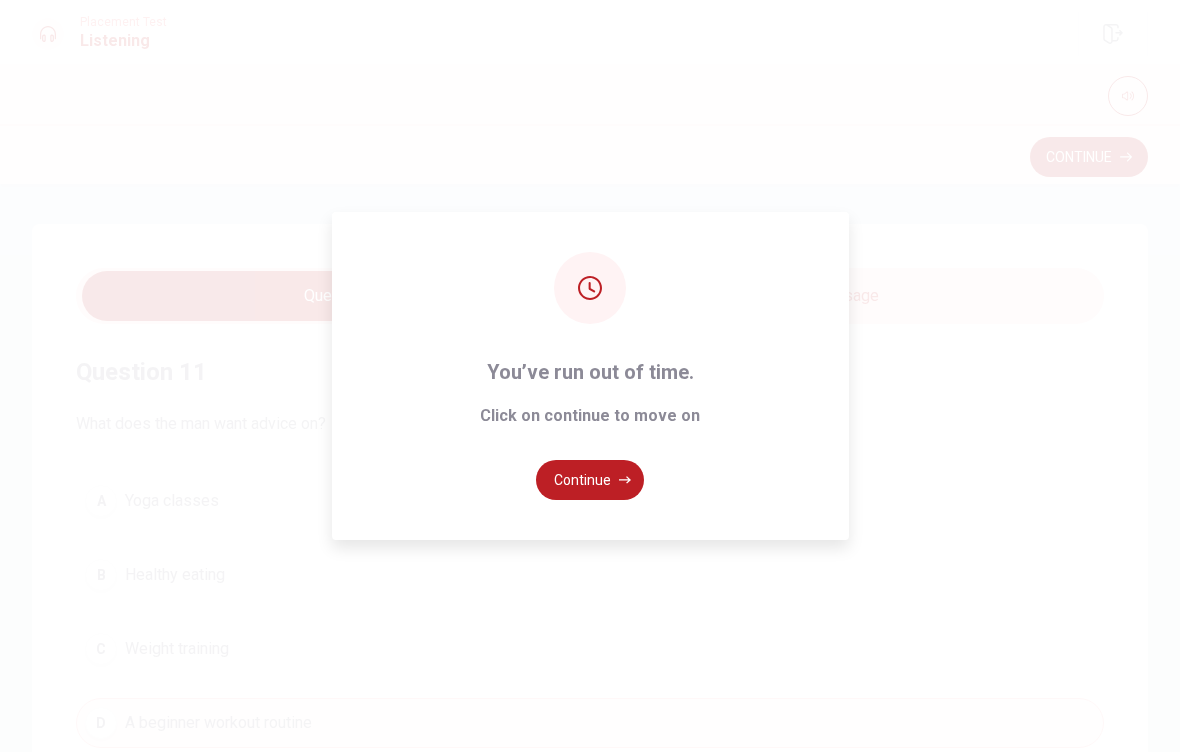click on "Continue" at bounding box center (590, 480) 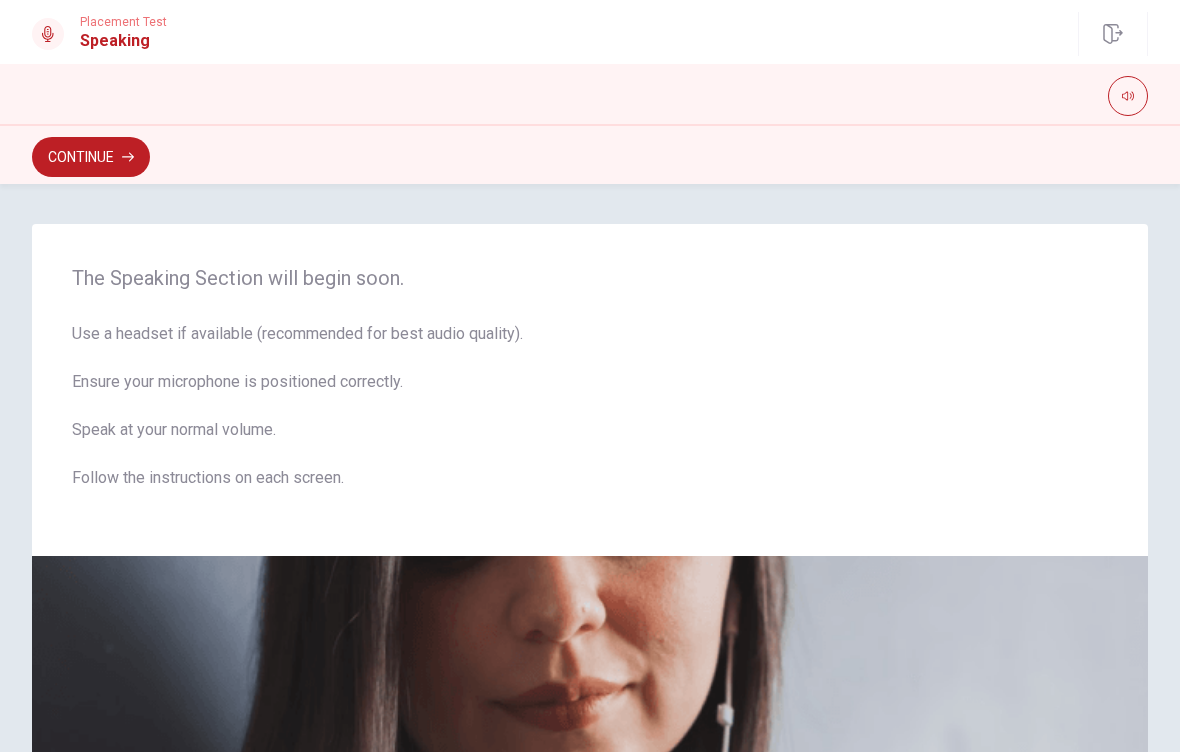 scroll, scrollTop: 0, scrollLeft: 0, axis: both 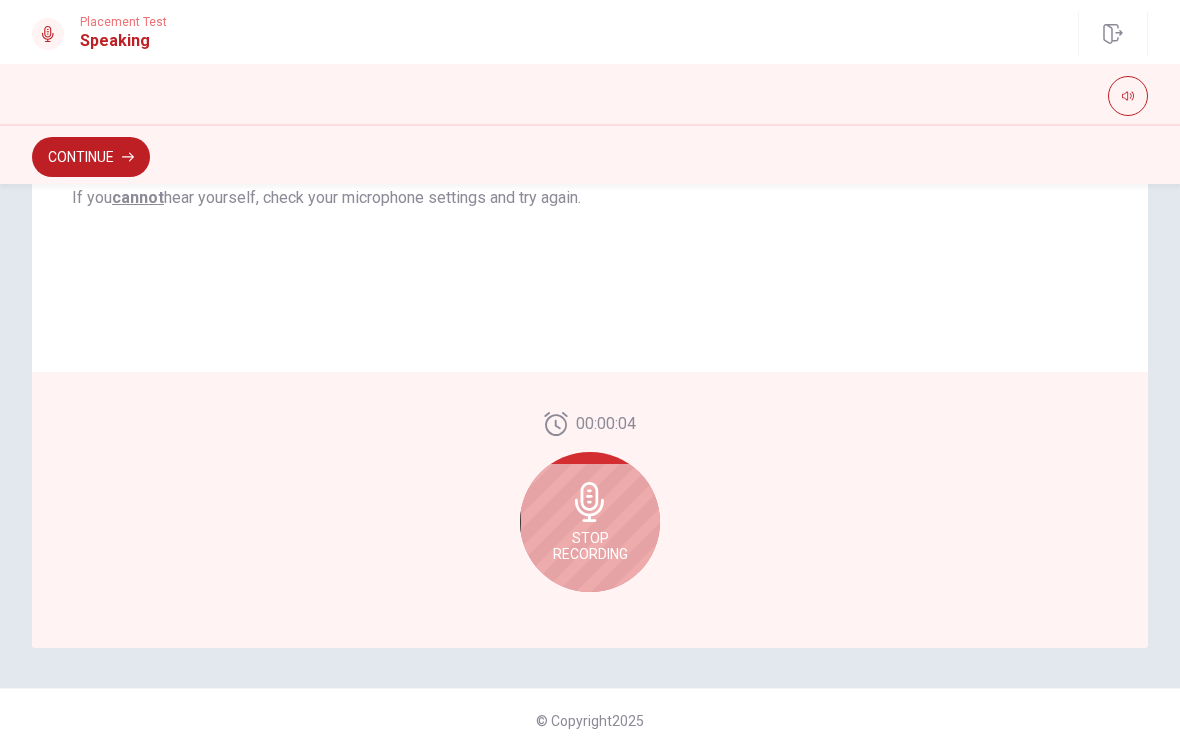 click on "Stop   Recording" at bounding box center [590, 522] 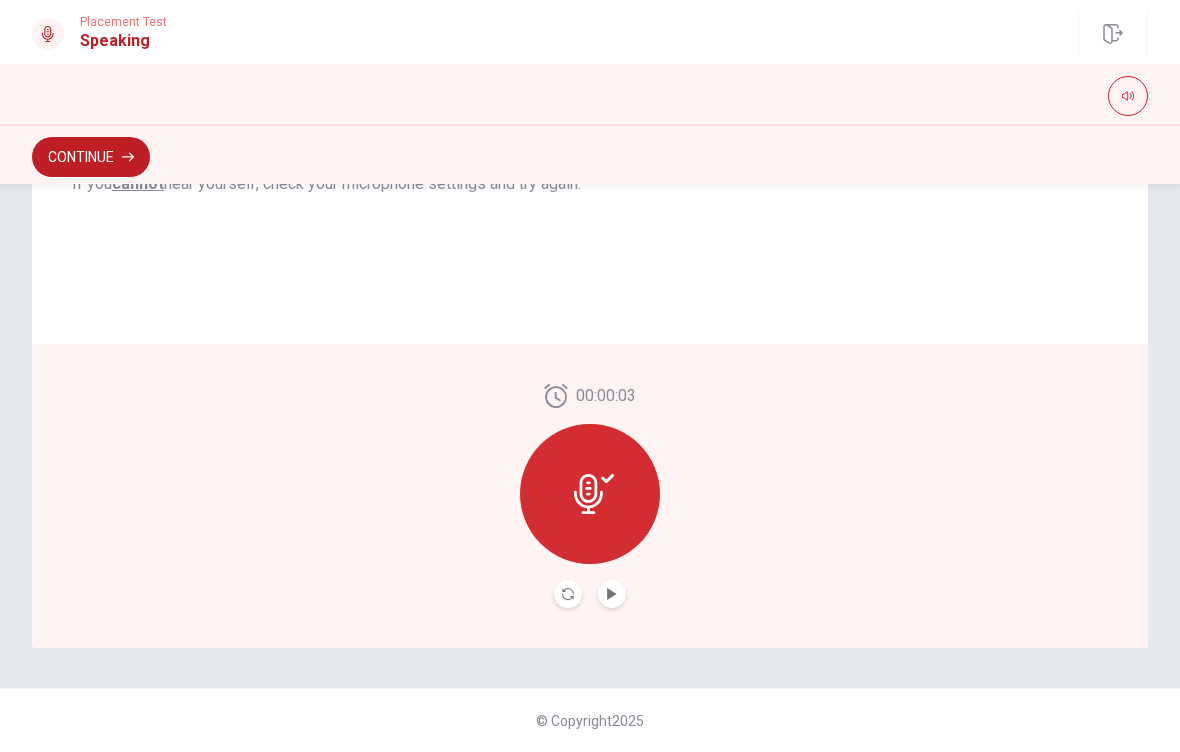 click at bounding box center [612, 594] 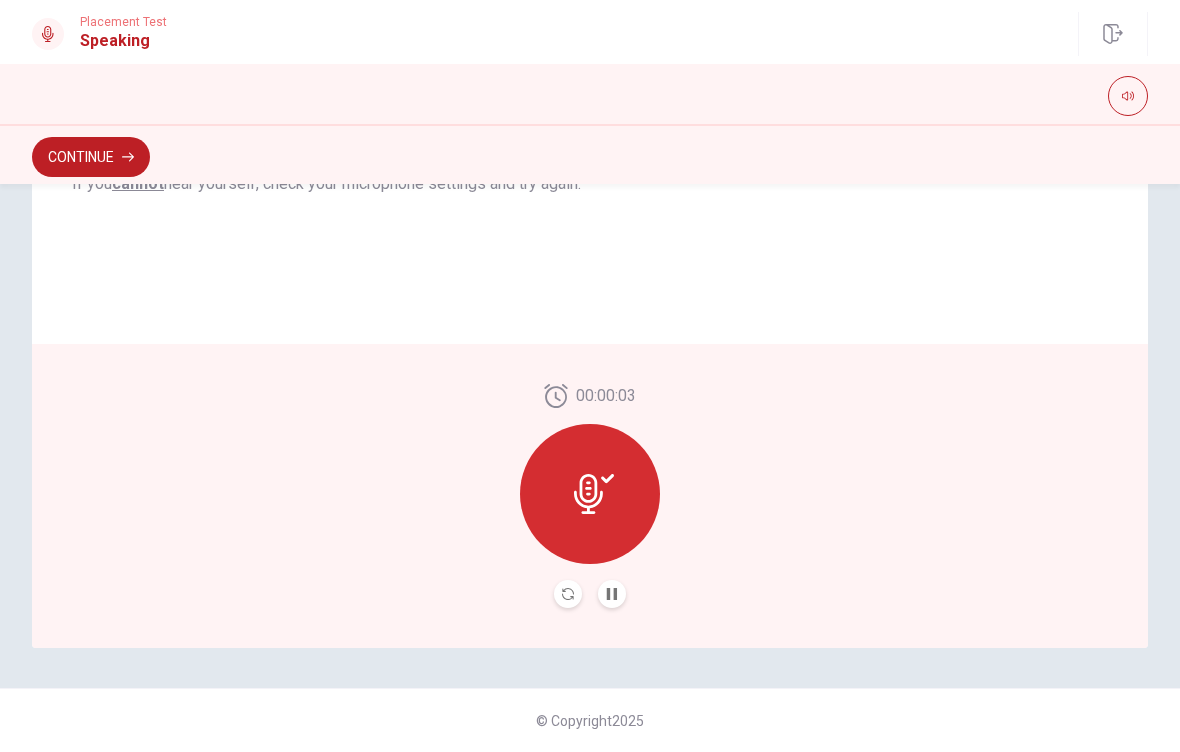 click 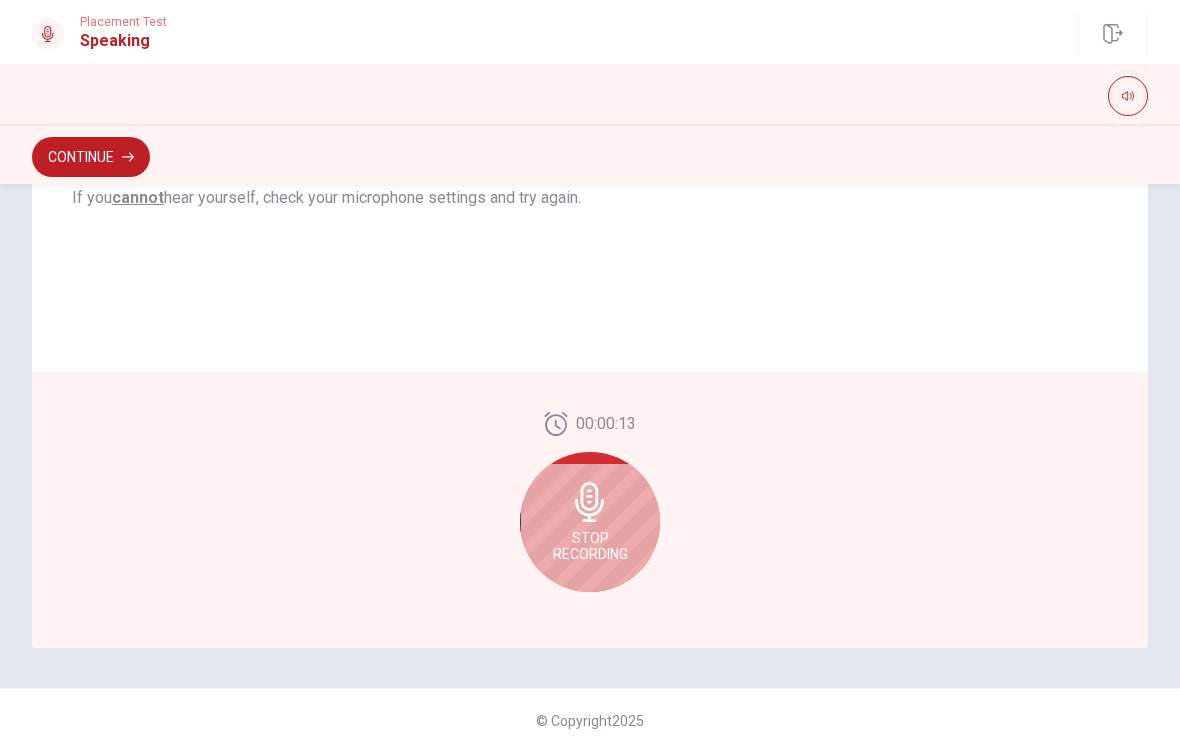 click on "Stop   Recording" at bounding box center [590, 546] 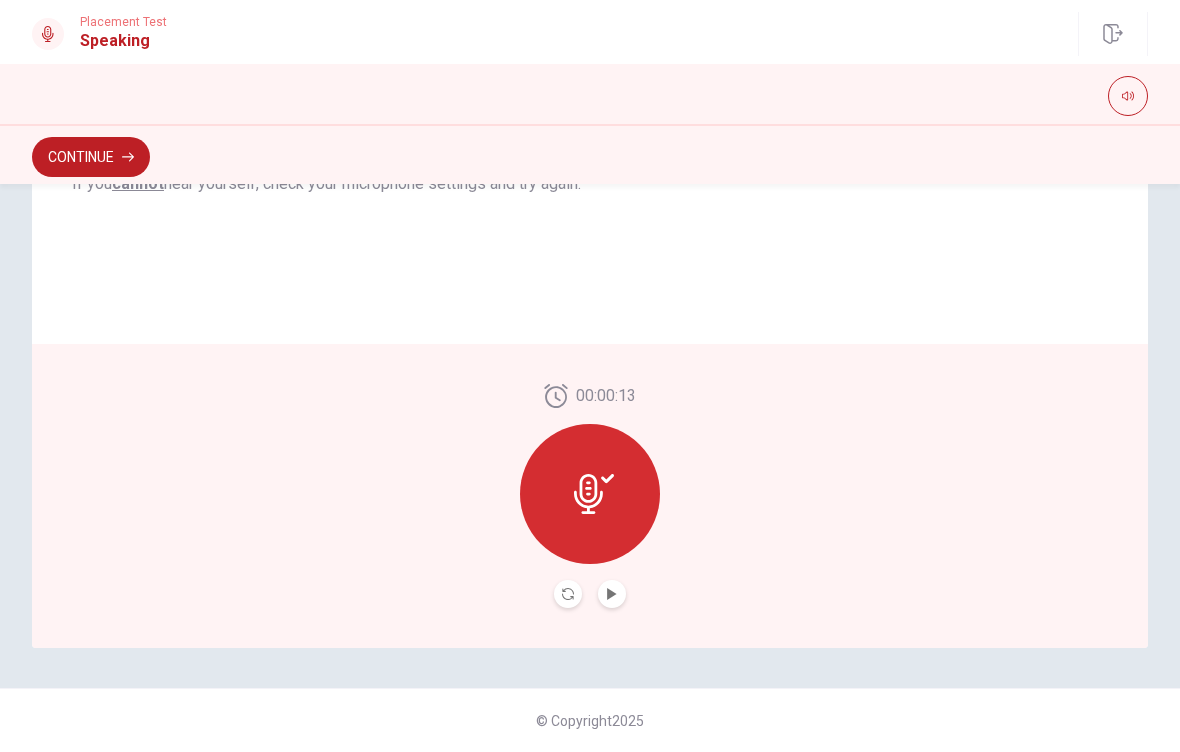 click at bounding box center (612, 594) 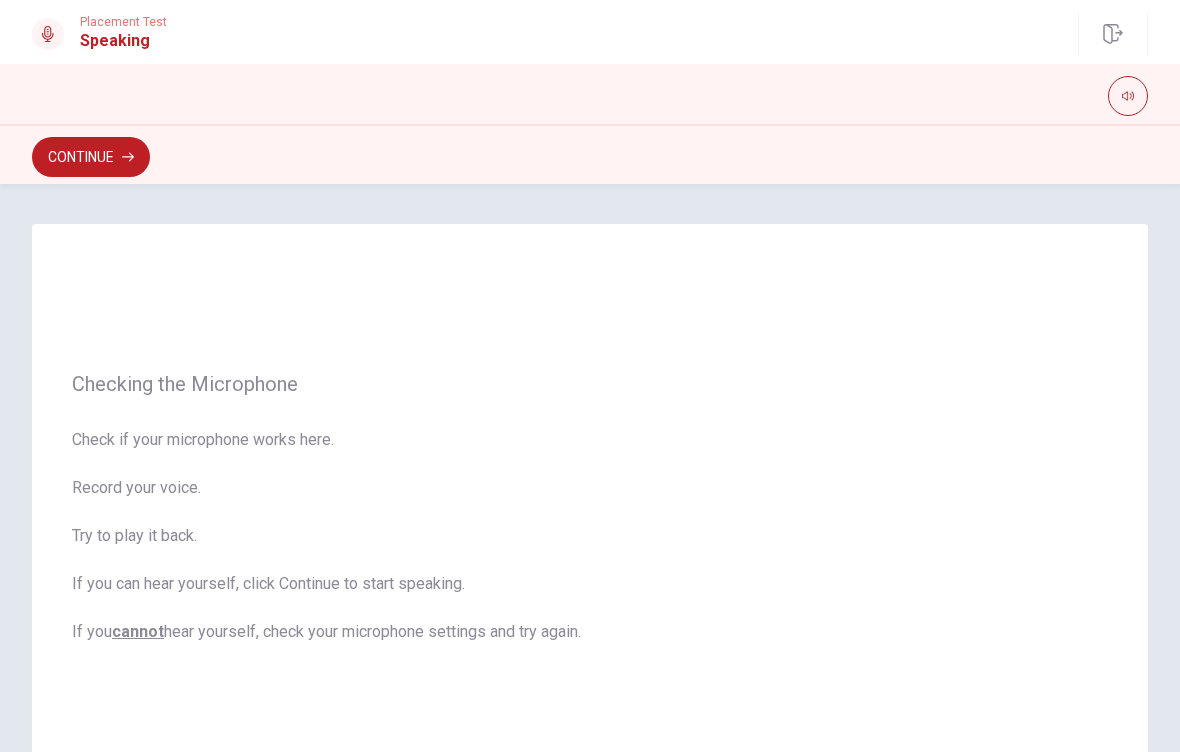 scroll, scrollTop: 0, scrollLeft: 0, axis: both 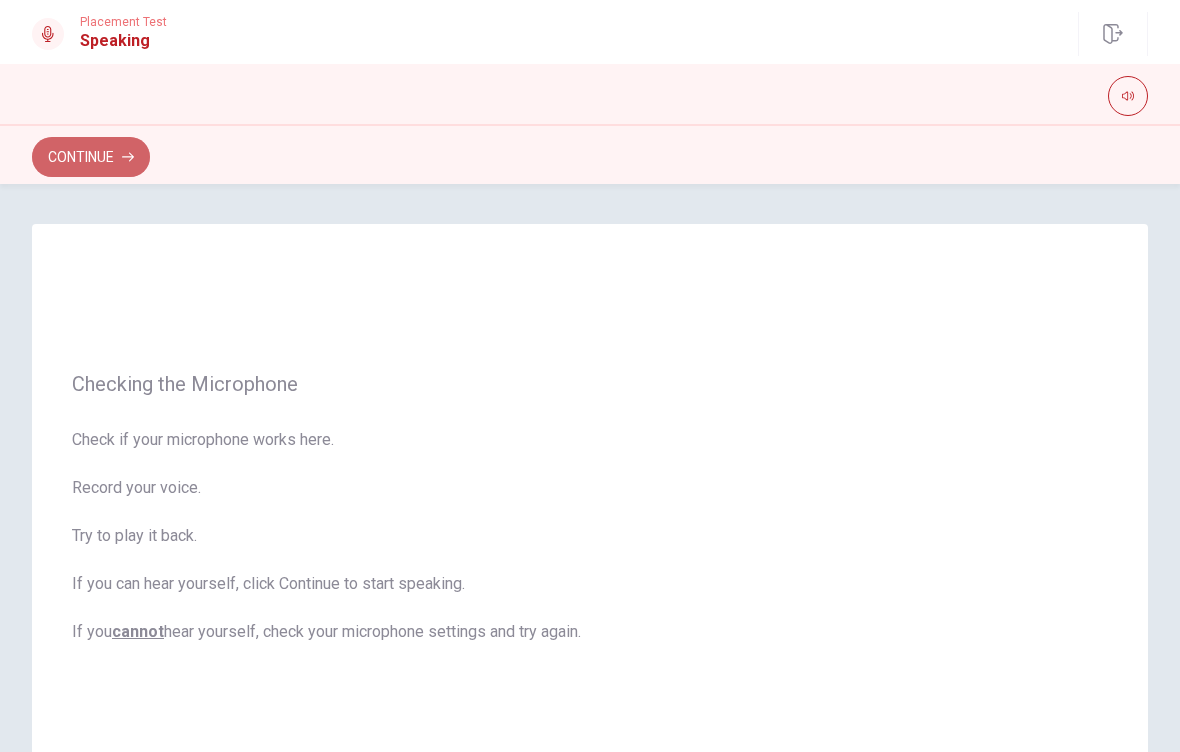 click on "Continue" at bounding box center [91, 157] 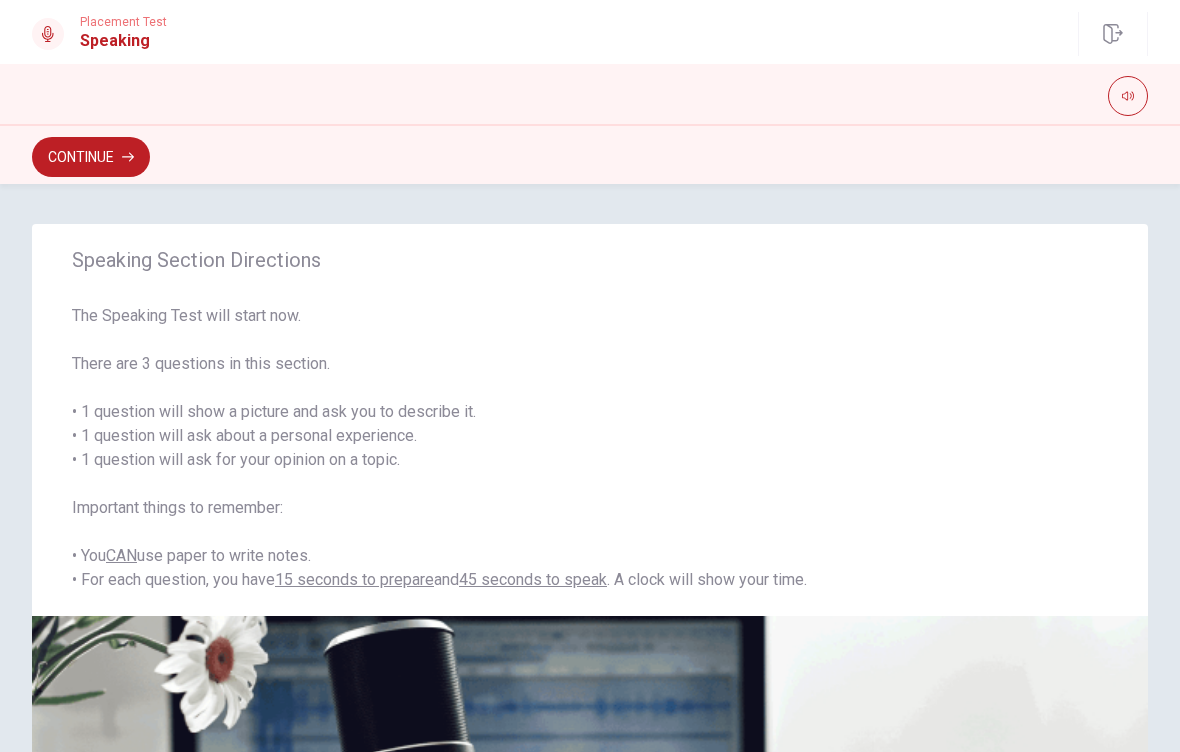 scroll, scrollTop: 0, scrollLeft: 0, axis: both 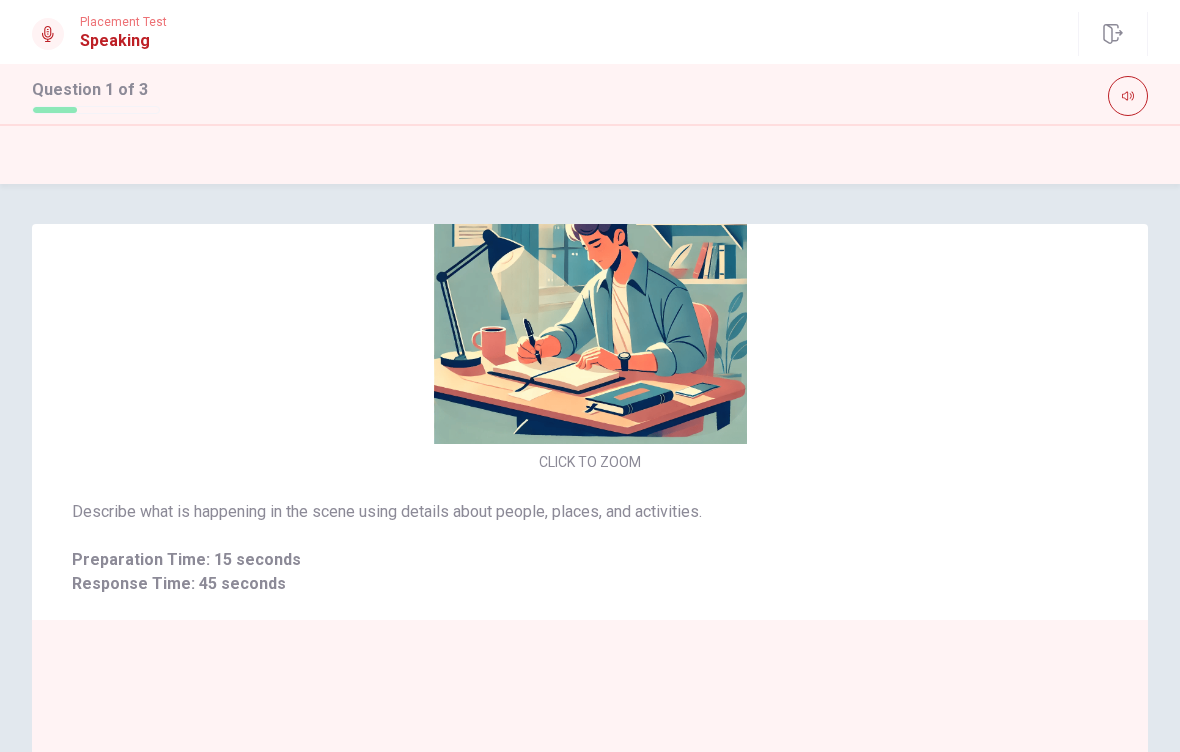 click at bounding box center (590, 287) 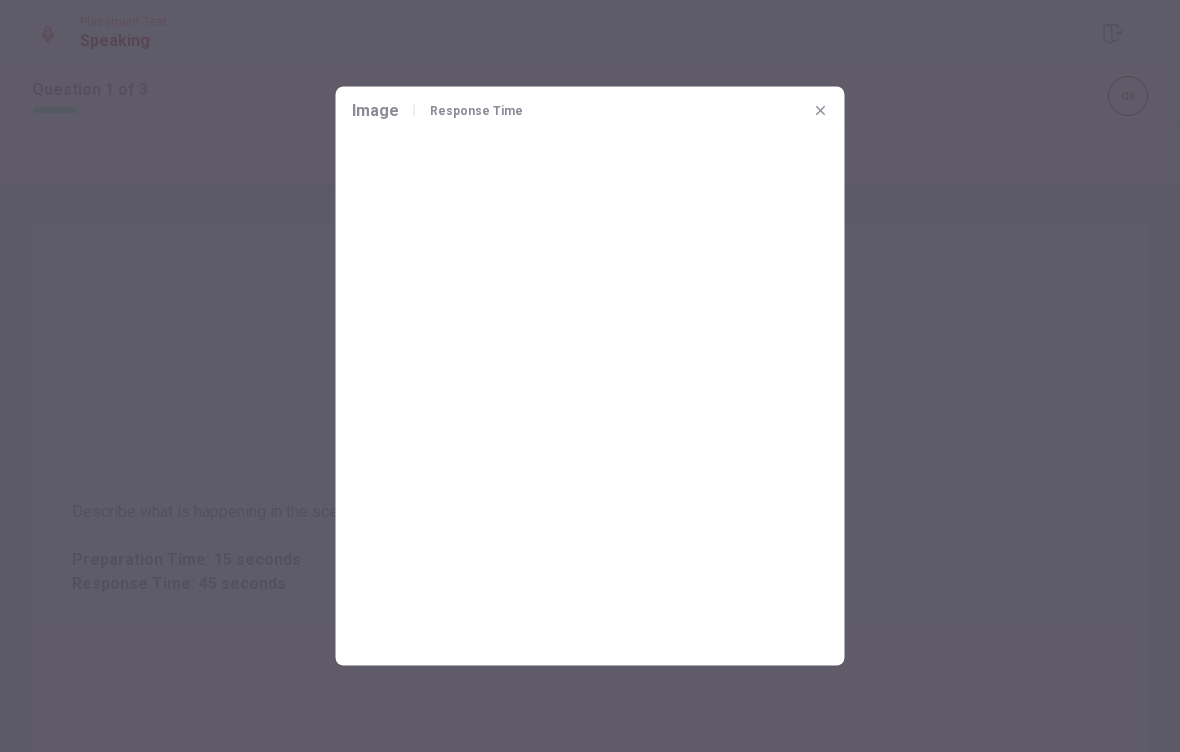 scroll, scrollTop: 0, scrollLeft: 0, axis: both 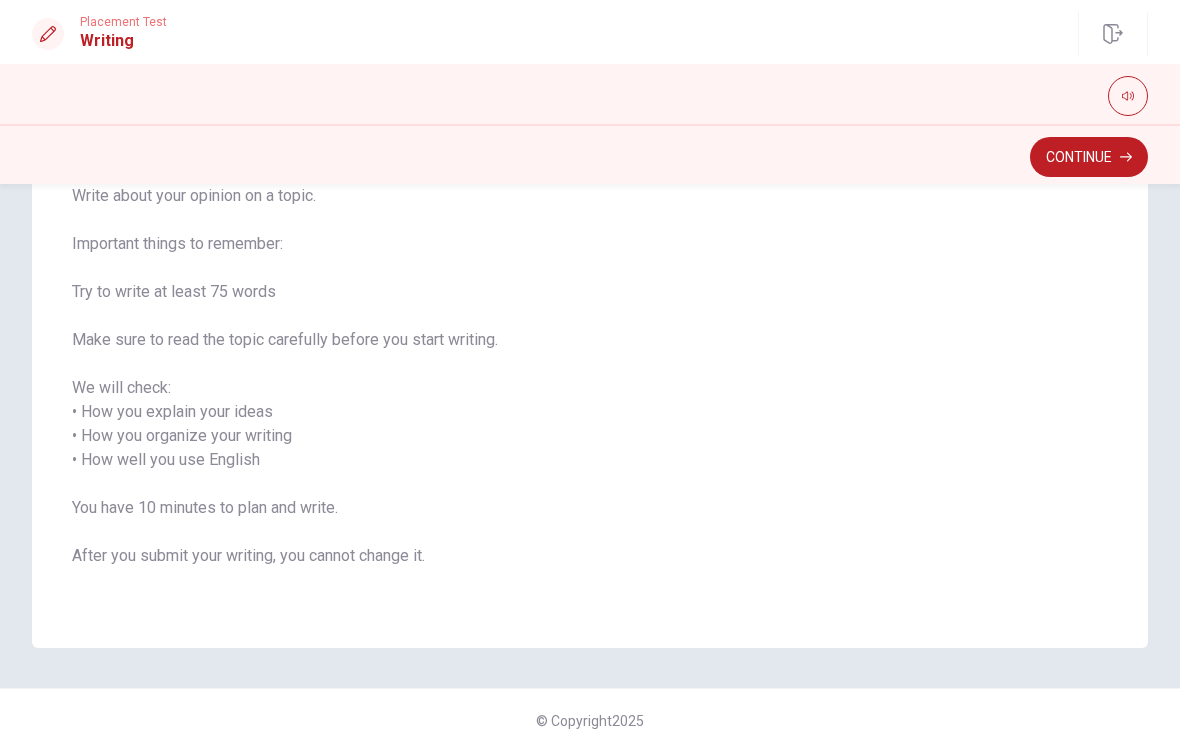 click on "Continue" at bounding box center [1089, 157] 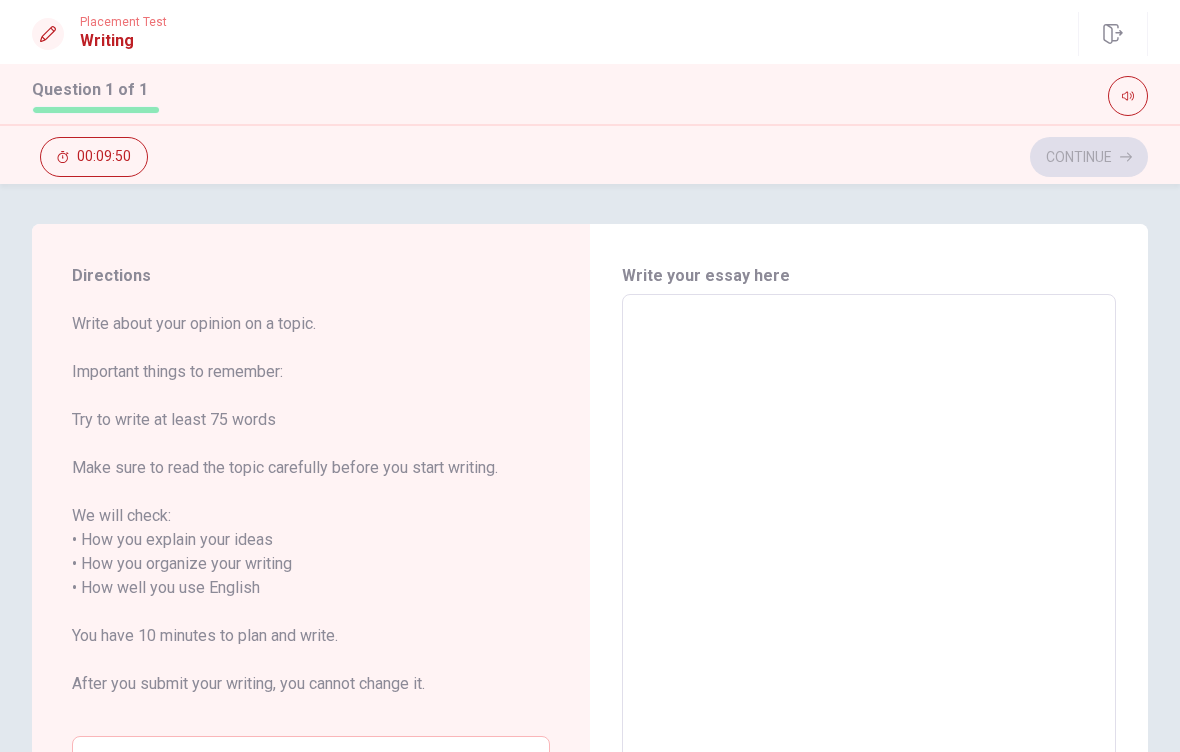 scroll, scrollTop: 0, scrollLeft: 0, axis: both 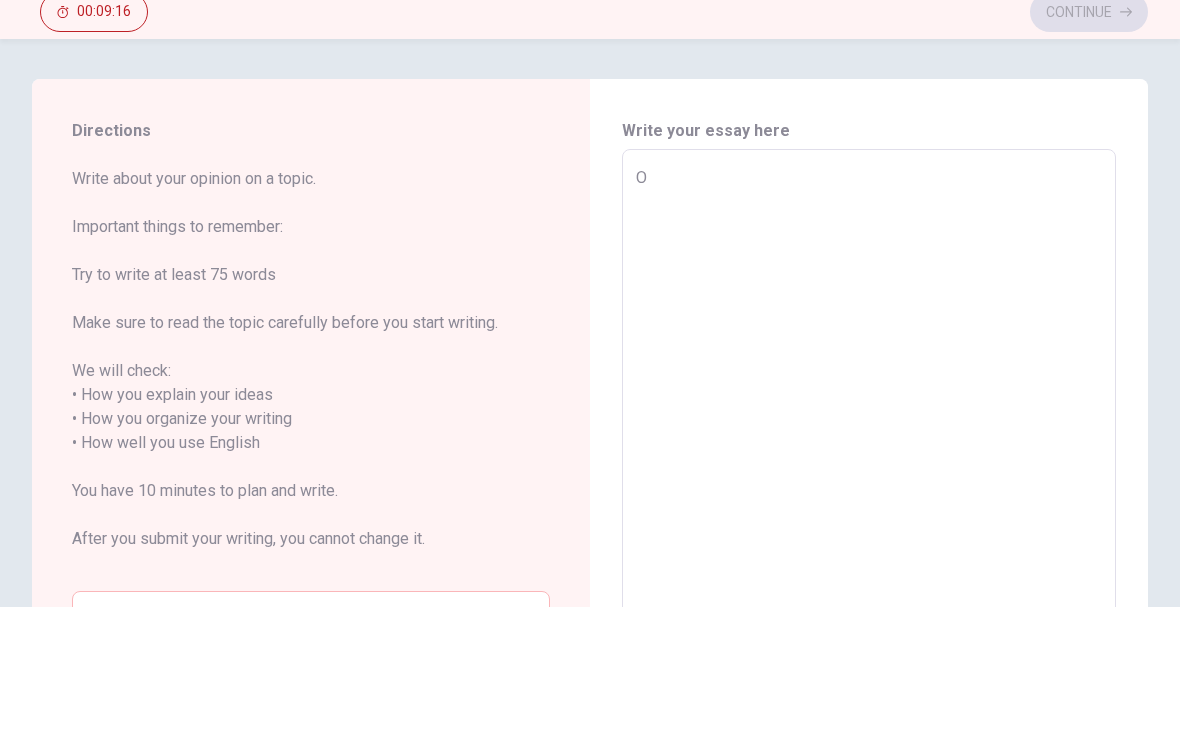 type on "O" 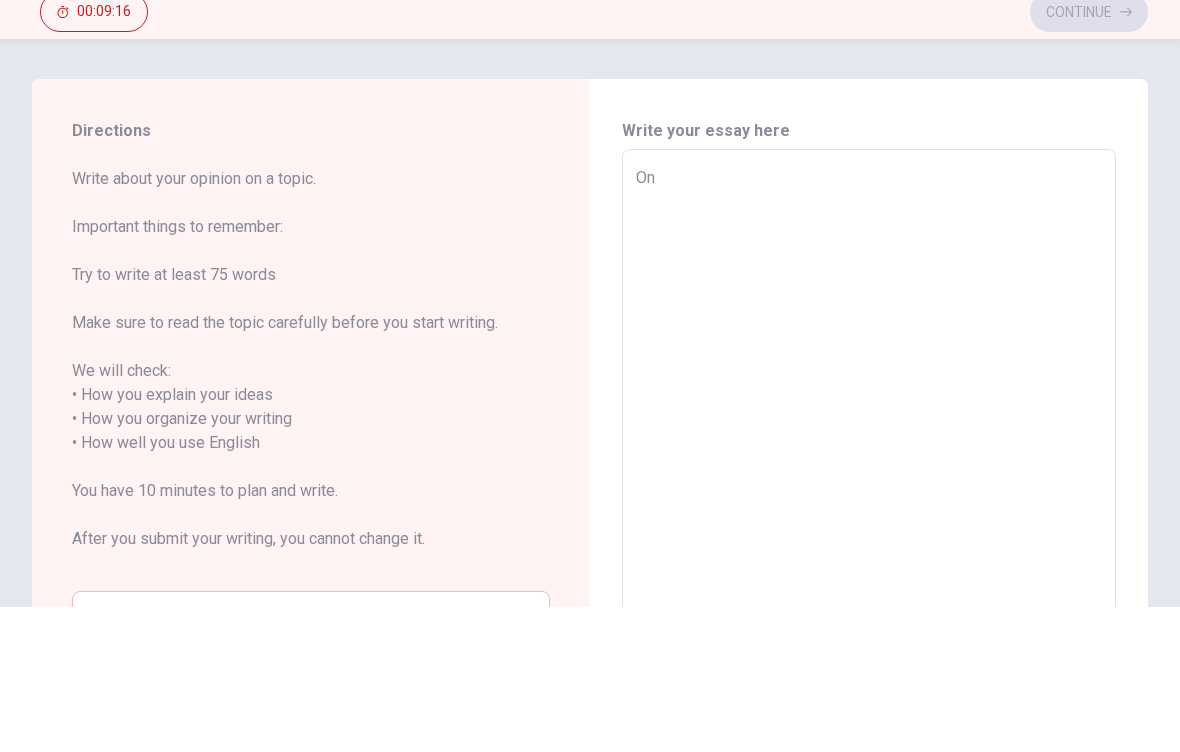 type on "x" 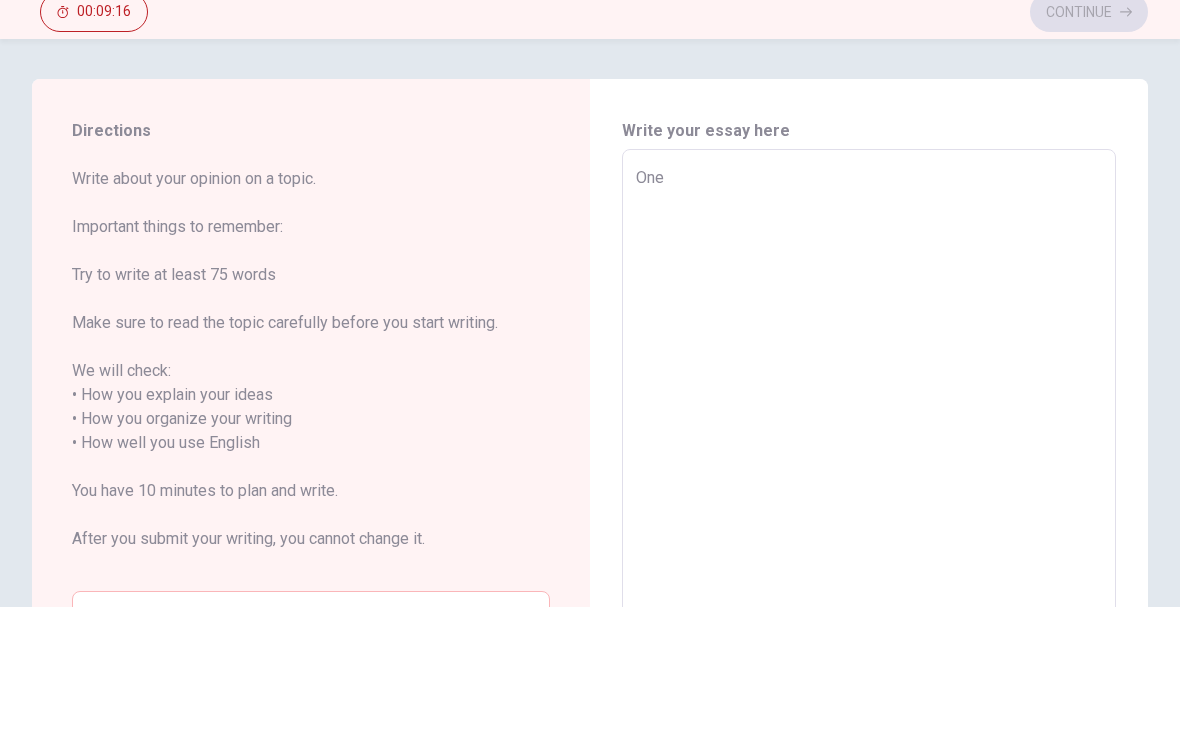 type on "x" 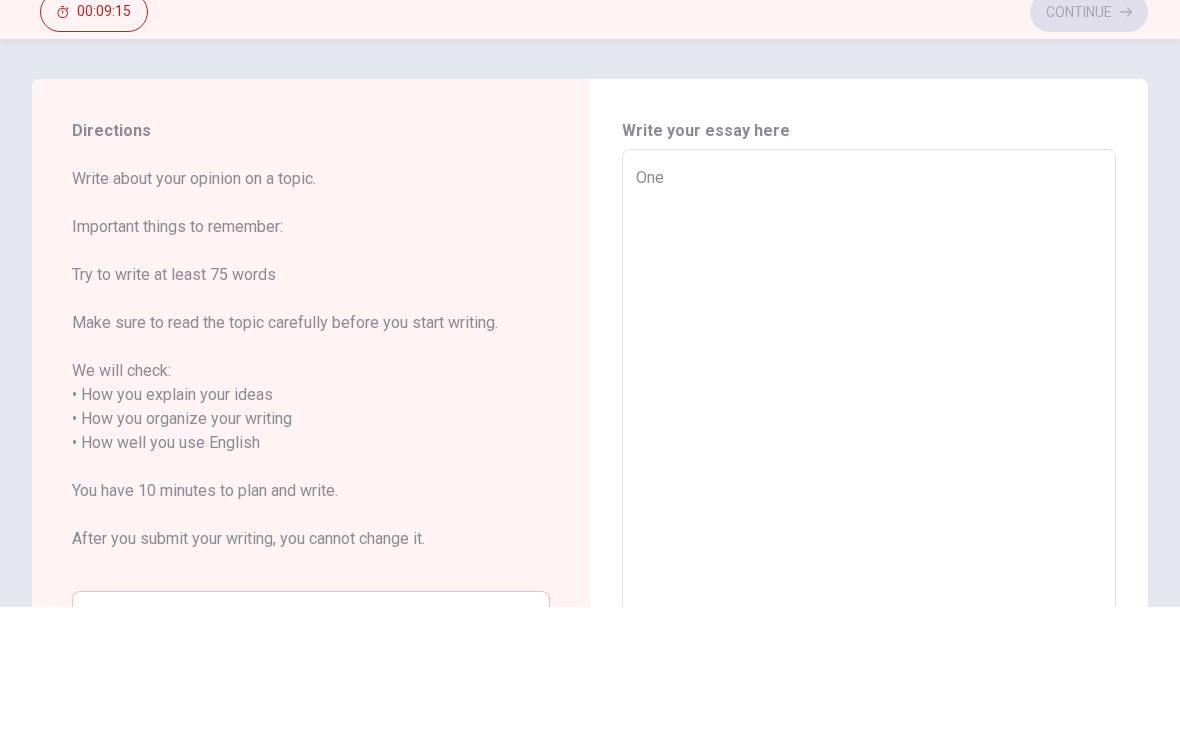 type on "One o" 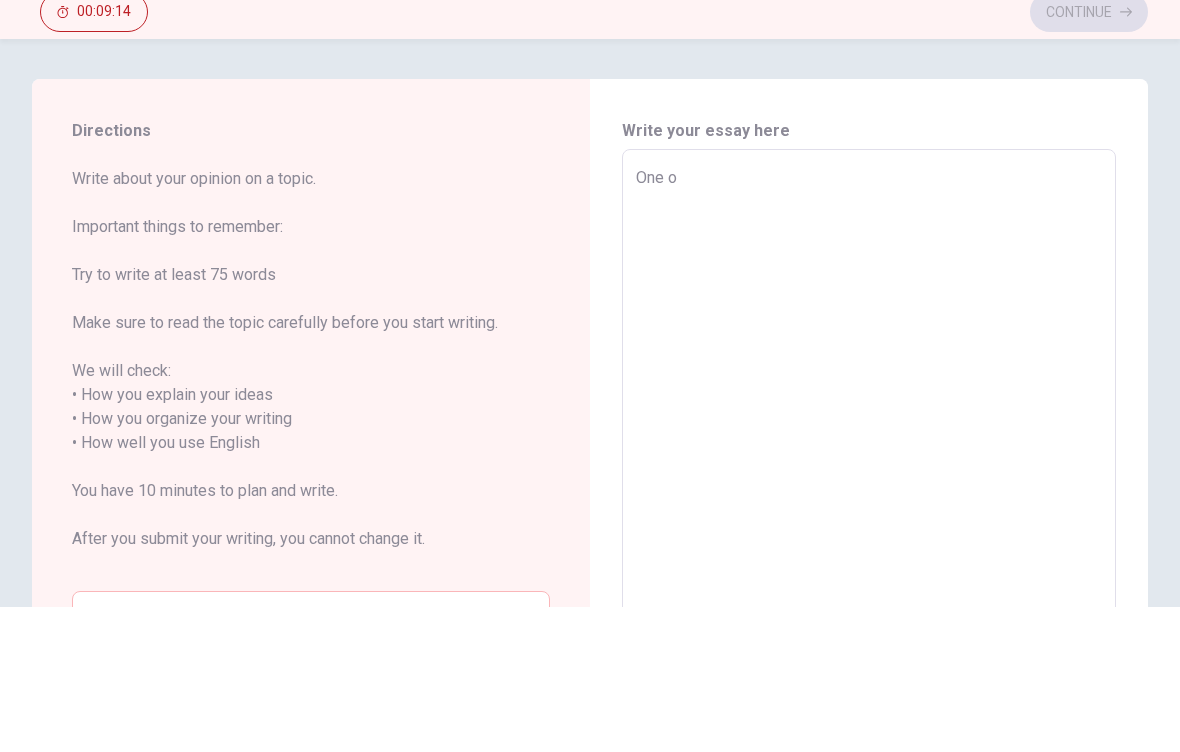 type on "x" 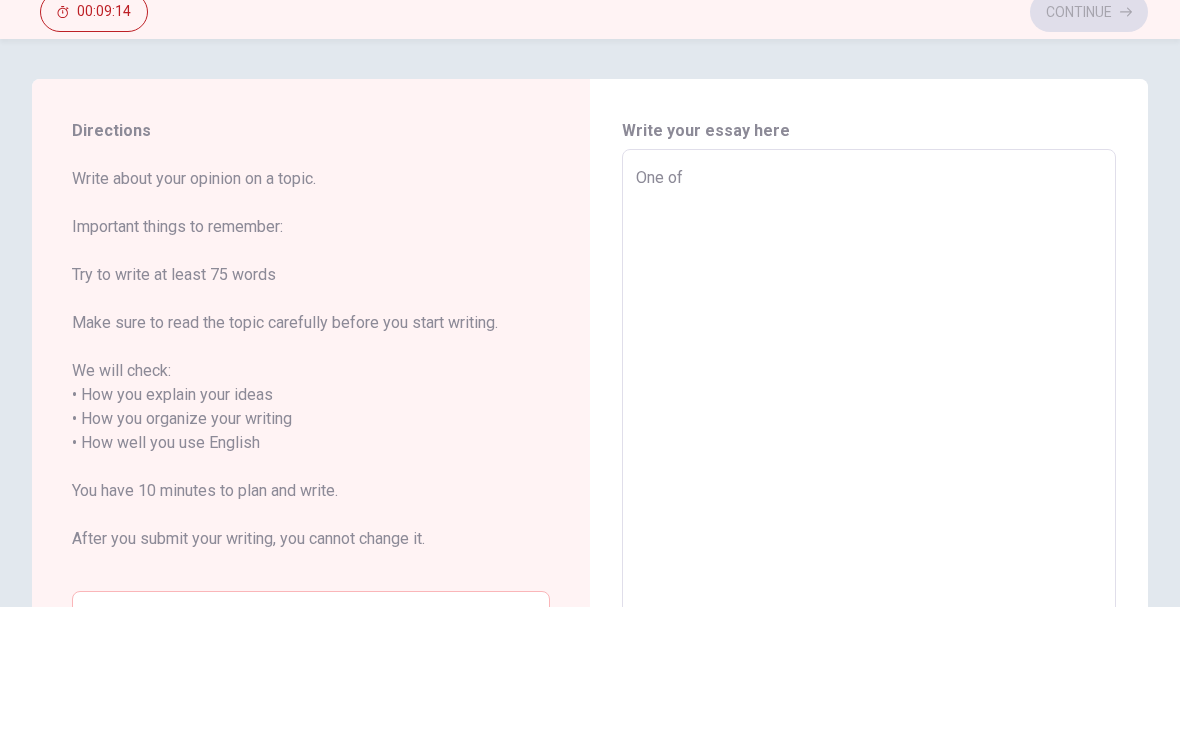 type on "x" 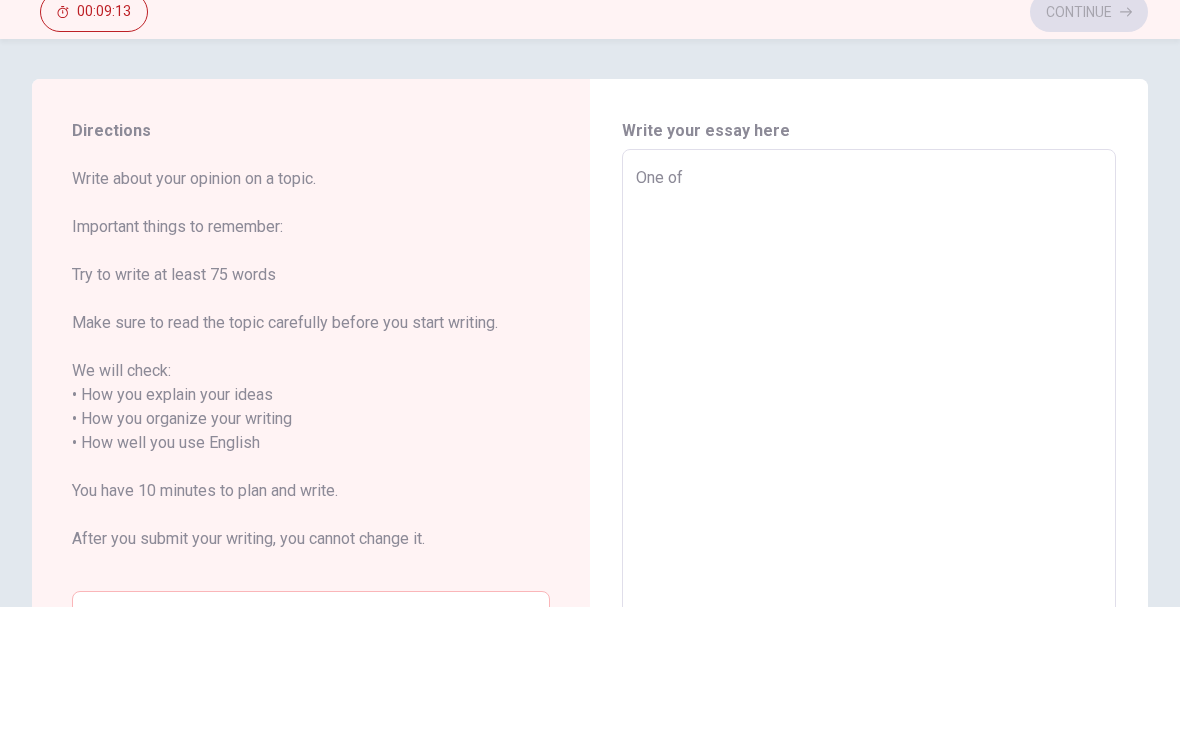 type on "x" 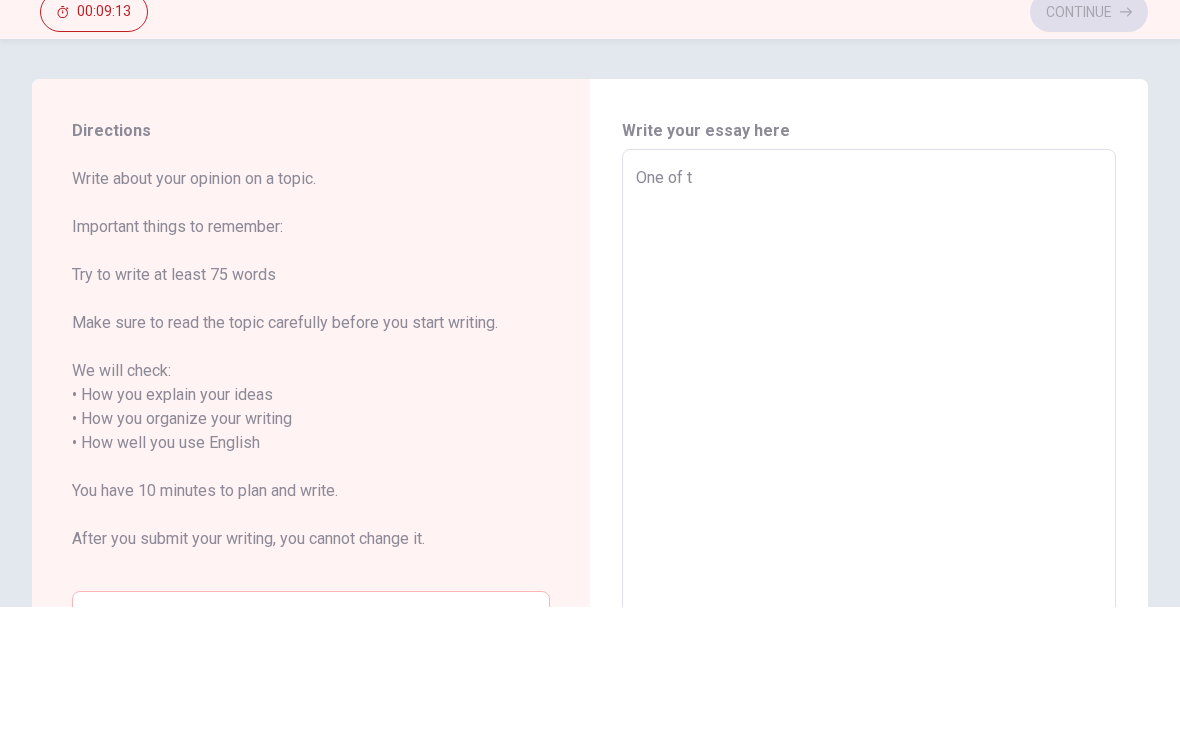 type on "x" 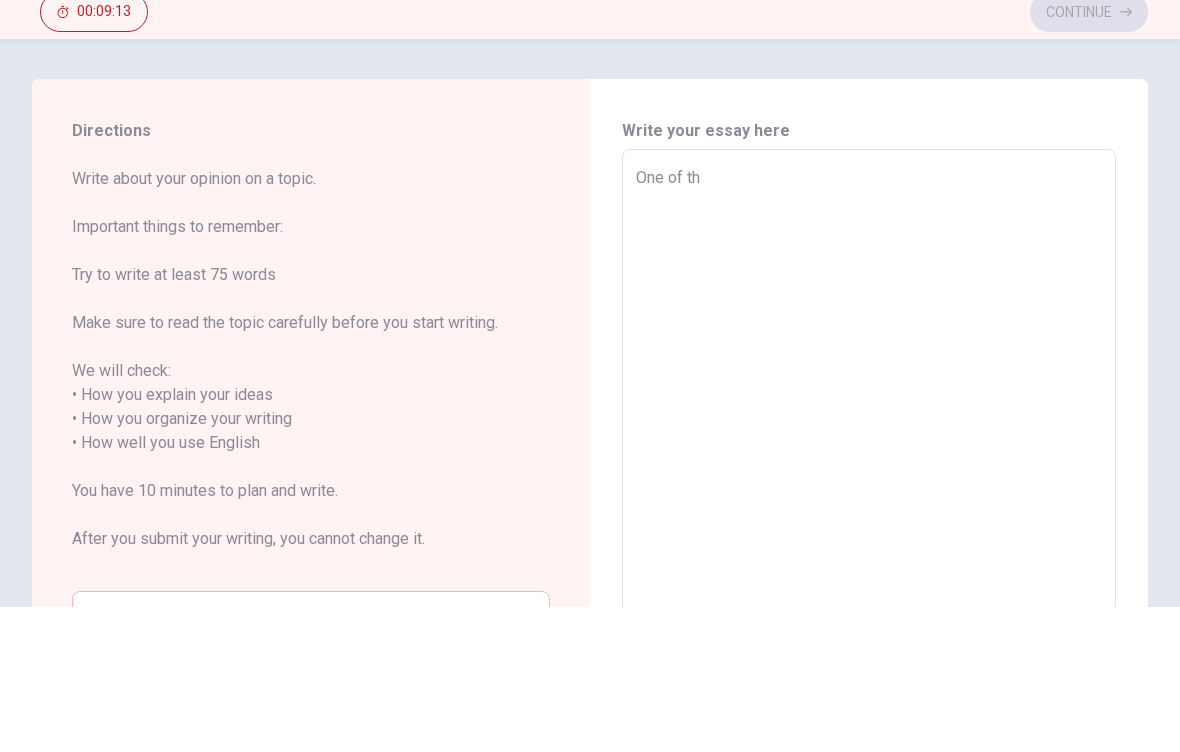 type on "x" 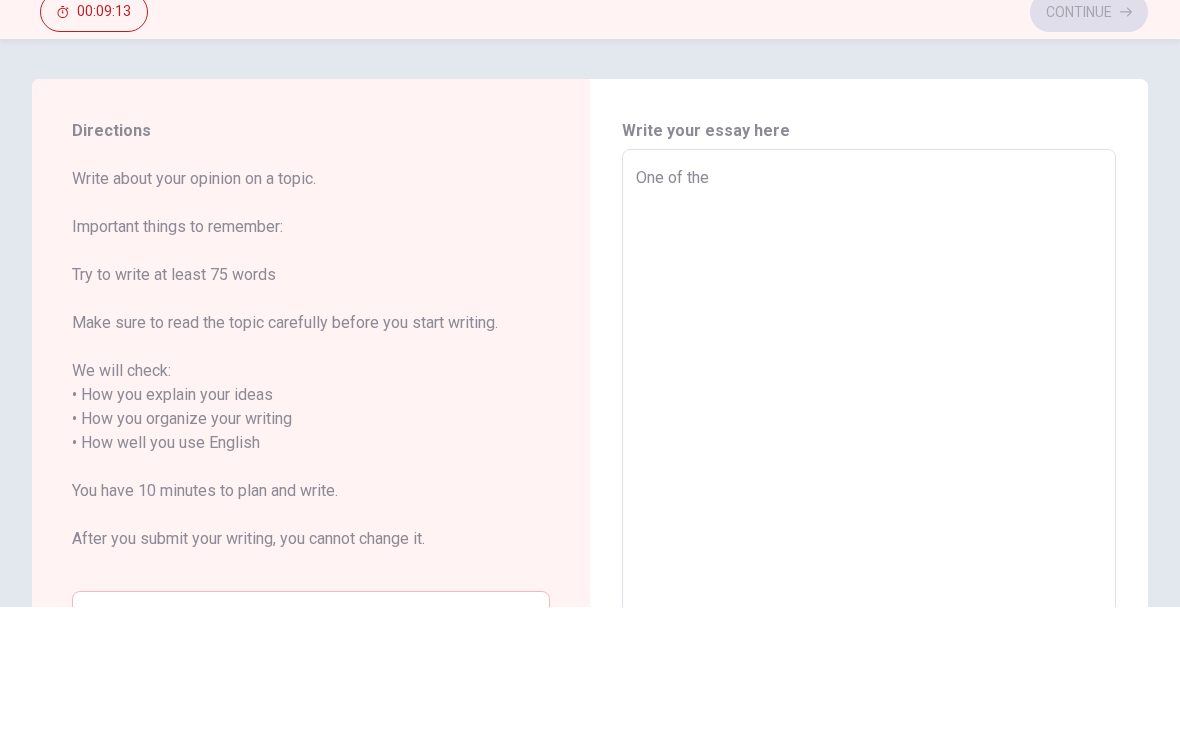 type on "x" 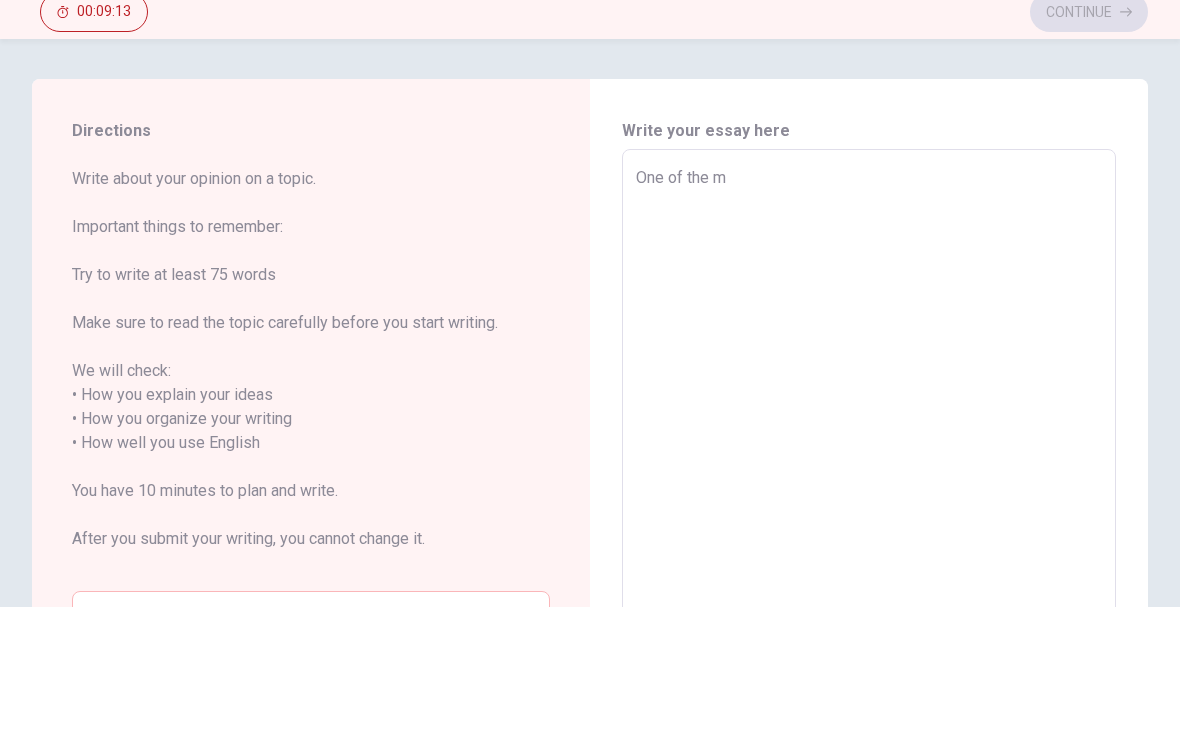 type on "x" 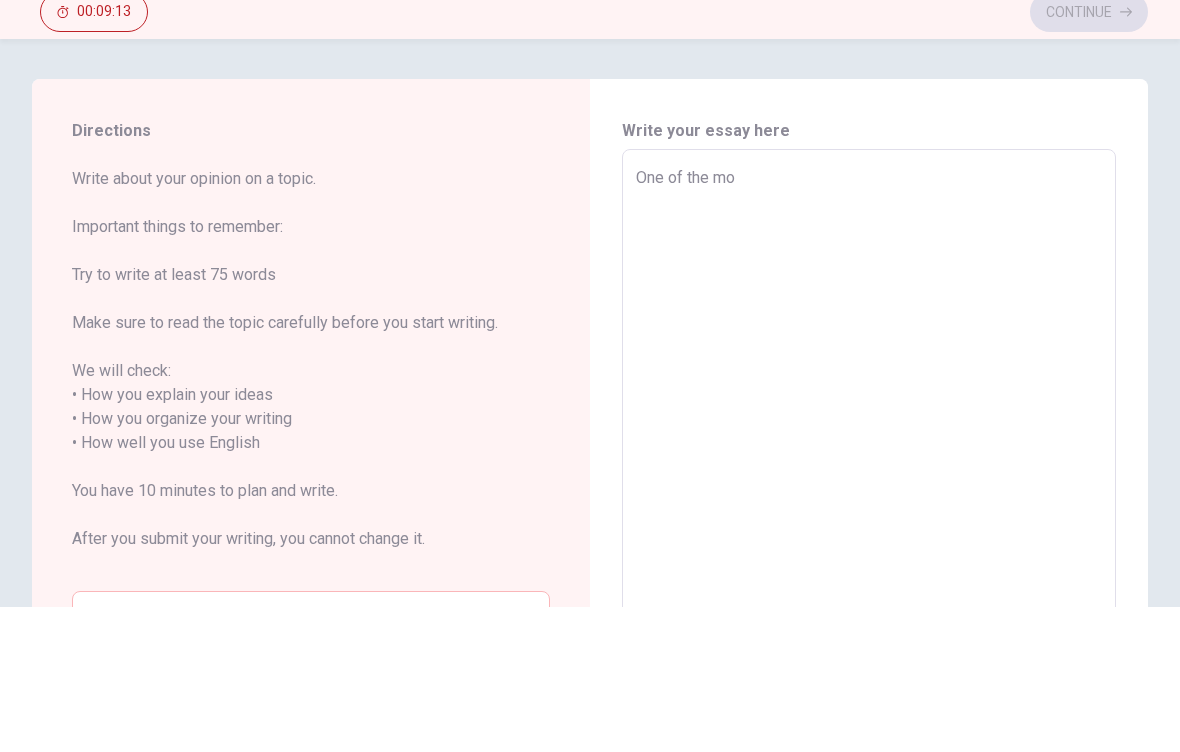 type on "x" 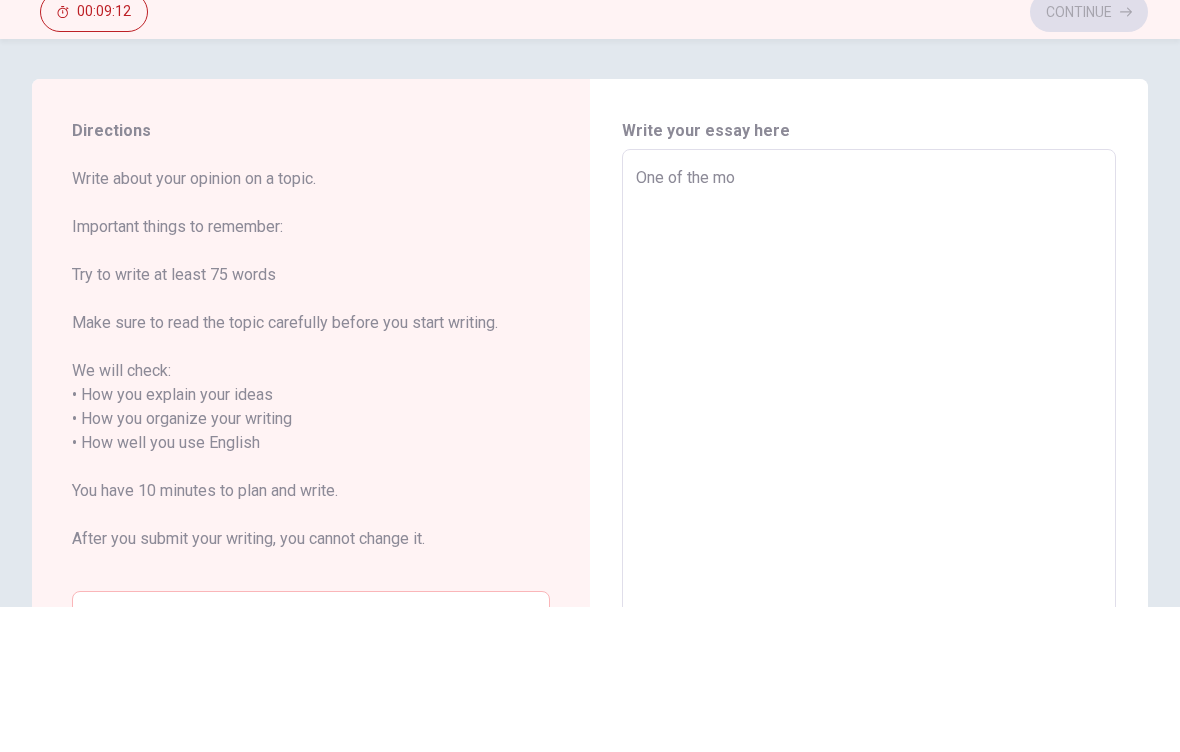 type on "One of the [DEMOGRAPHIC_DATA]" 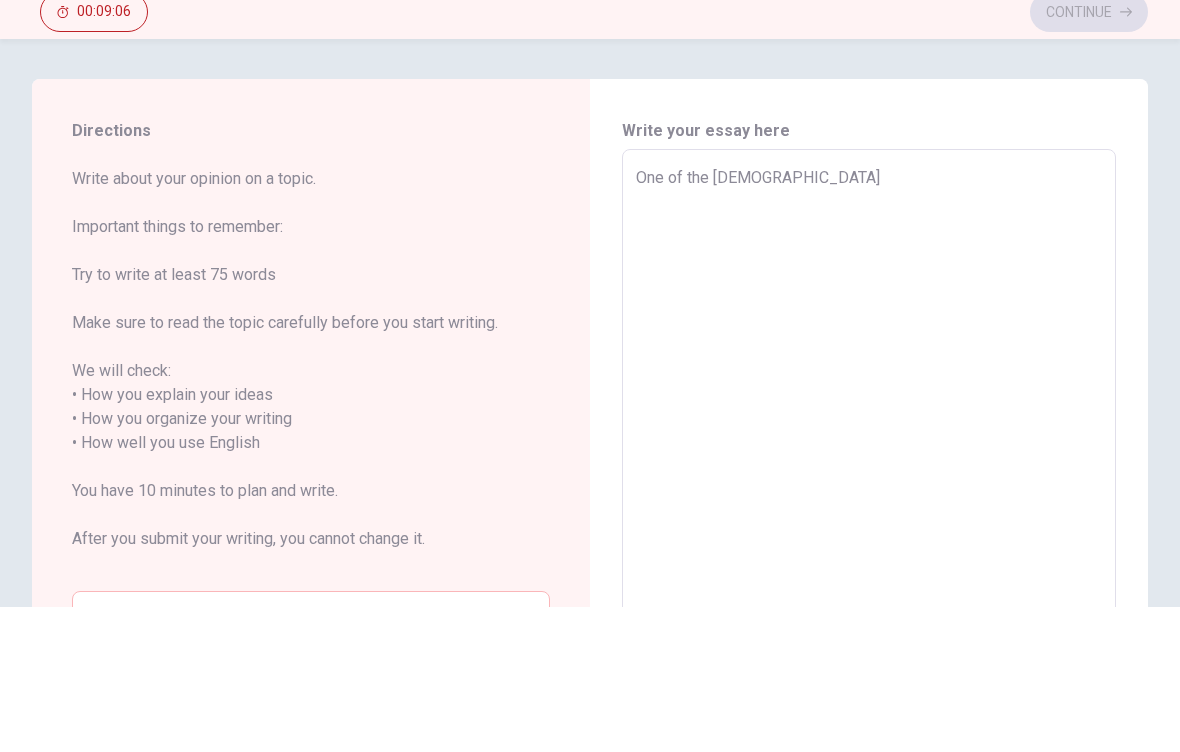 type on "x" 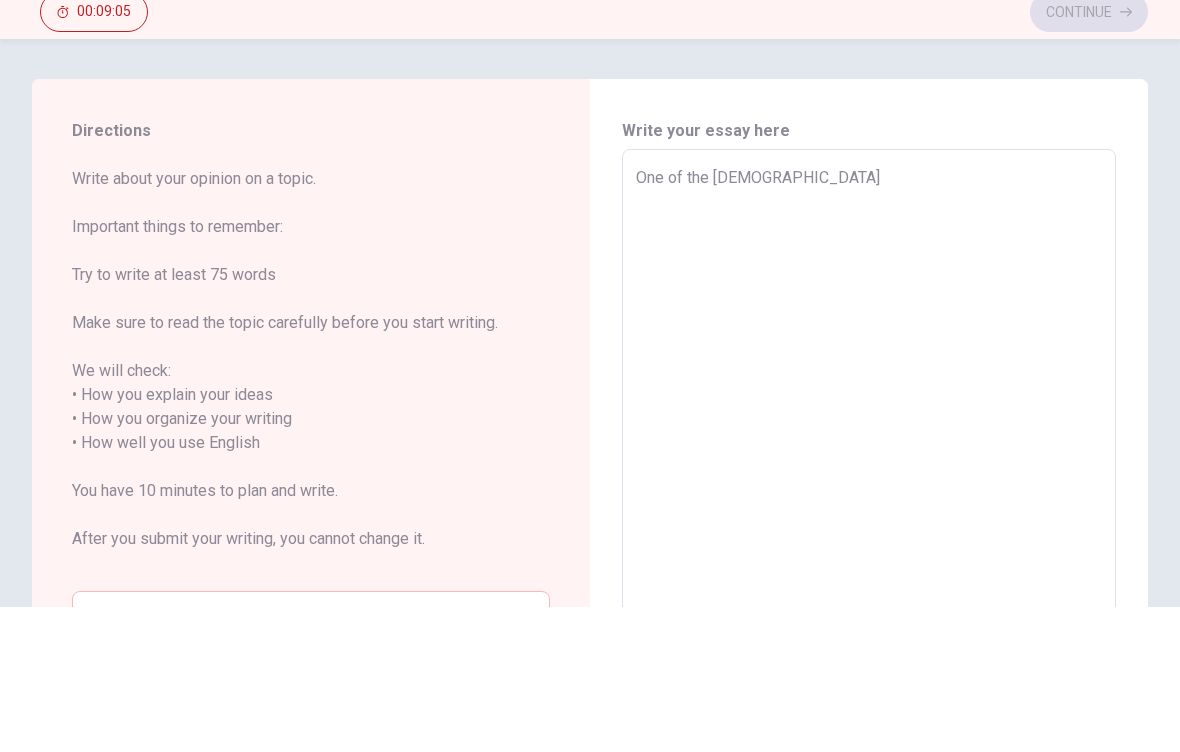 type on "One of the mo" 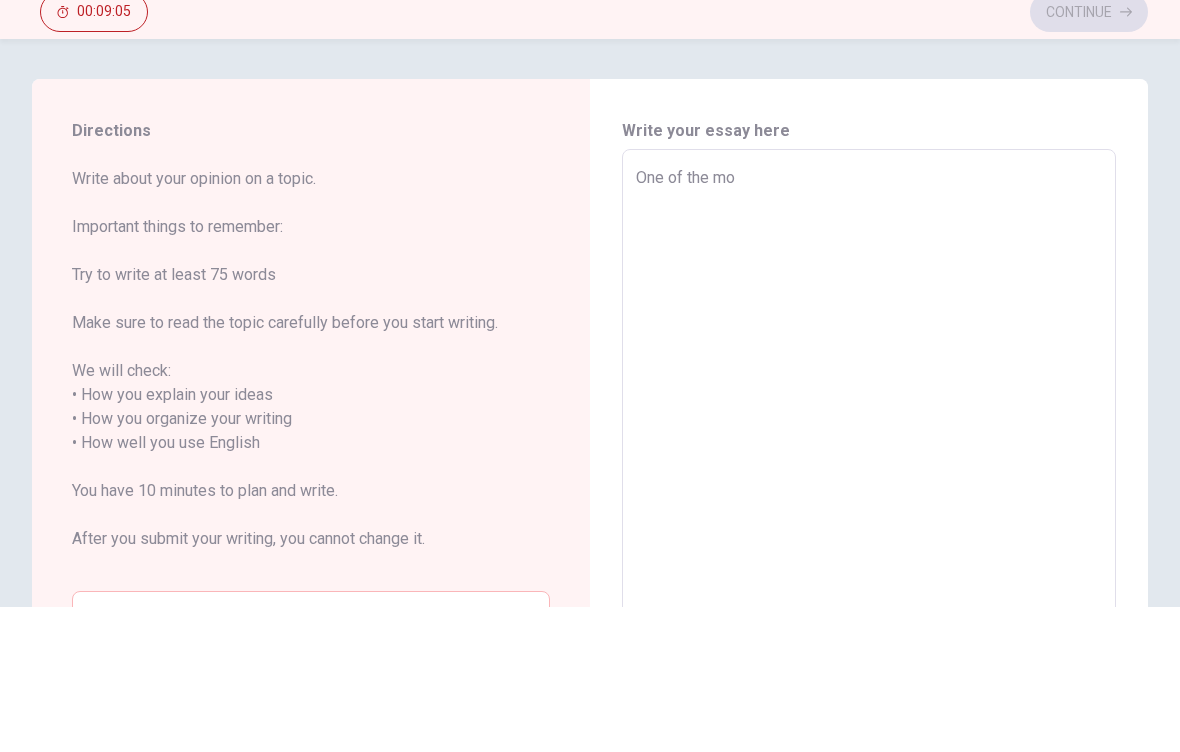 type on "x" 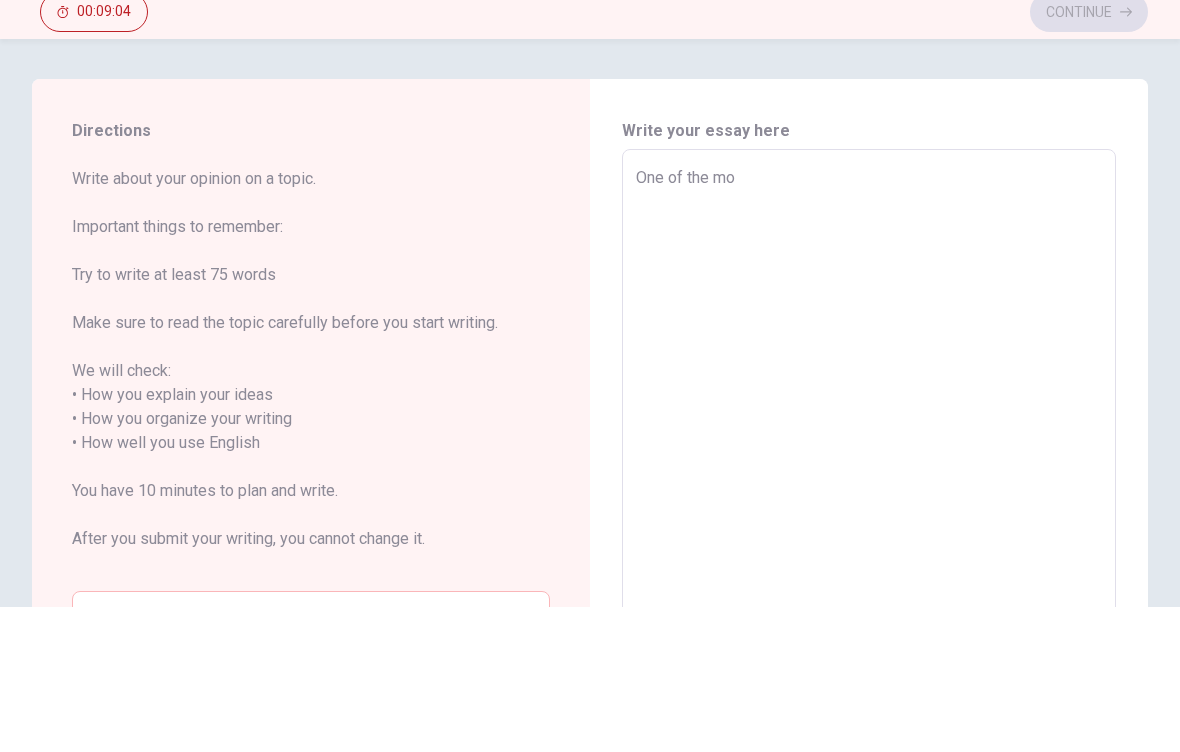 type on "One of the m" 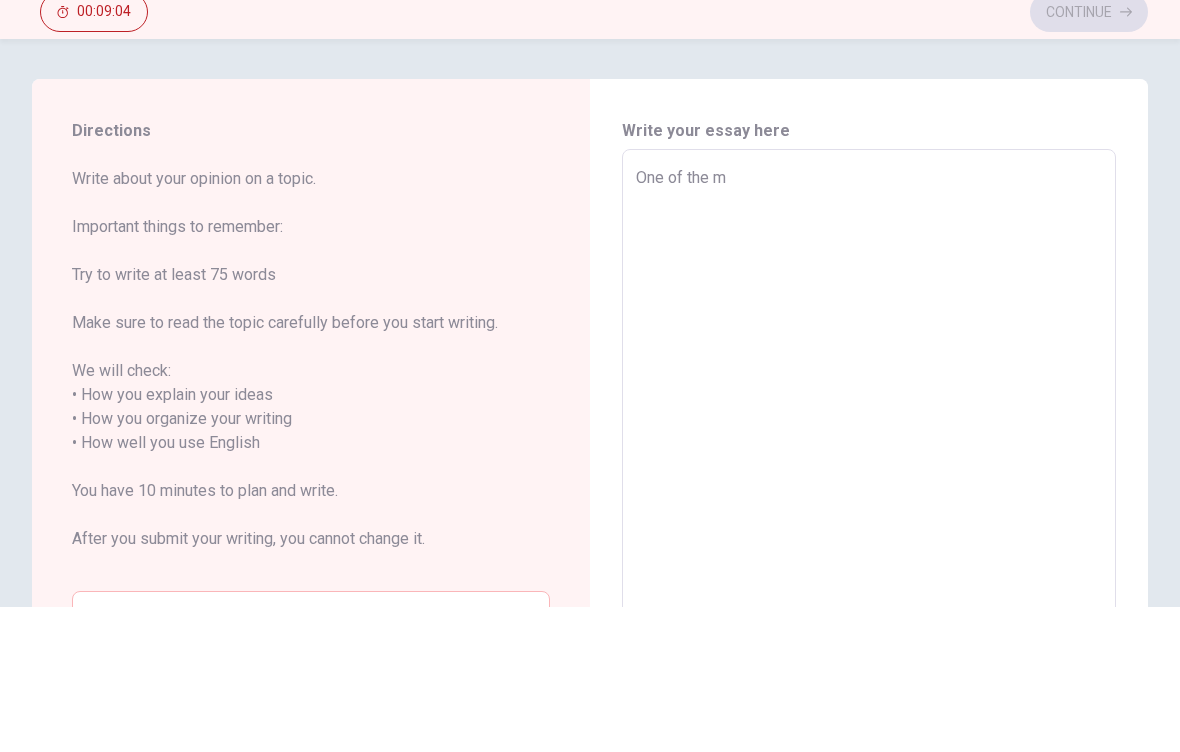 type on "x" 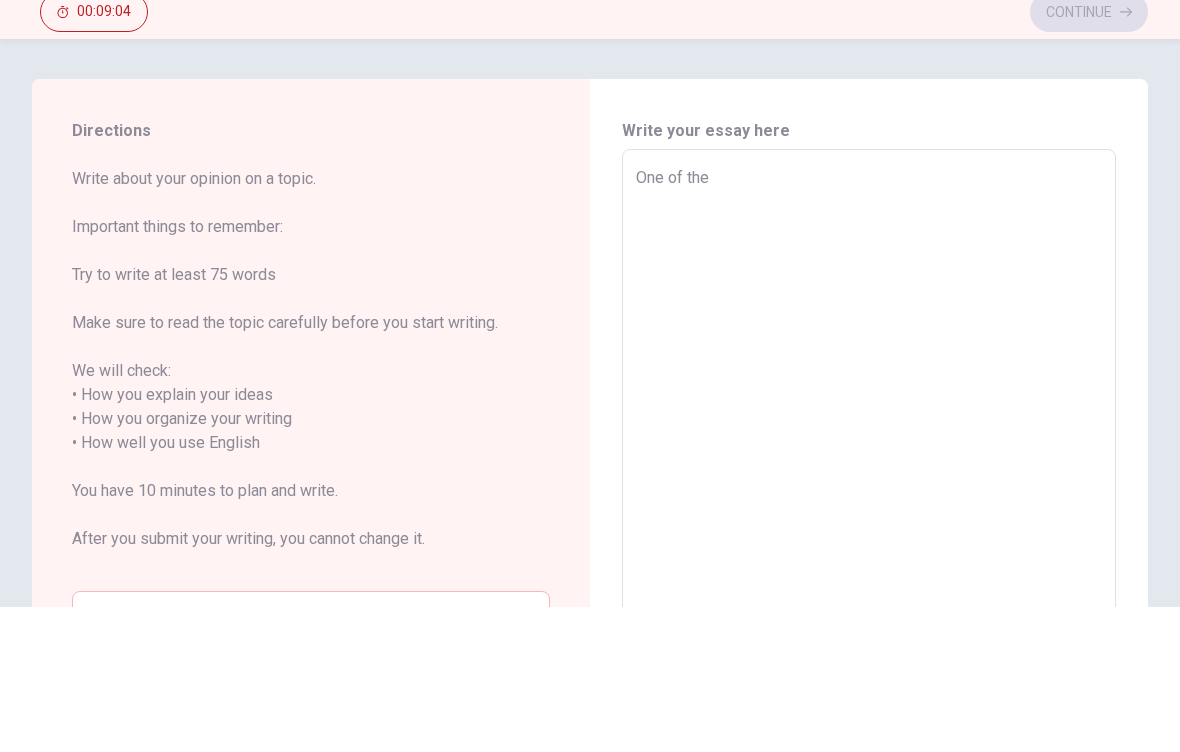type on "x" 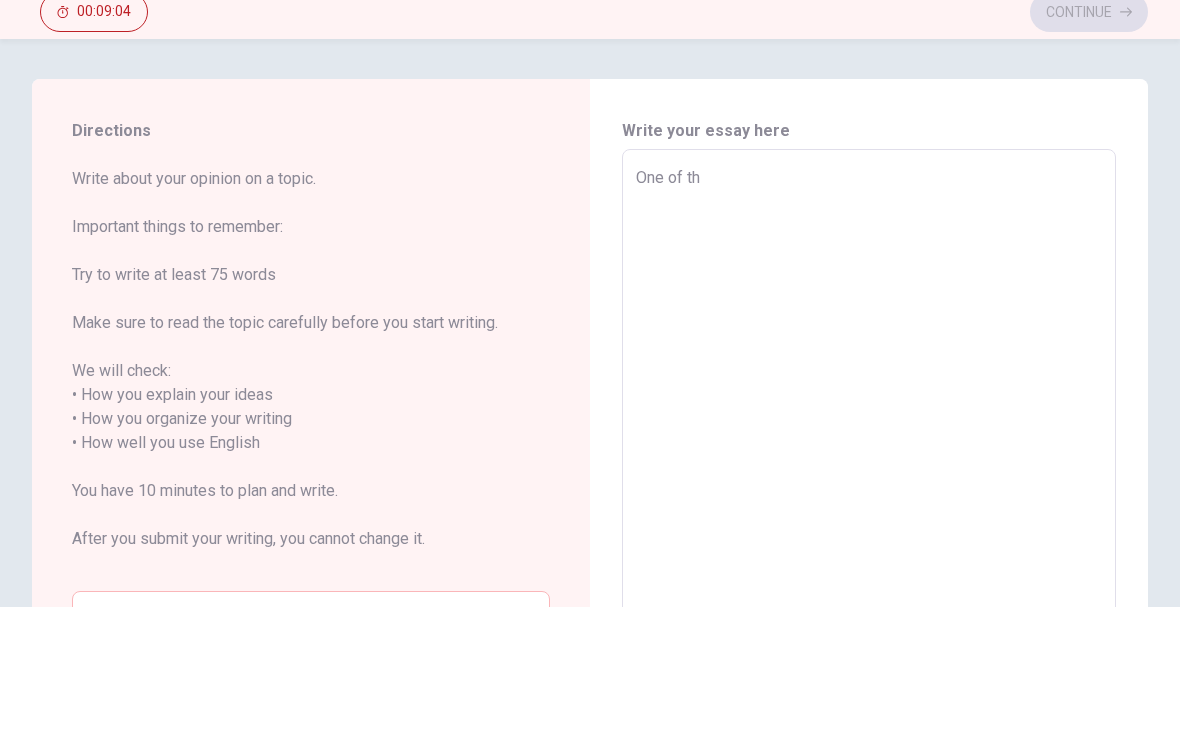 type on "x" 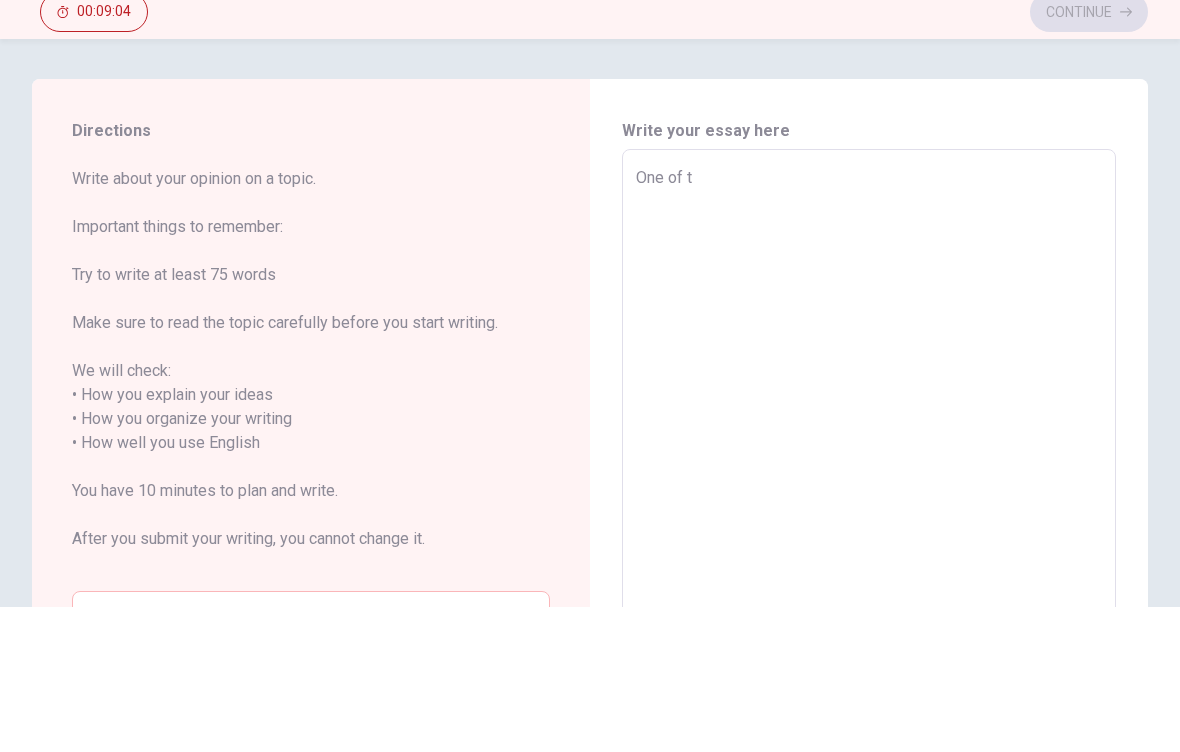 type on "x" 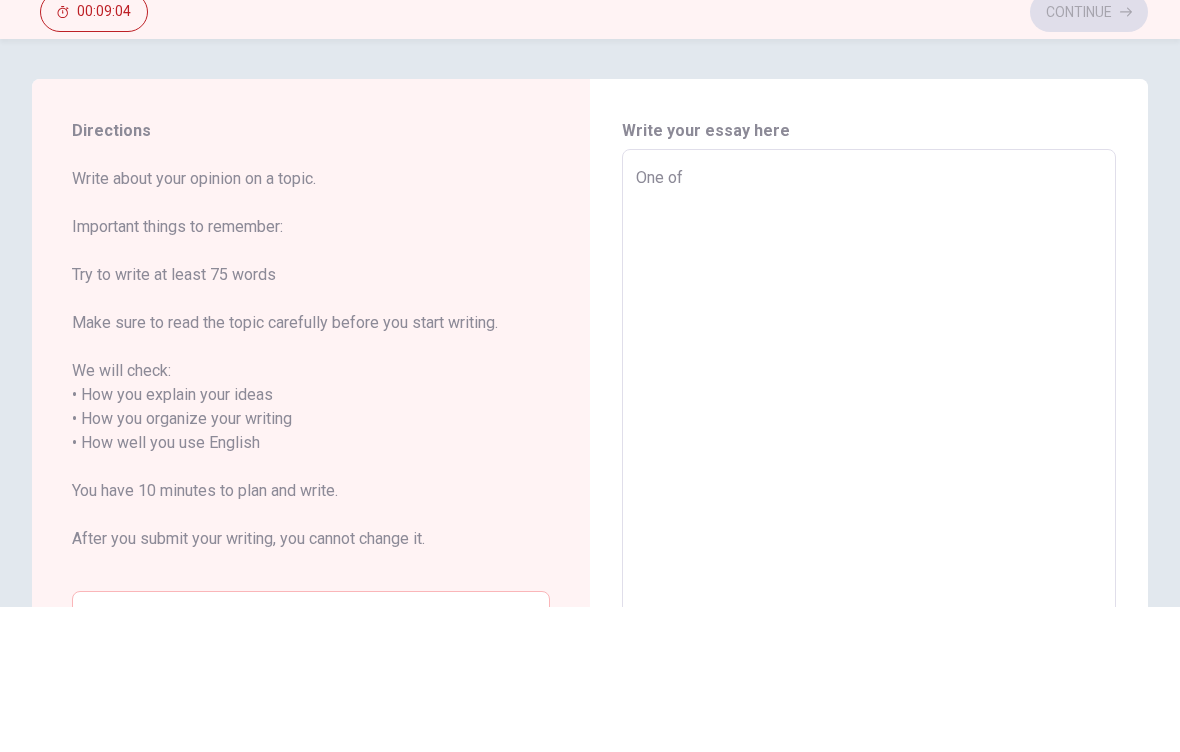 type on "x" 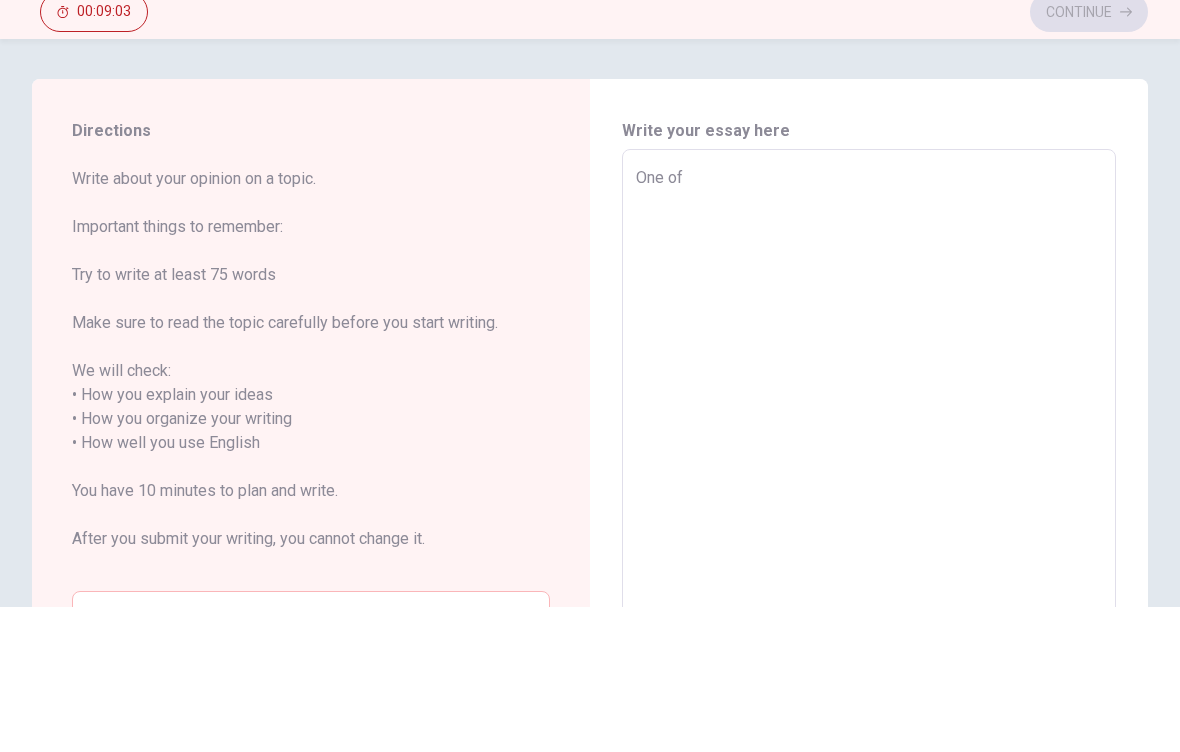 type on "One of" 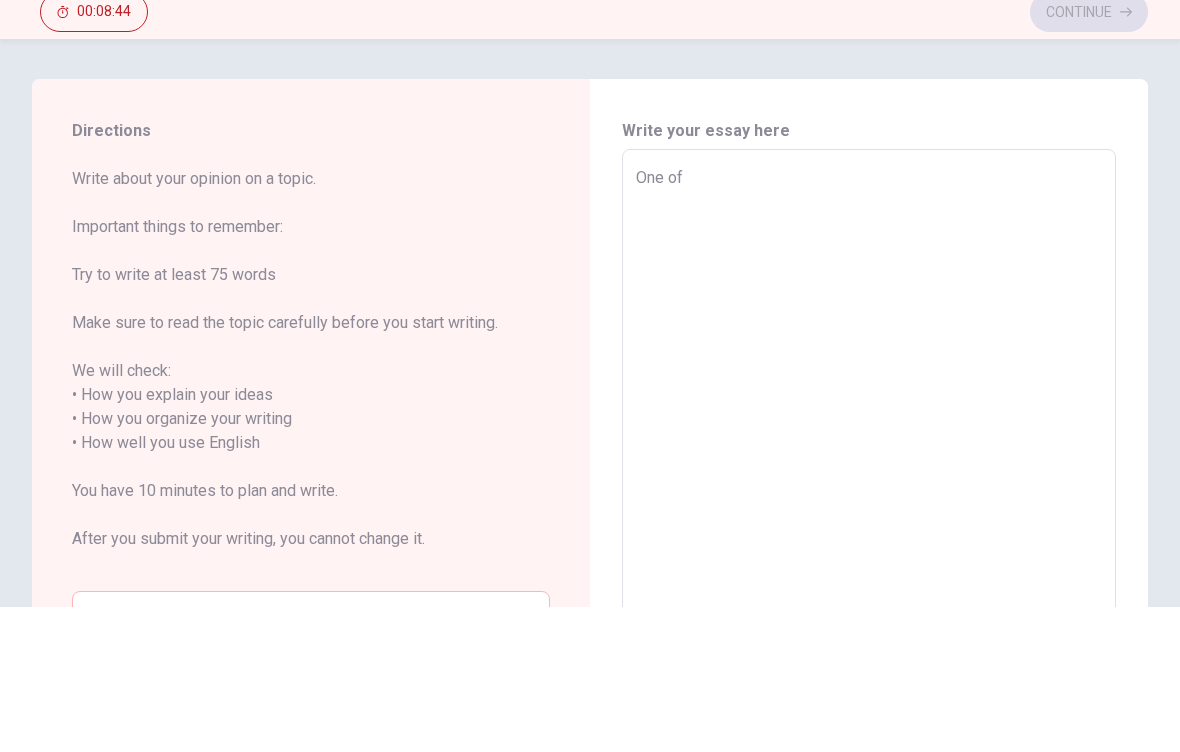 type on "x" 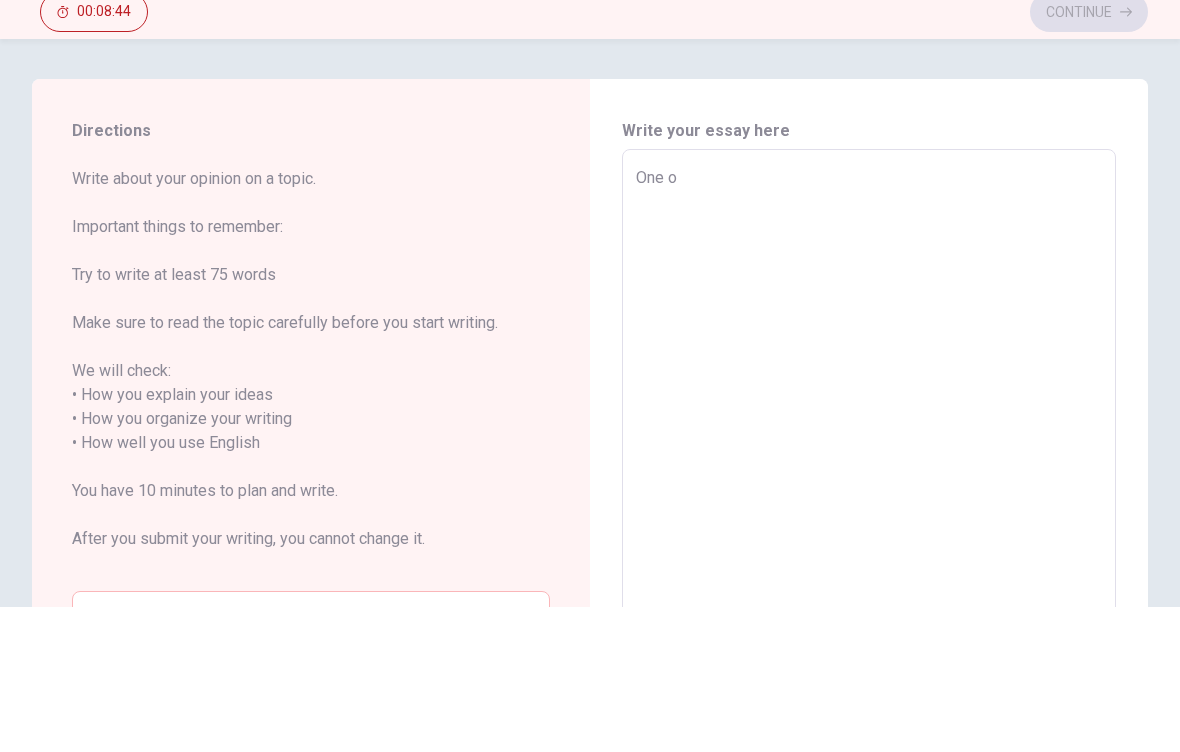type on "x" 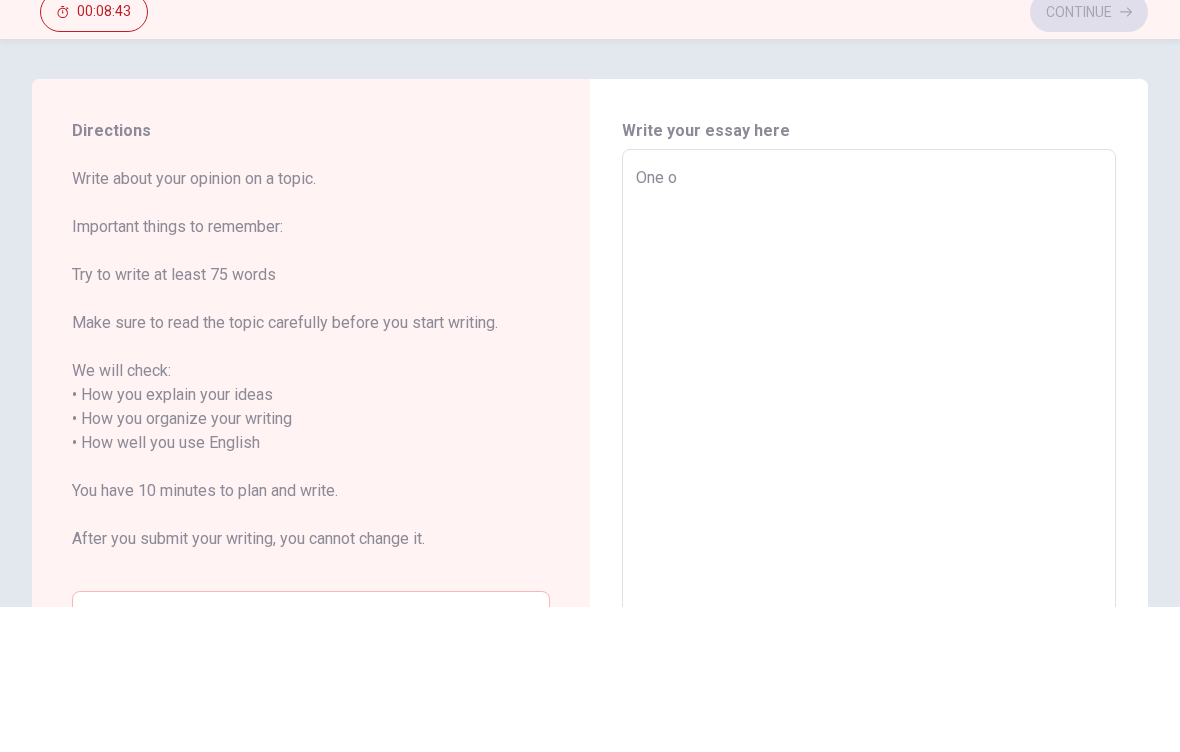 type on "One" 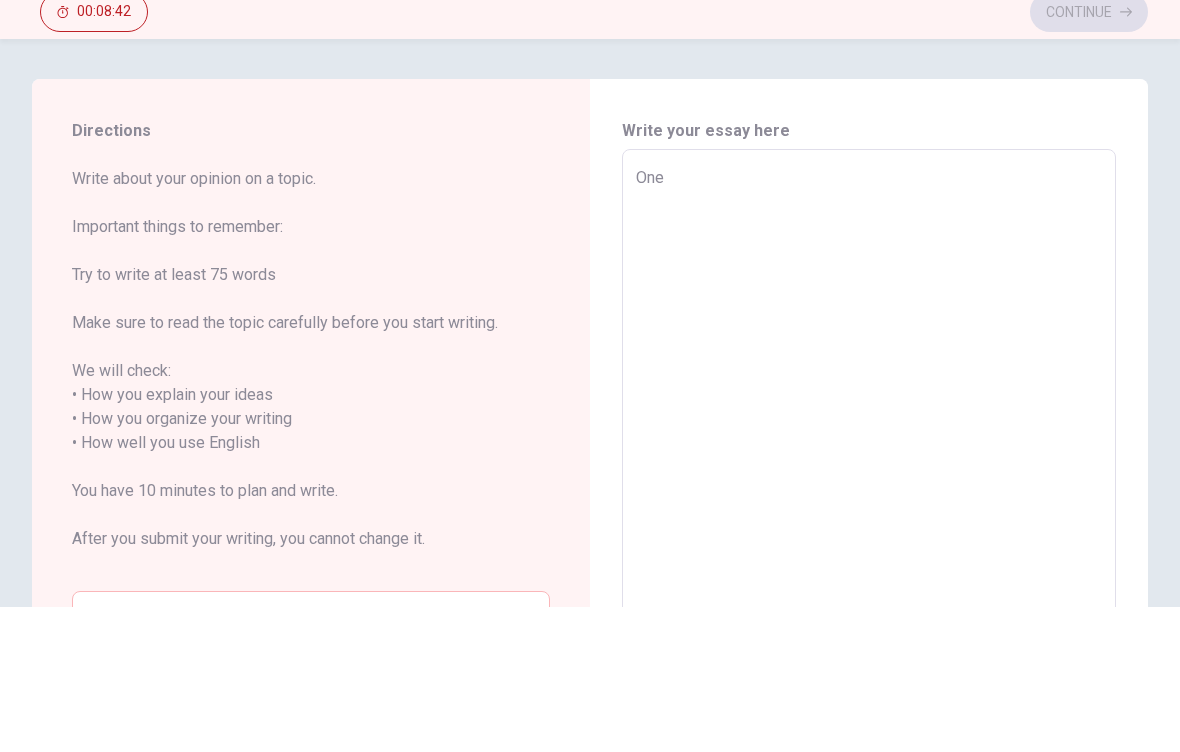 type on "x" 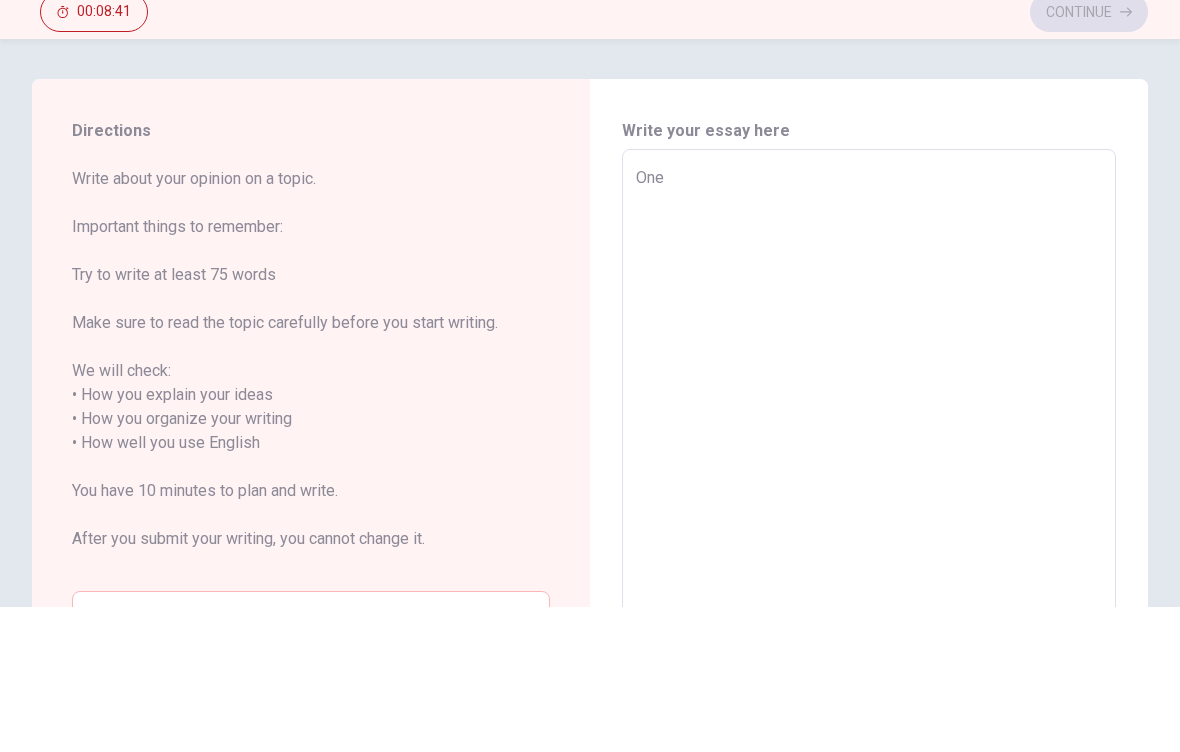 type on "One i" 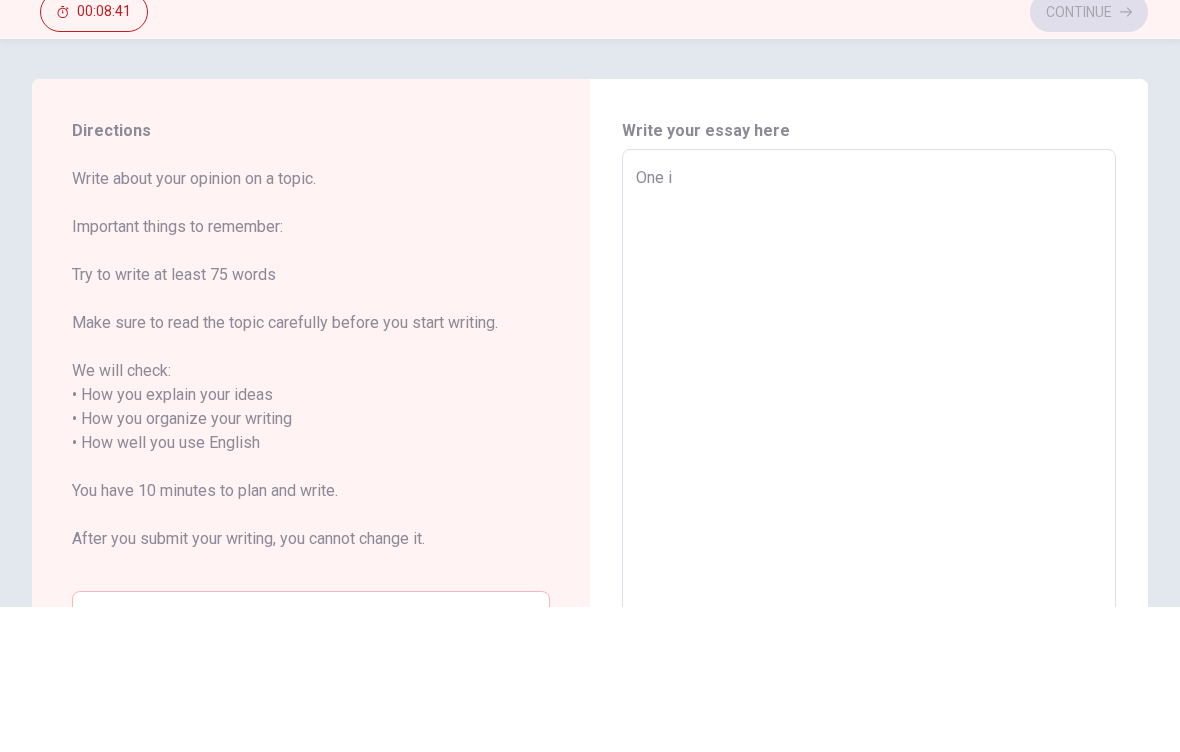 type on "x" 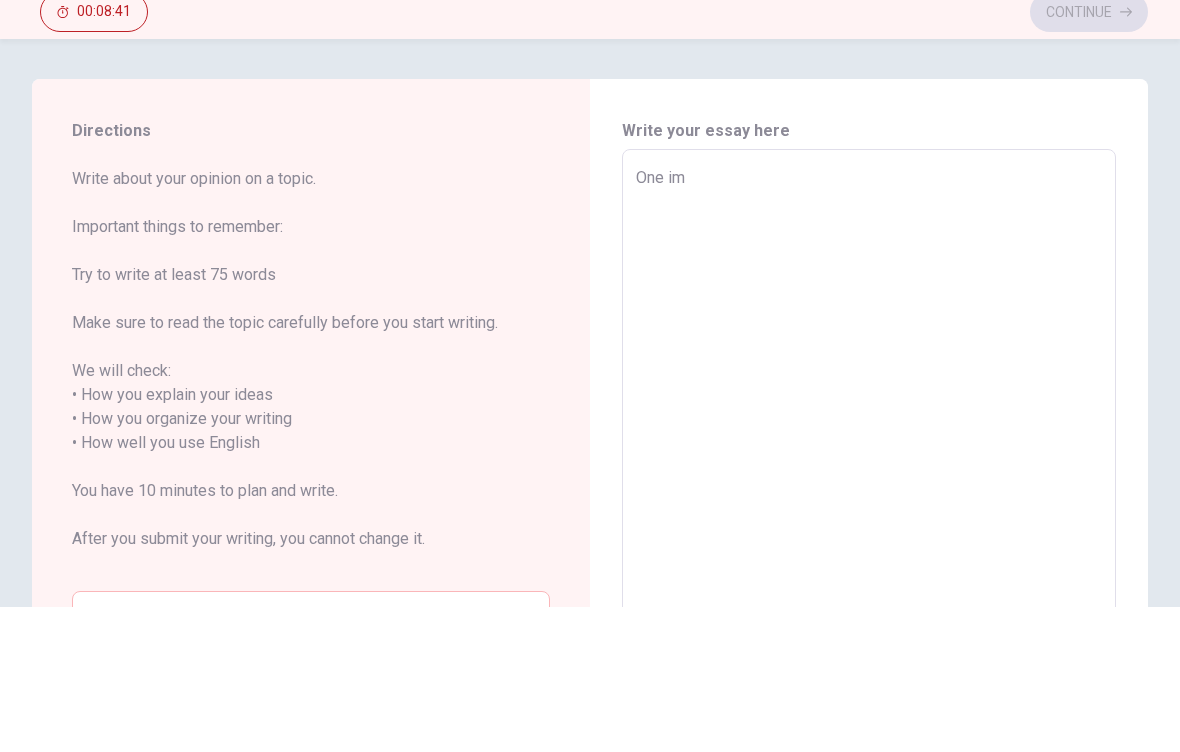 type on "x" 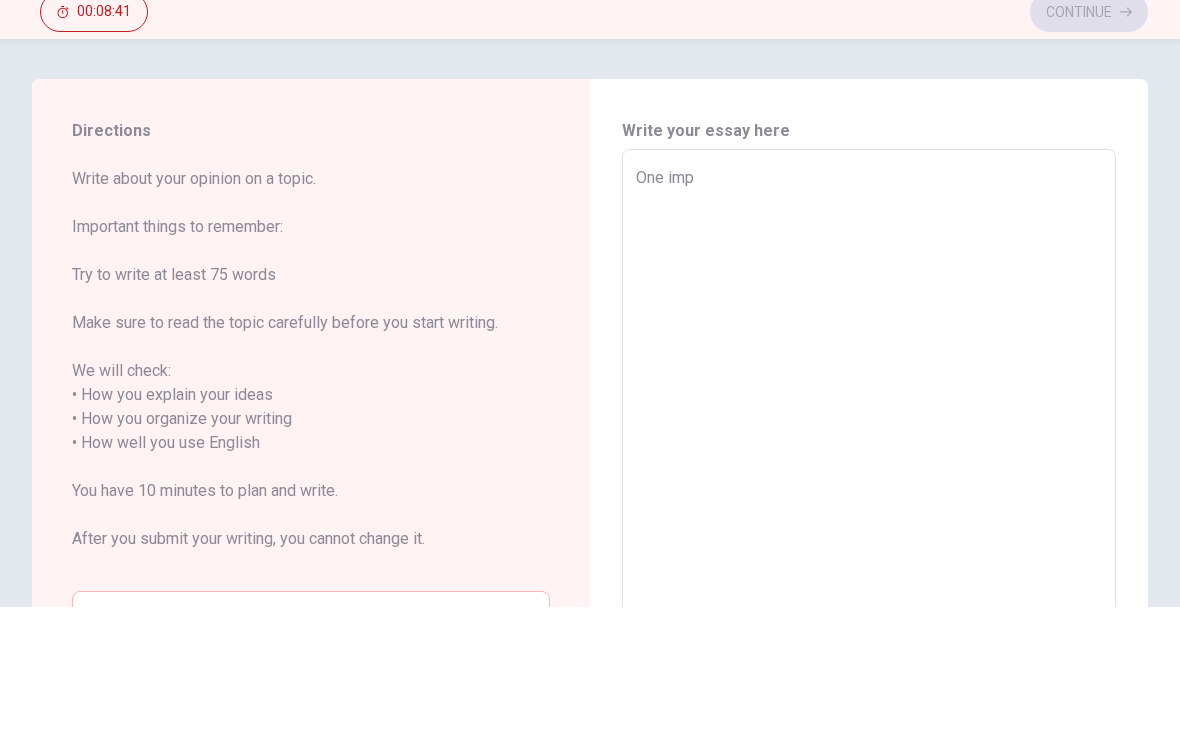type on "x" 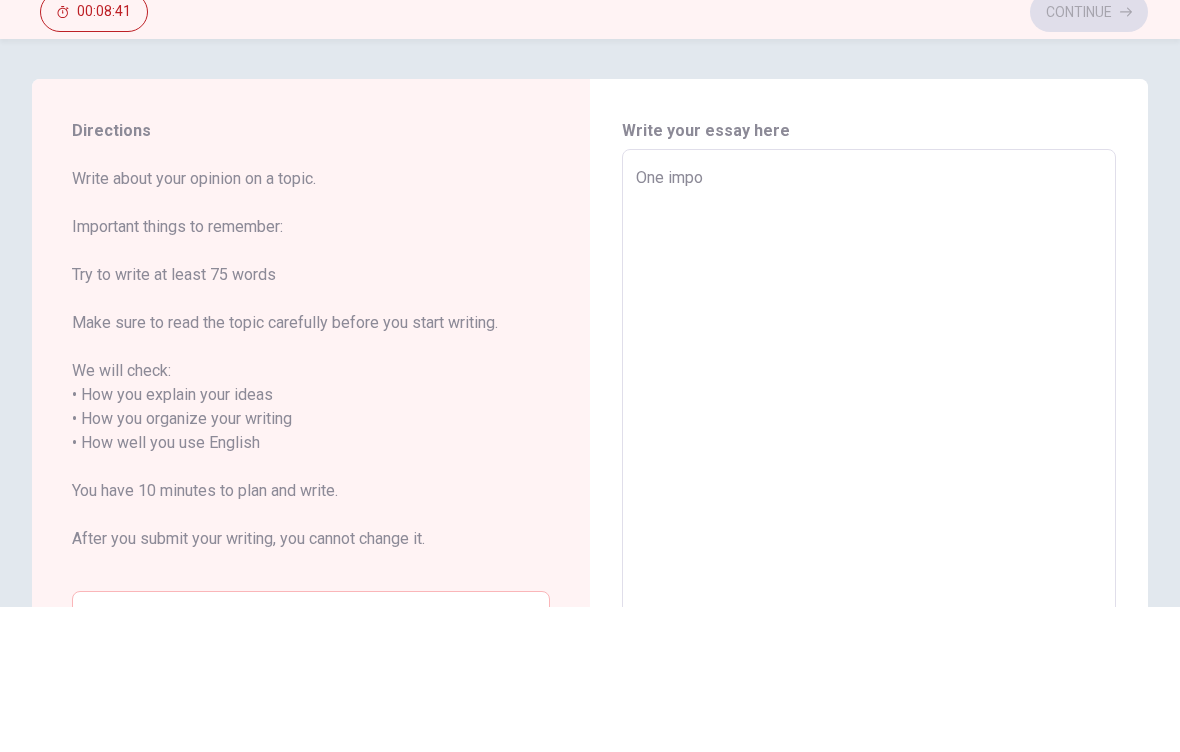 type on "x" 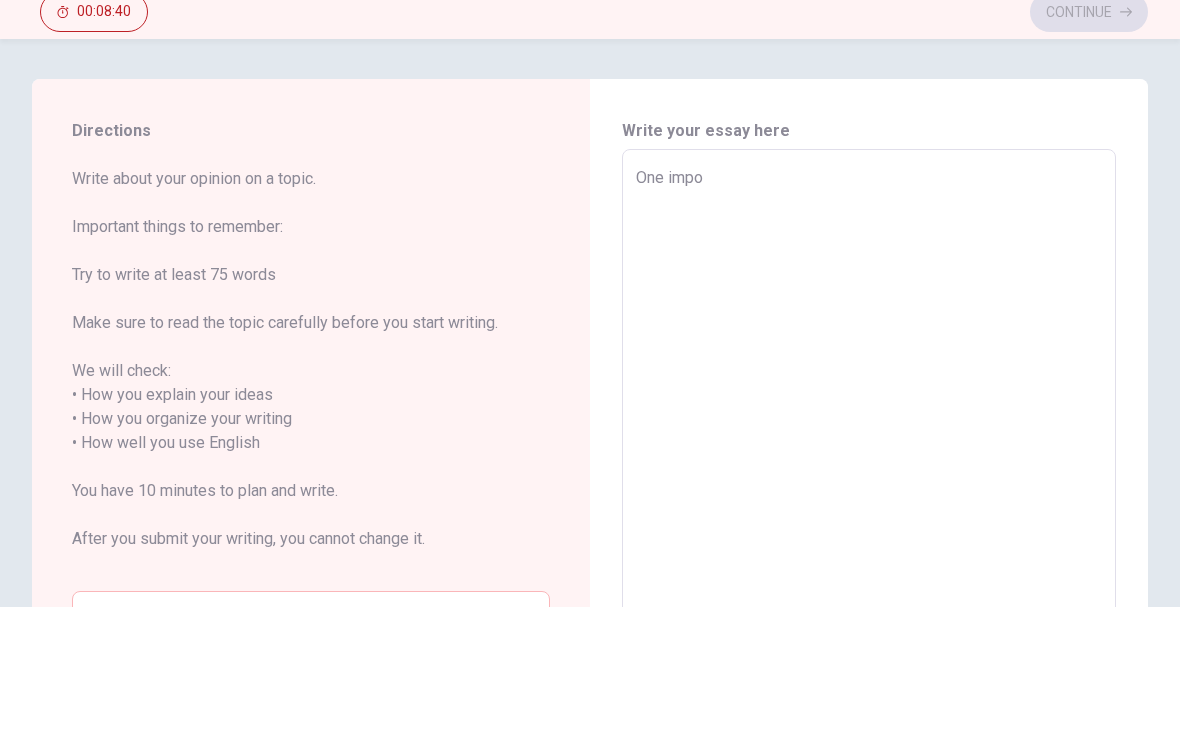 type on "One impor" 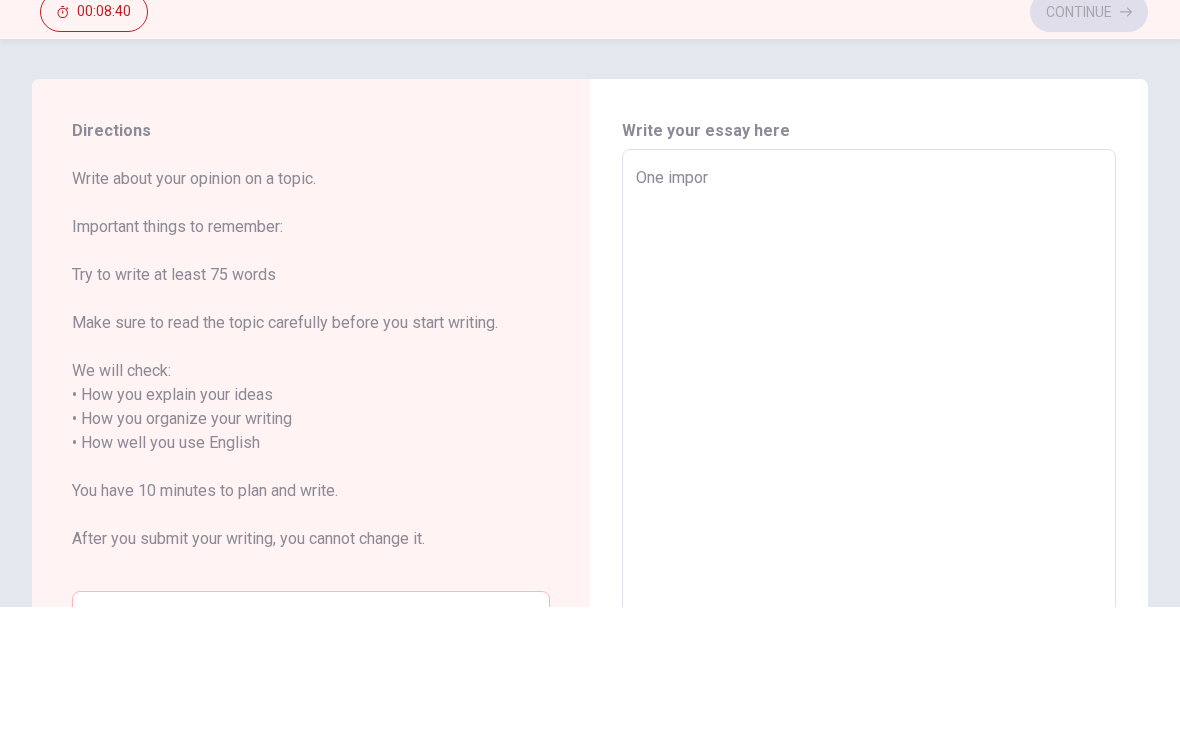 type on "x" 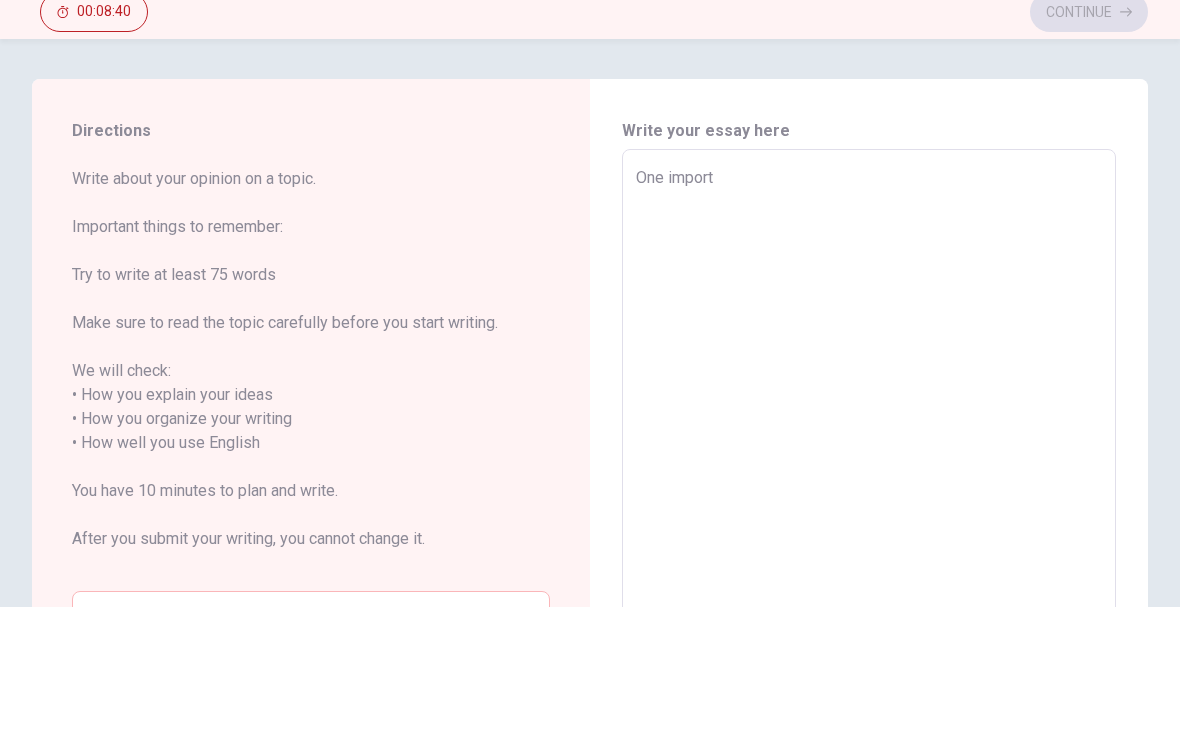 type on "x" 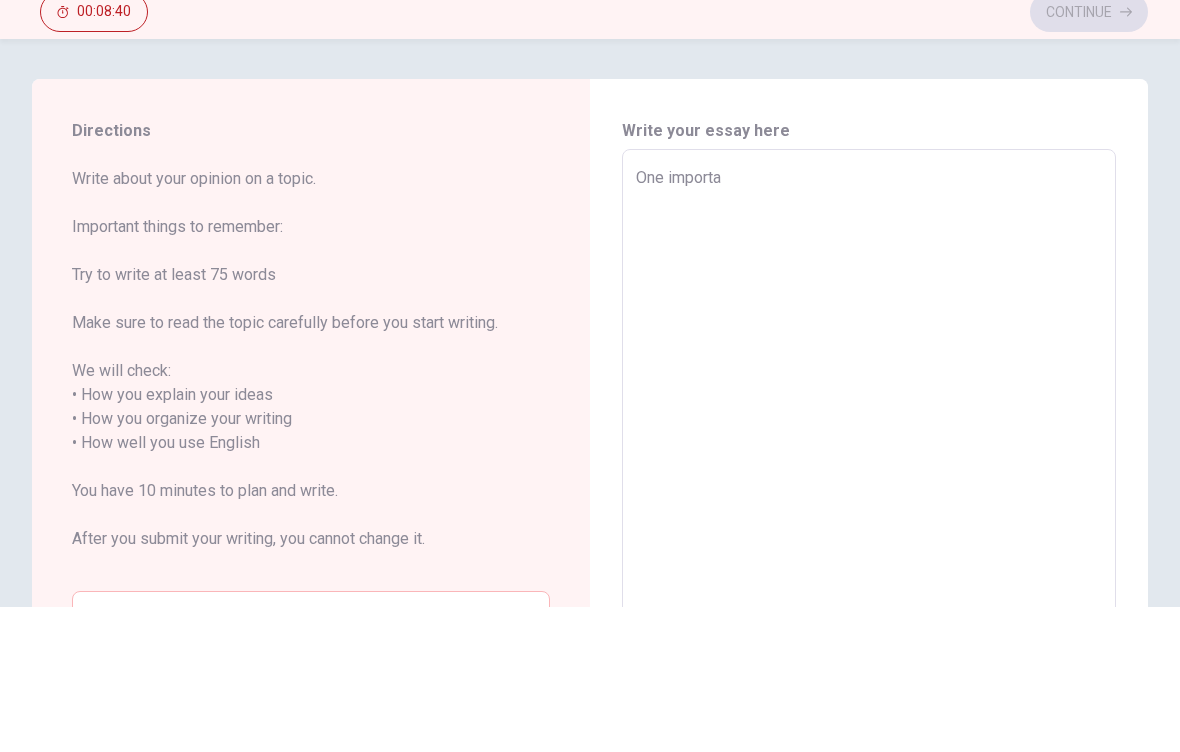 type on "x" 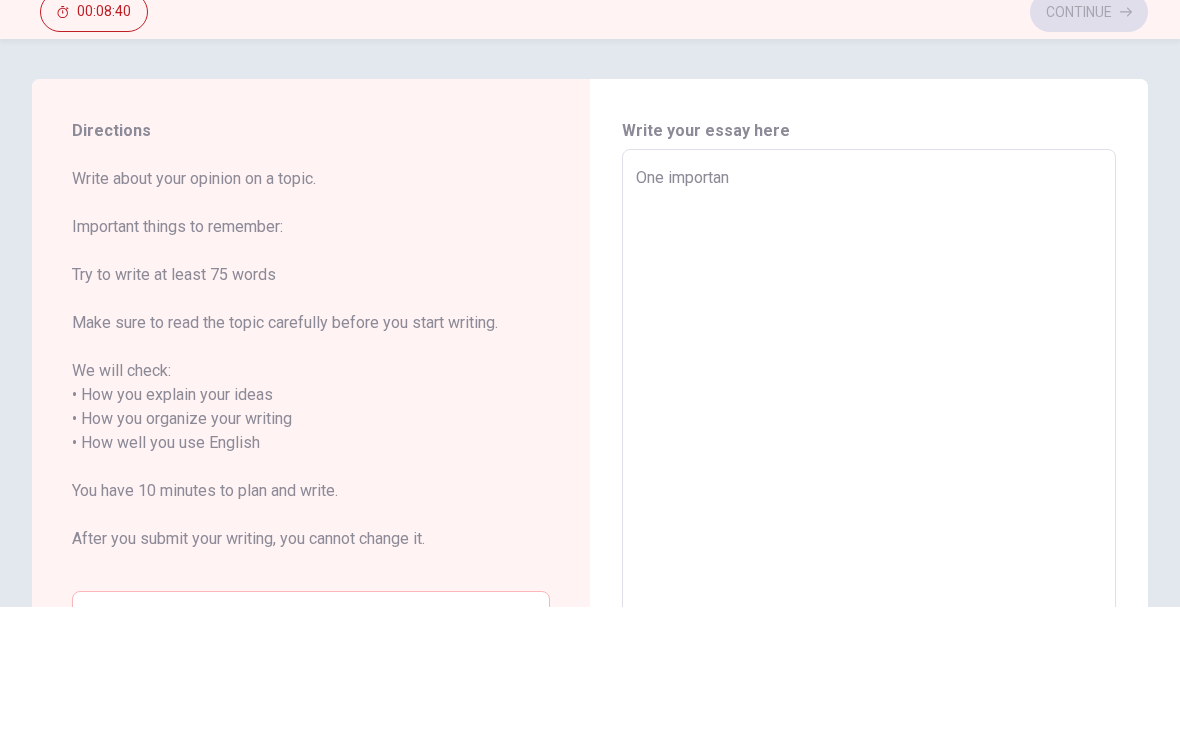 type on "x" 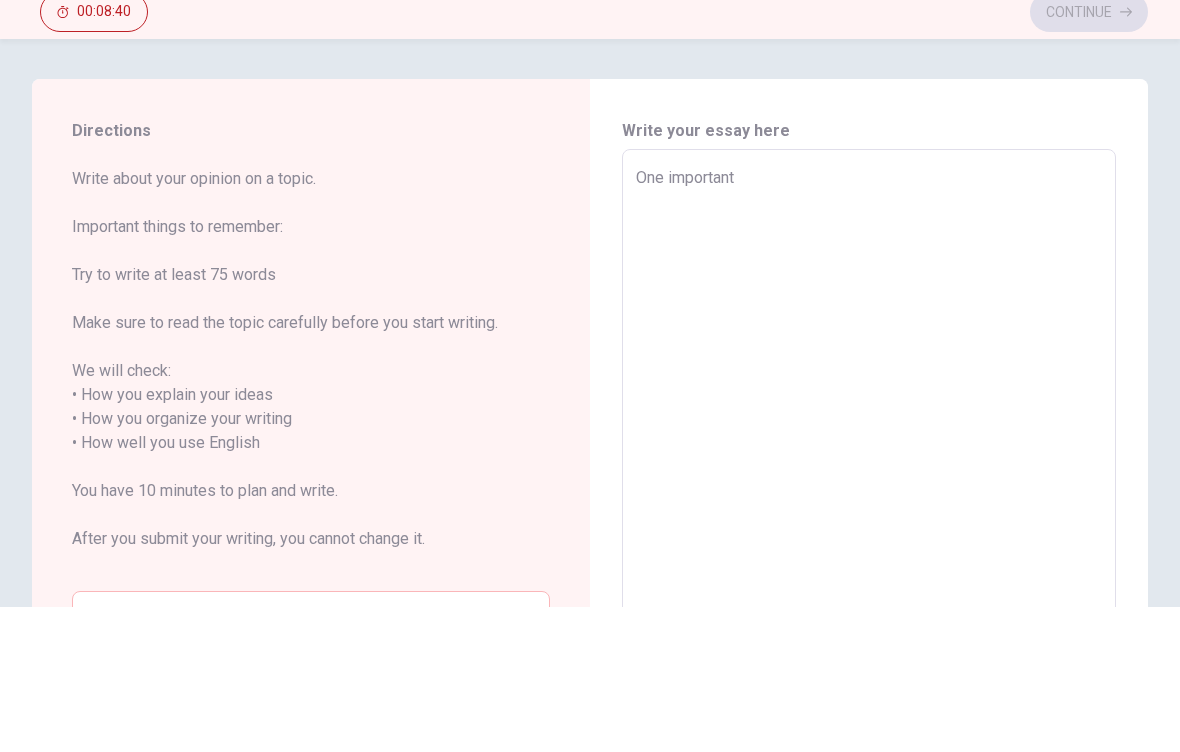 type on "x" 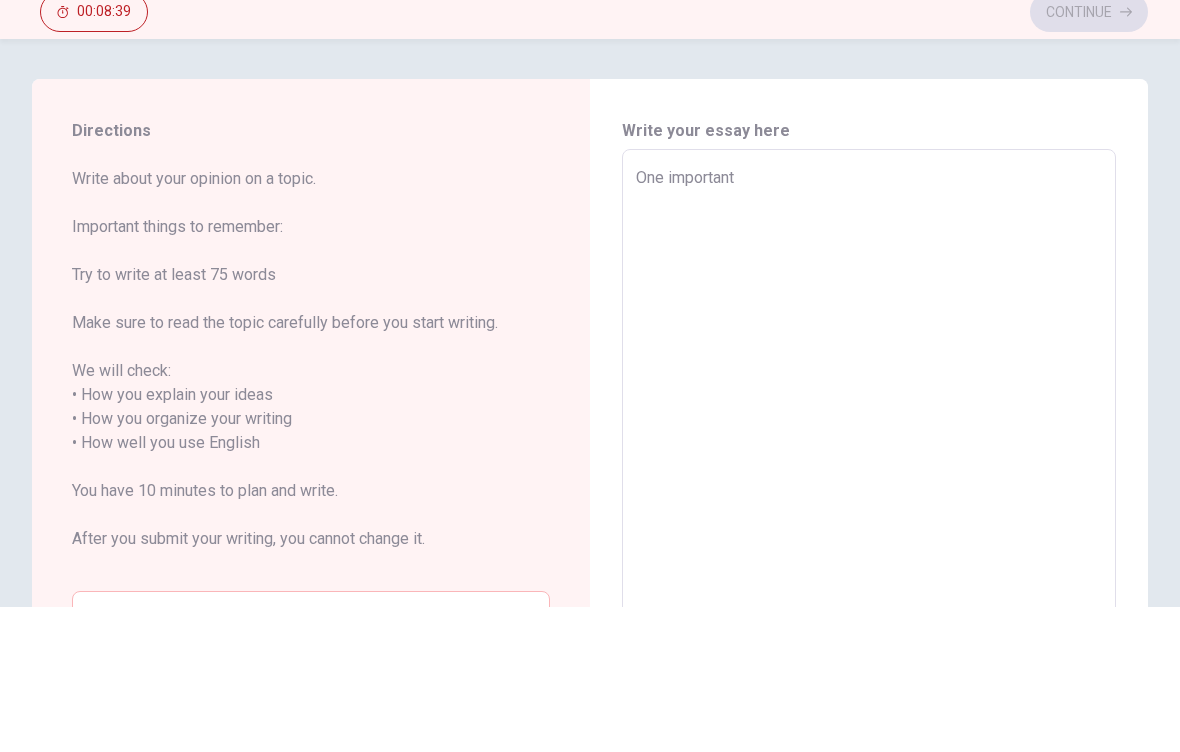 type on "One important" 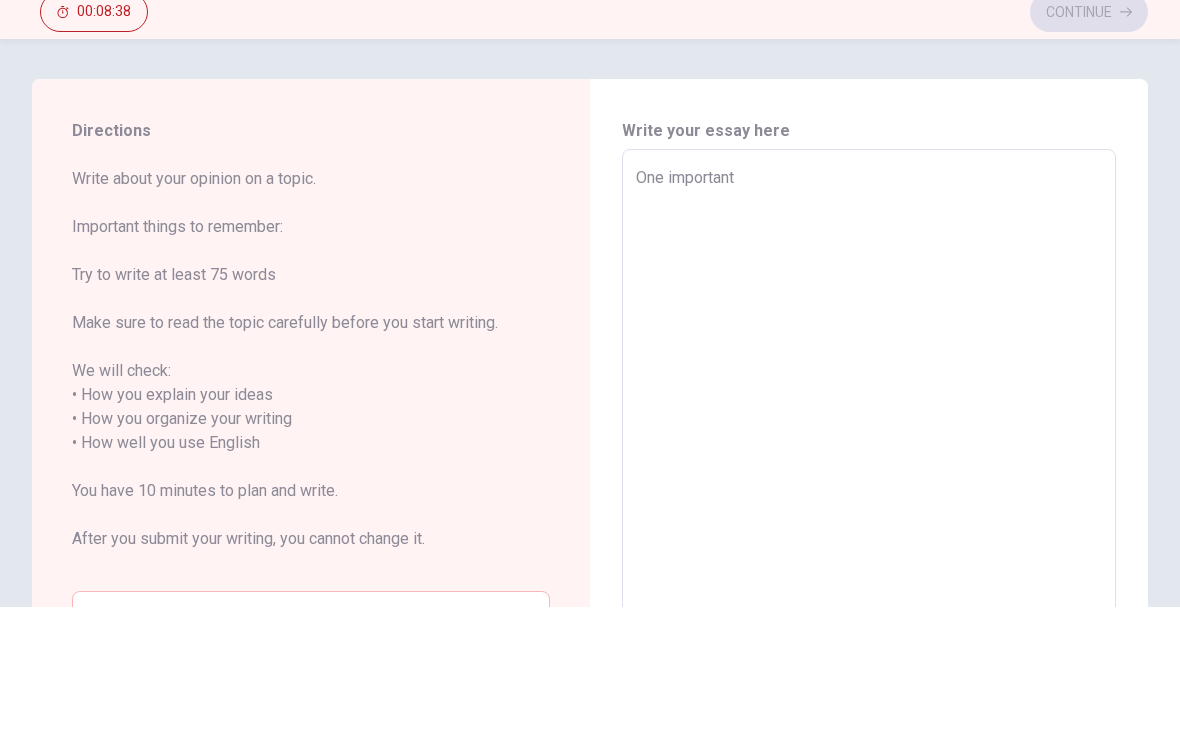 type on "One important c" 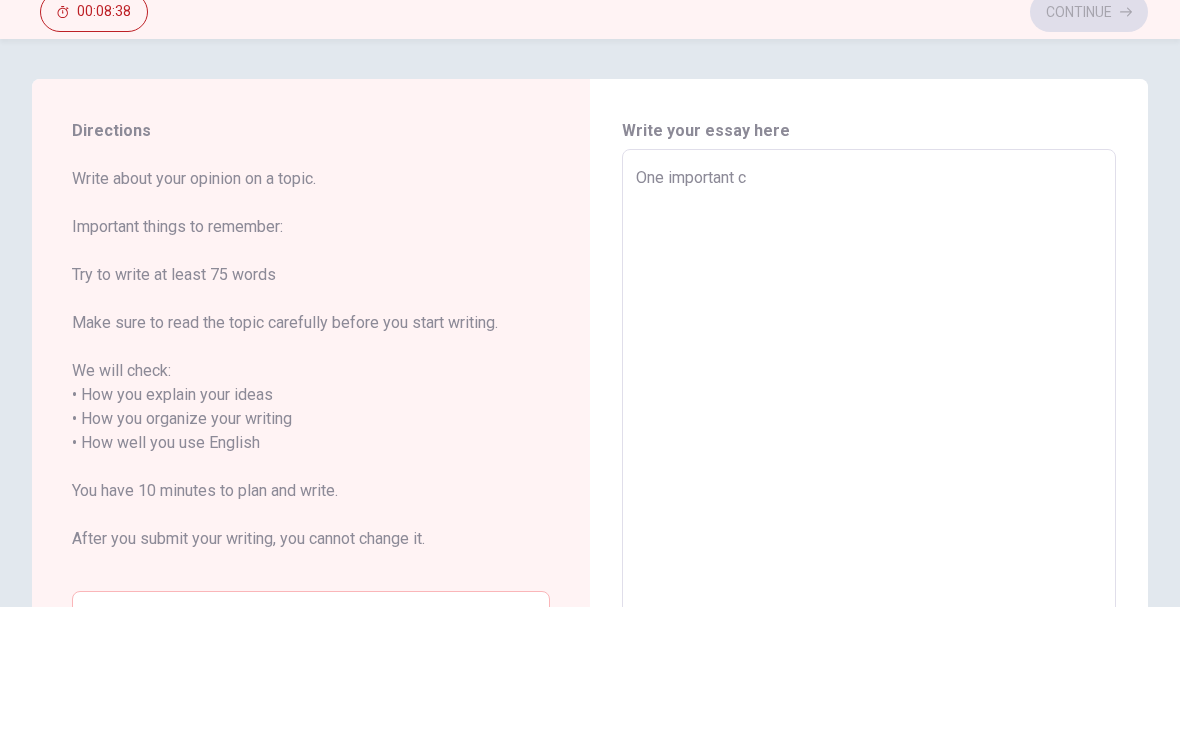 type on "x" 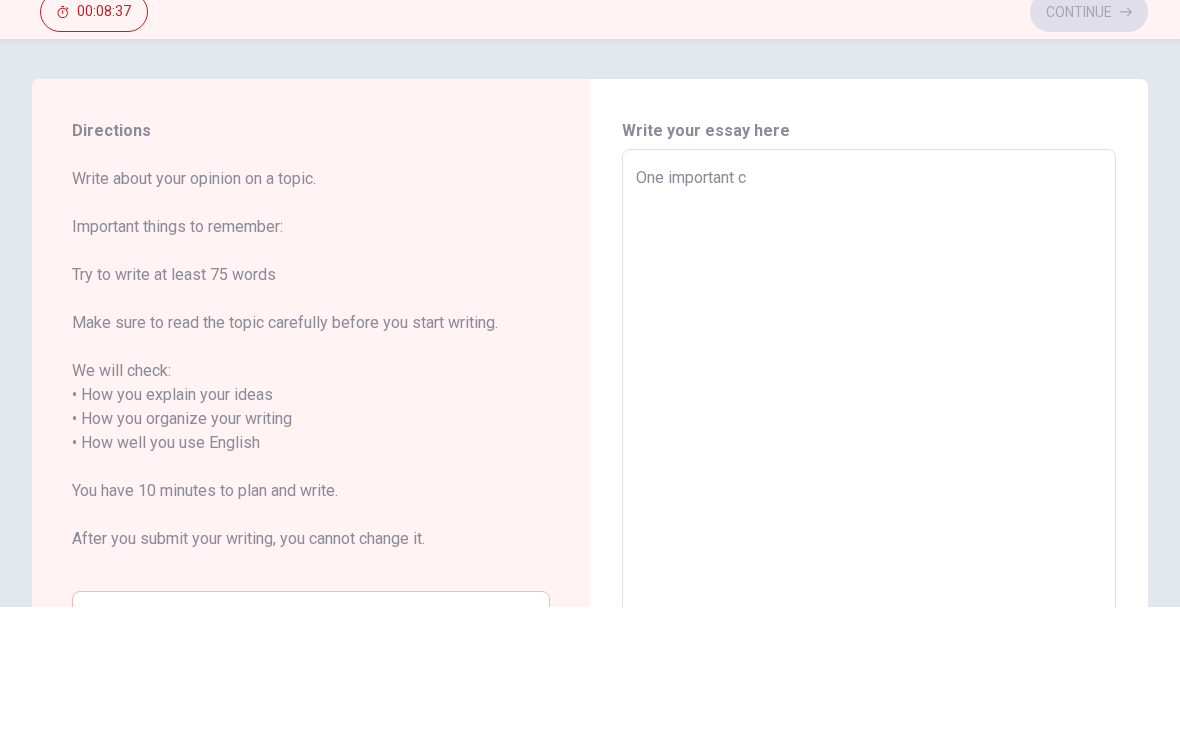 type on "One important" 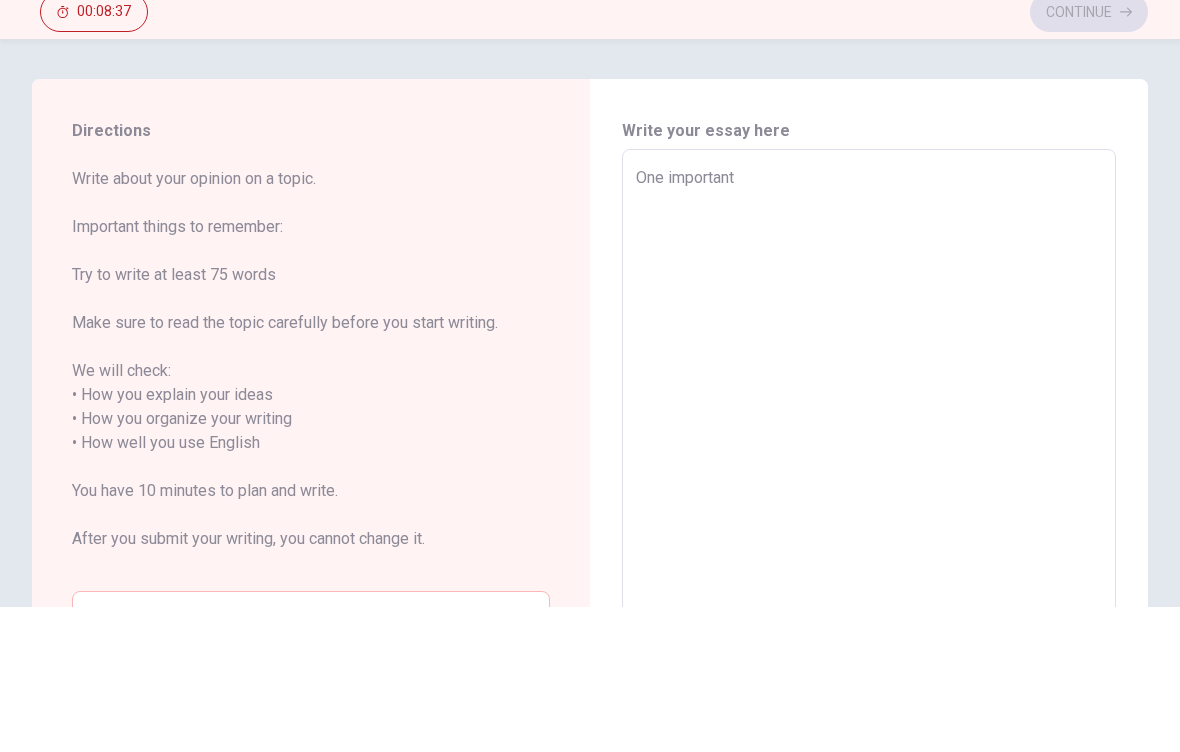 type on "x" 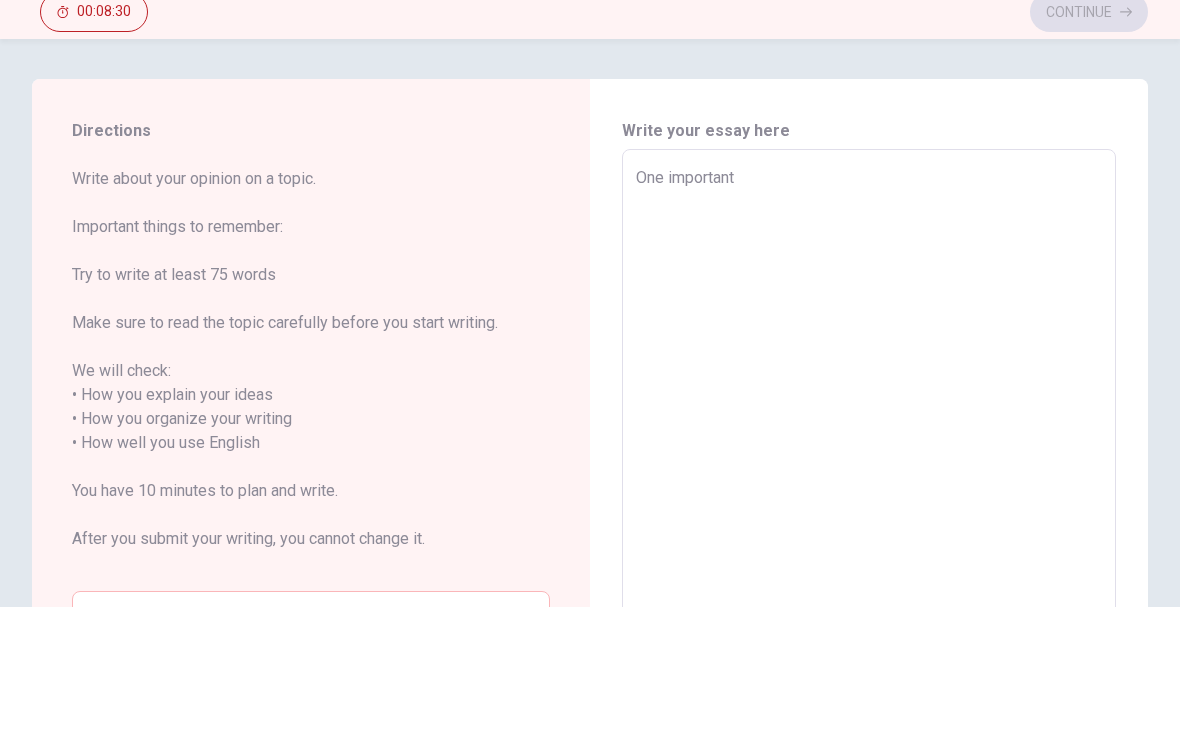 type on "x" 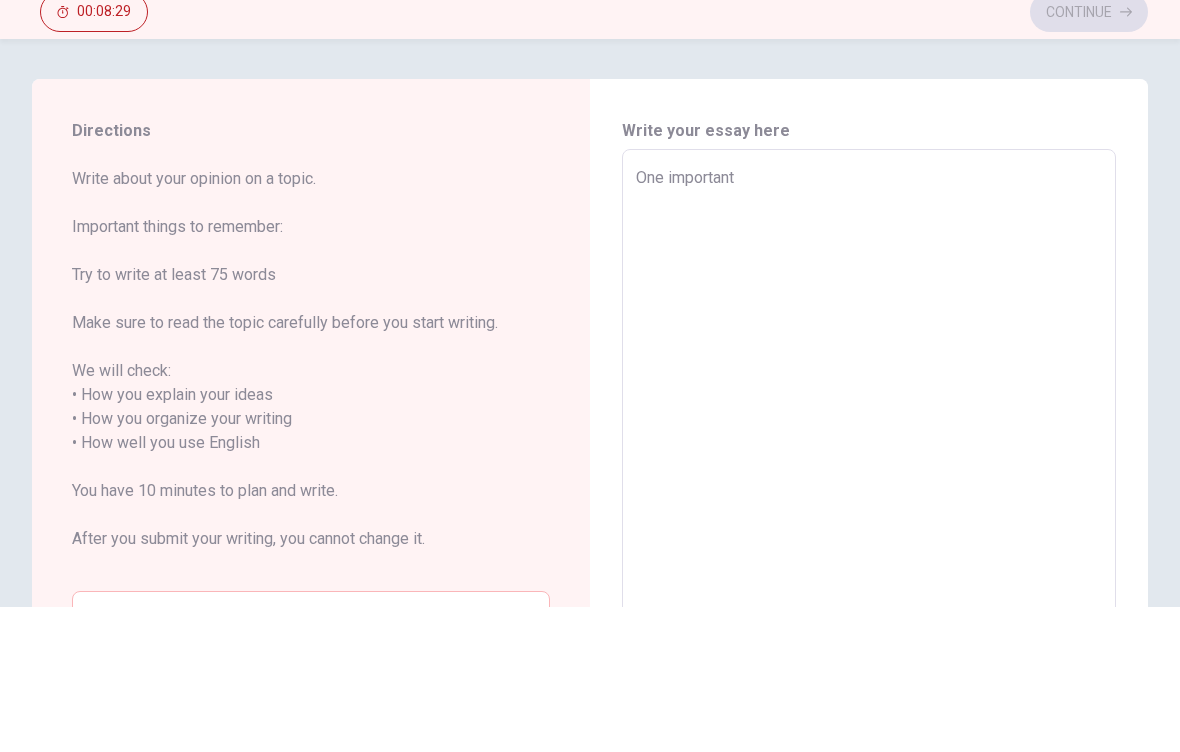 type on "One important" 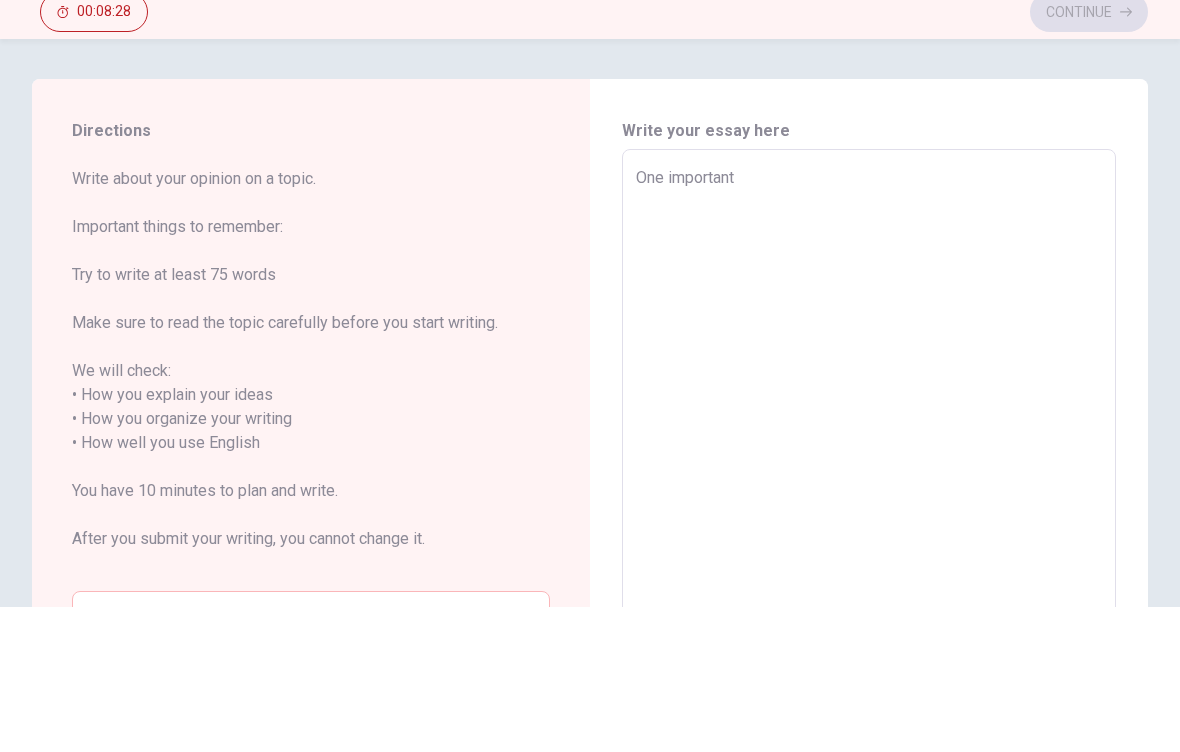 type on "One important c" 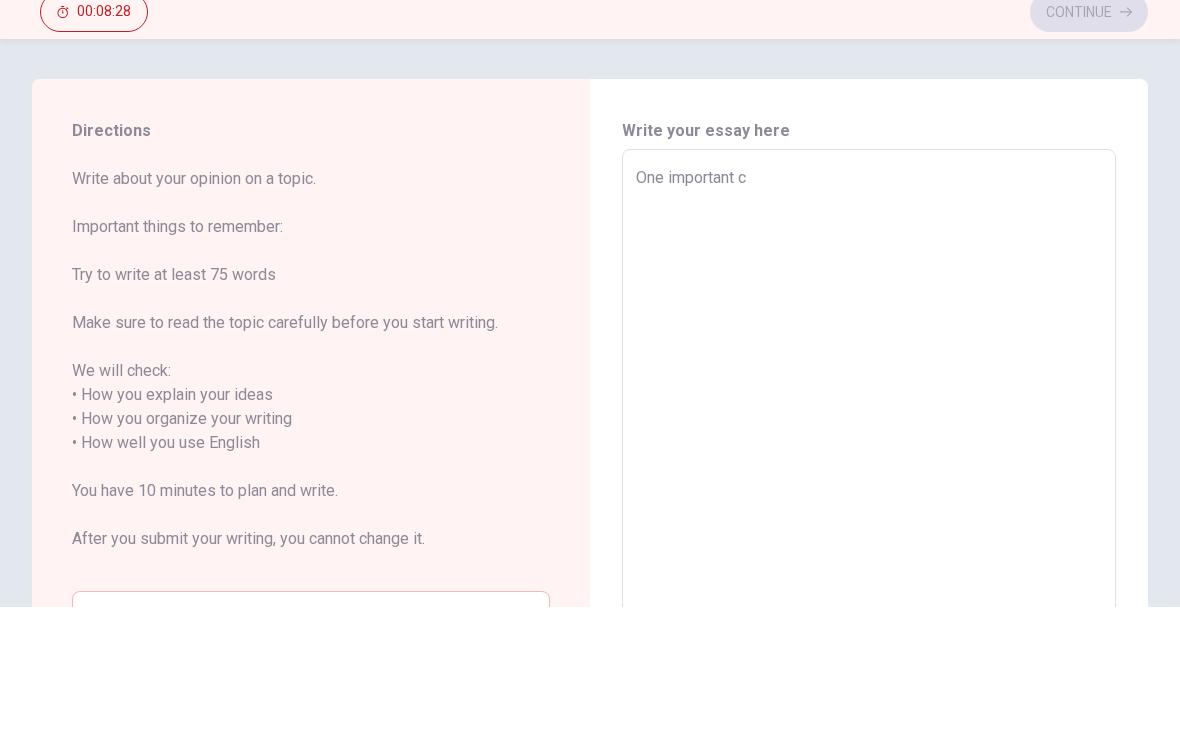 type on "x" 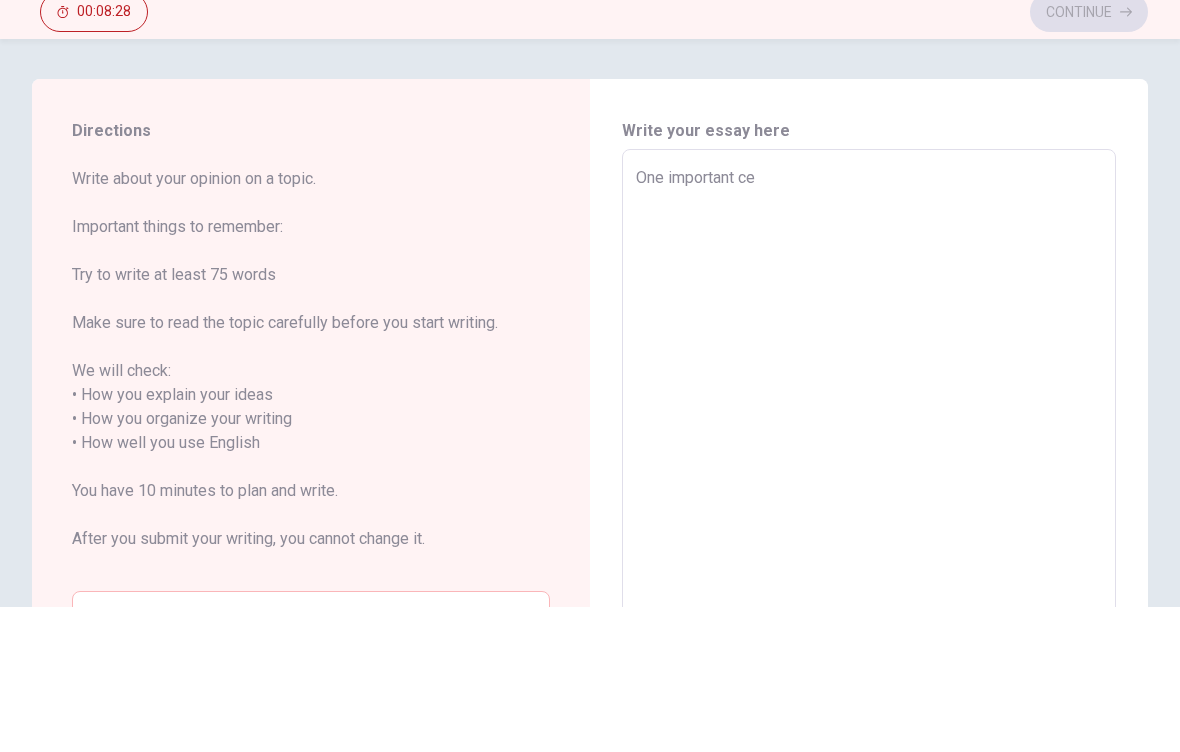 type on "x" 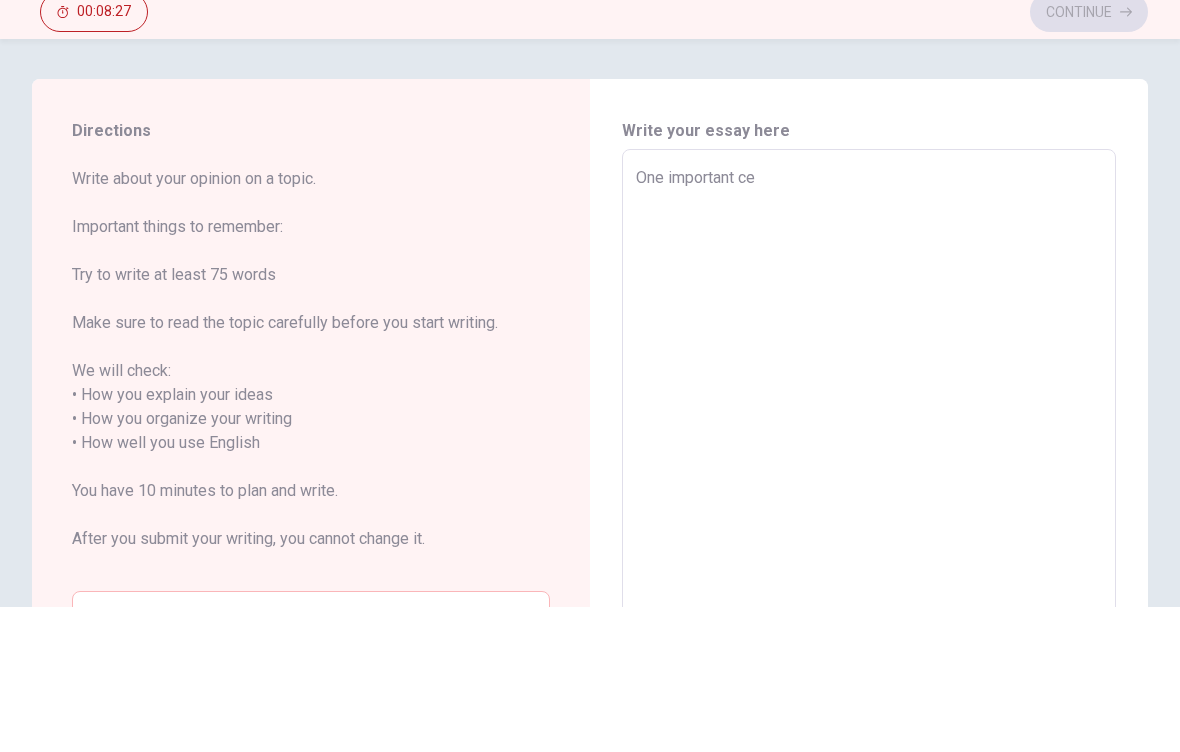 type on "One important cel" 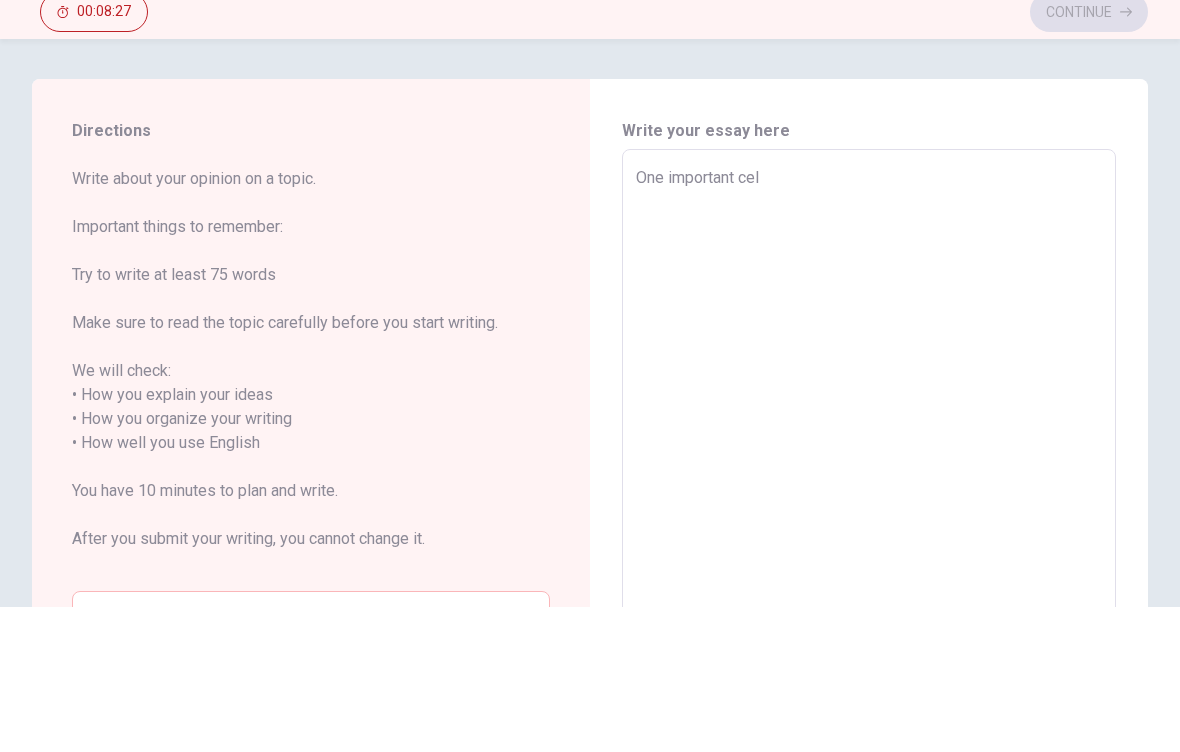 type on "x" 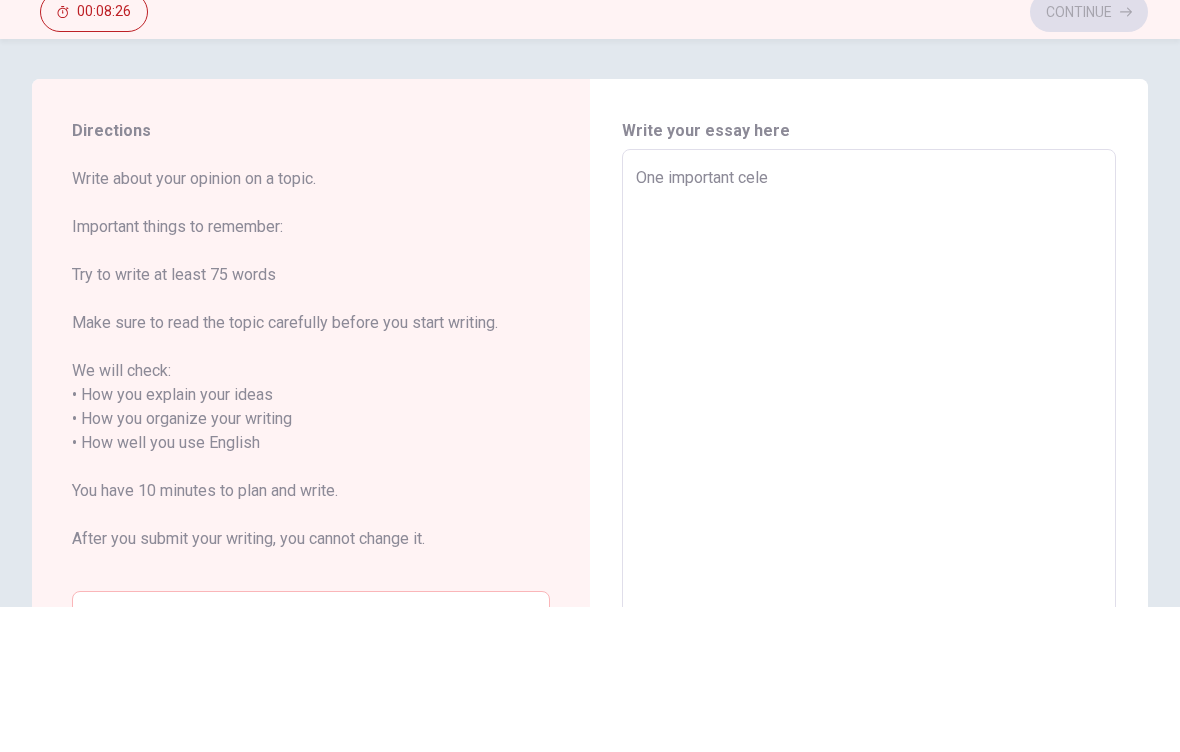 type on "x" 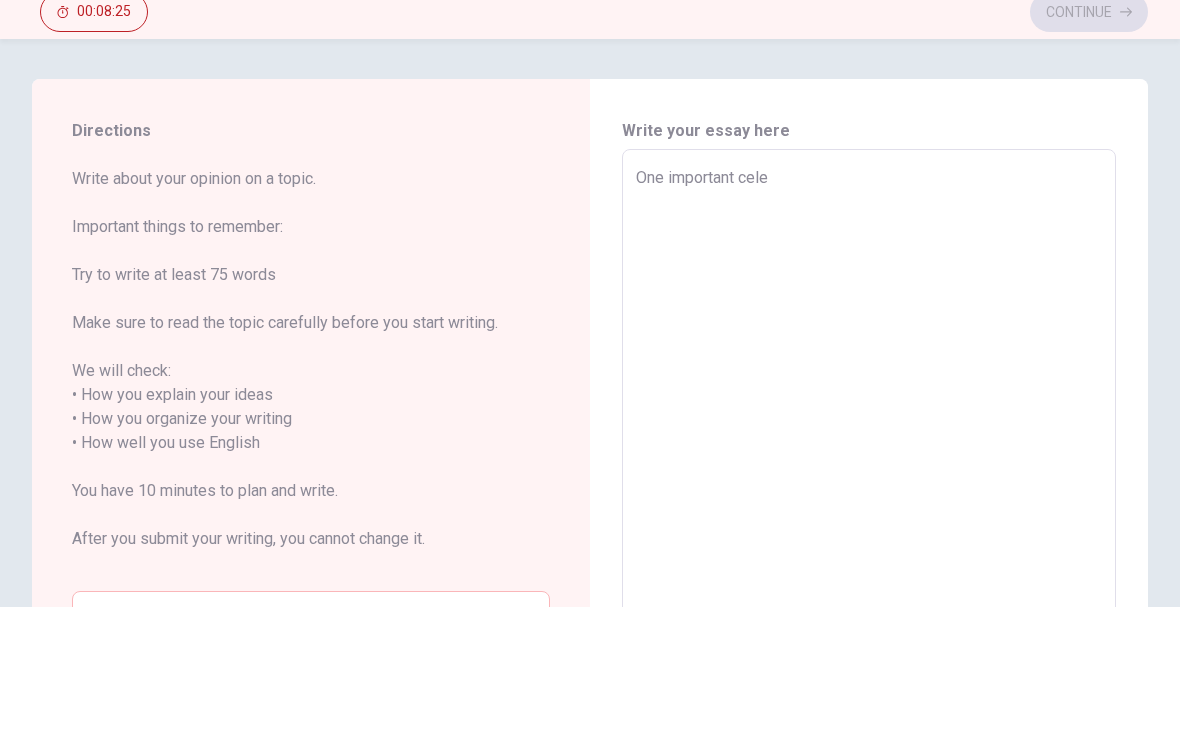 type on "One important celeb" 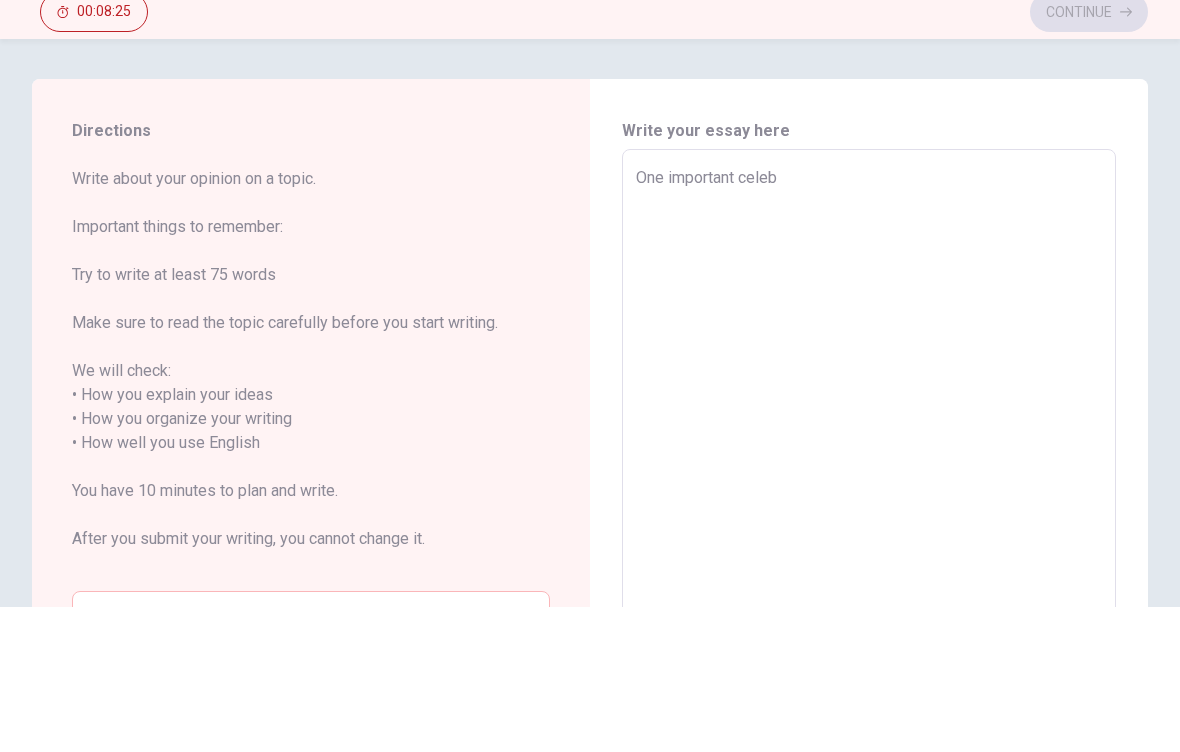 type on "x" 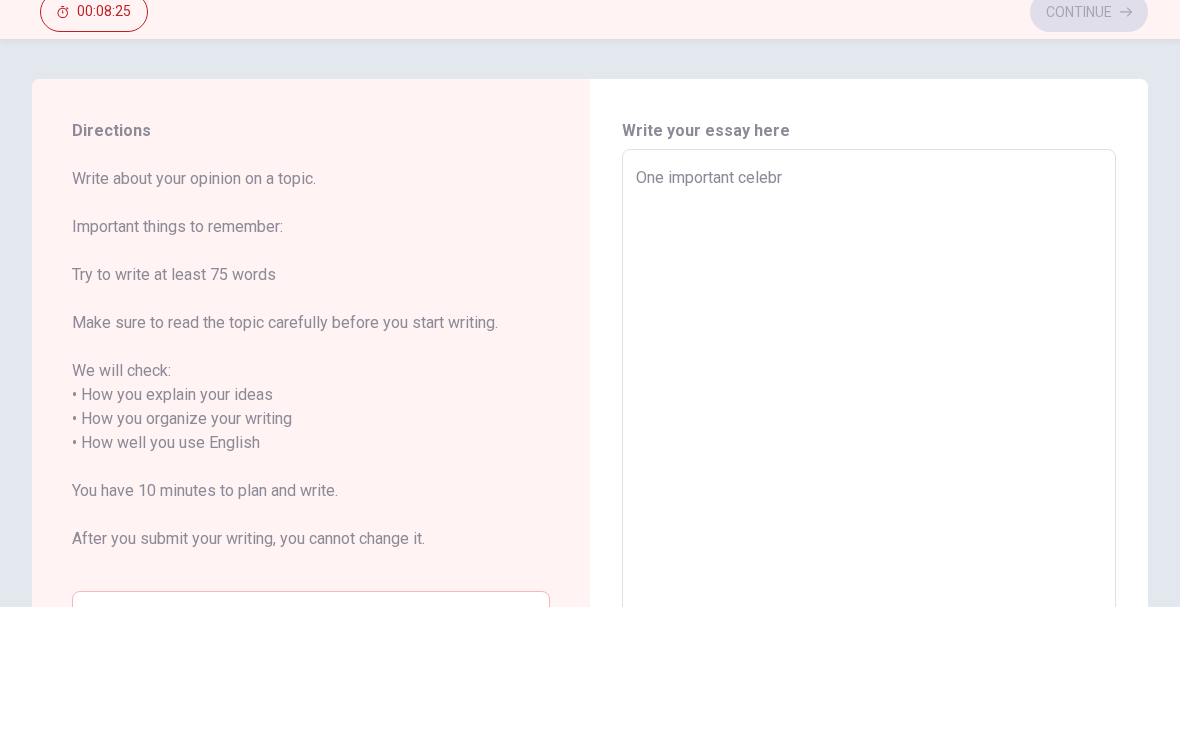 type on "x" 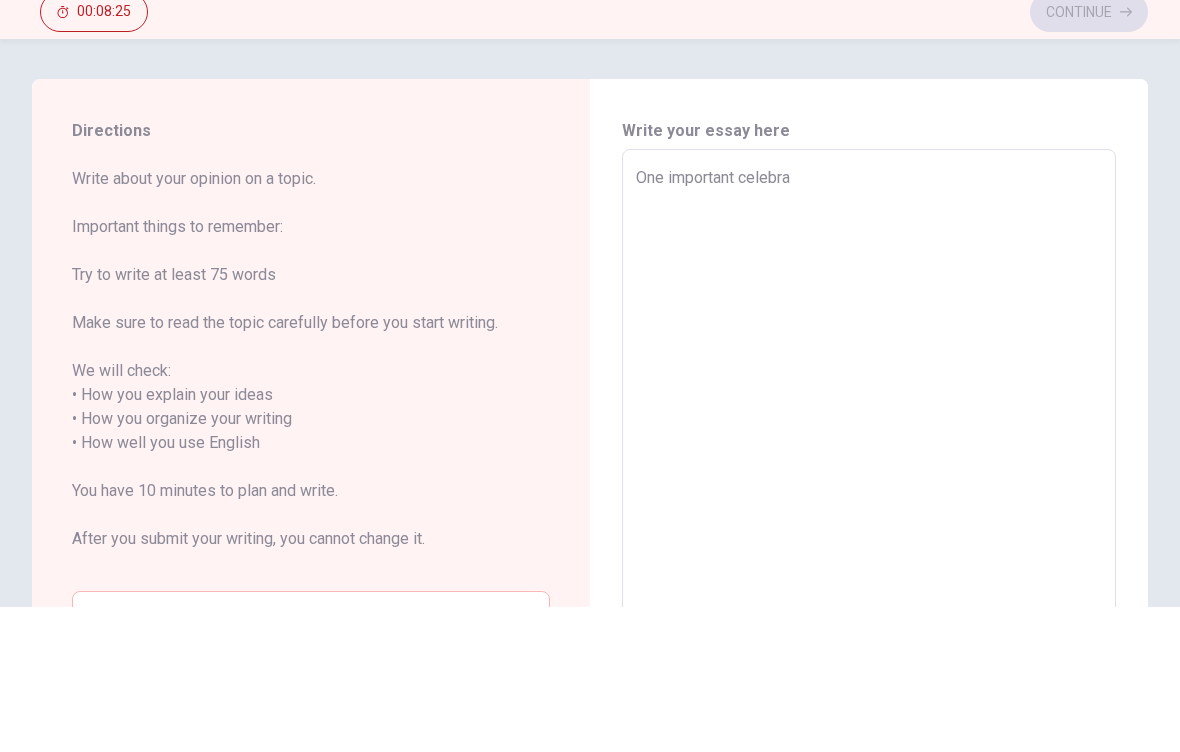 type on "x" 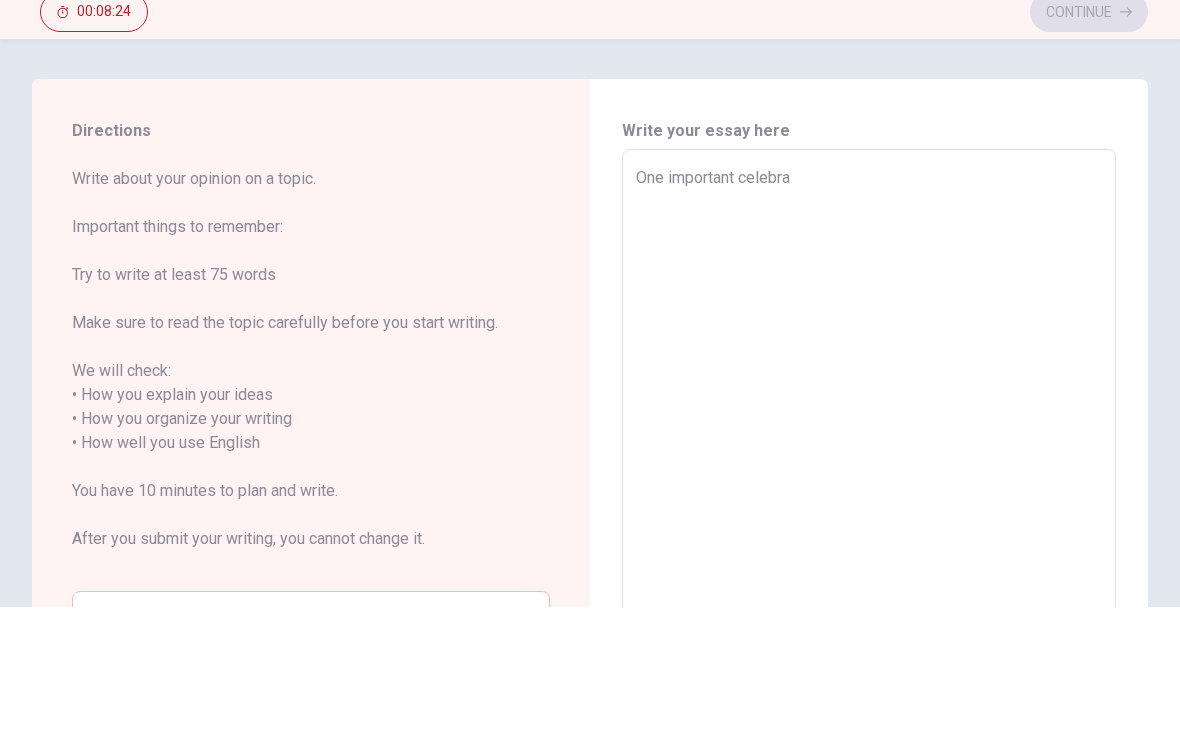 type on "One important celebrat" 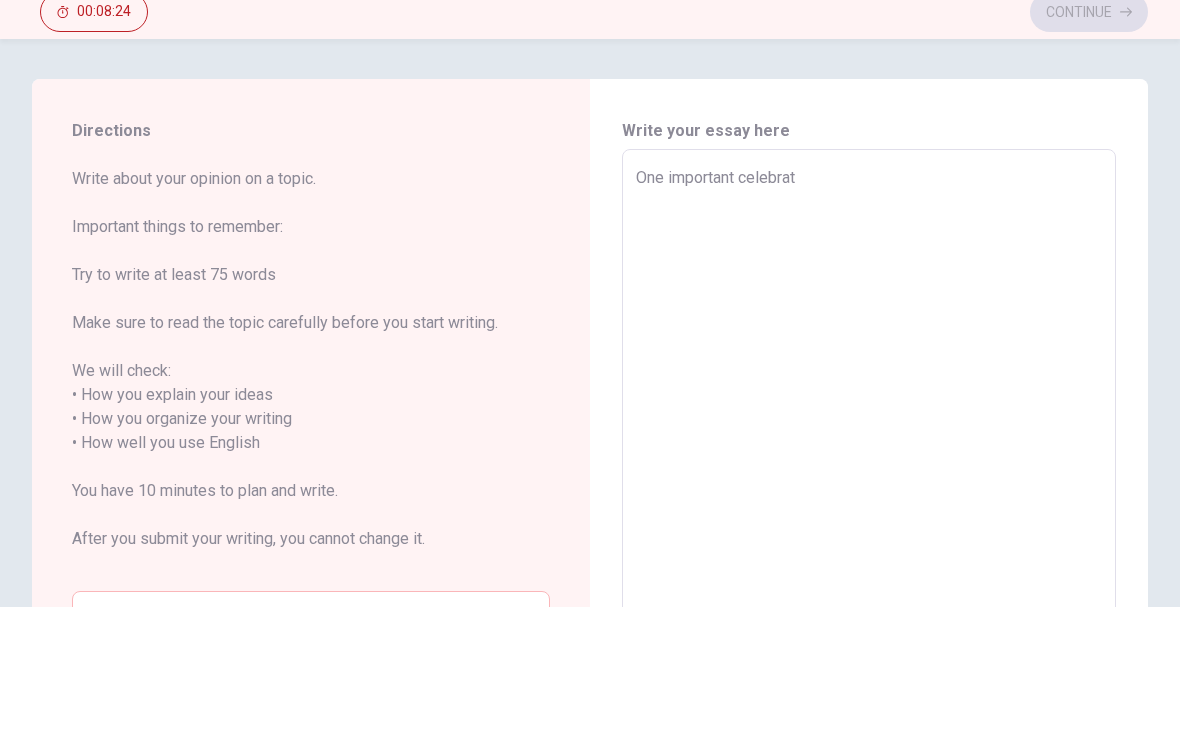 type on "x" 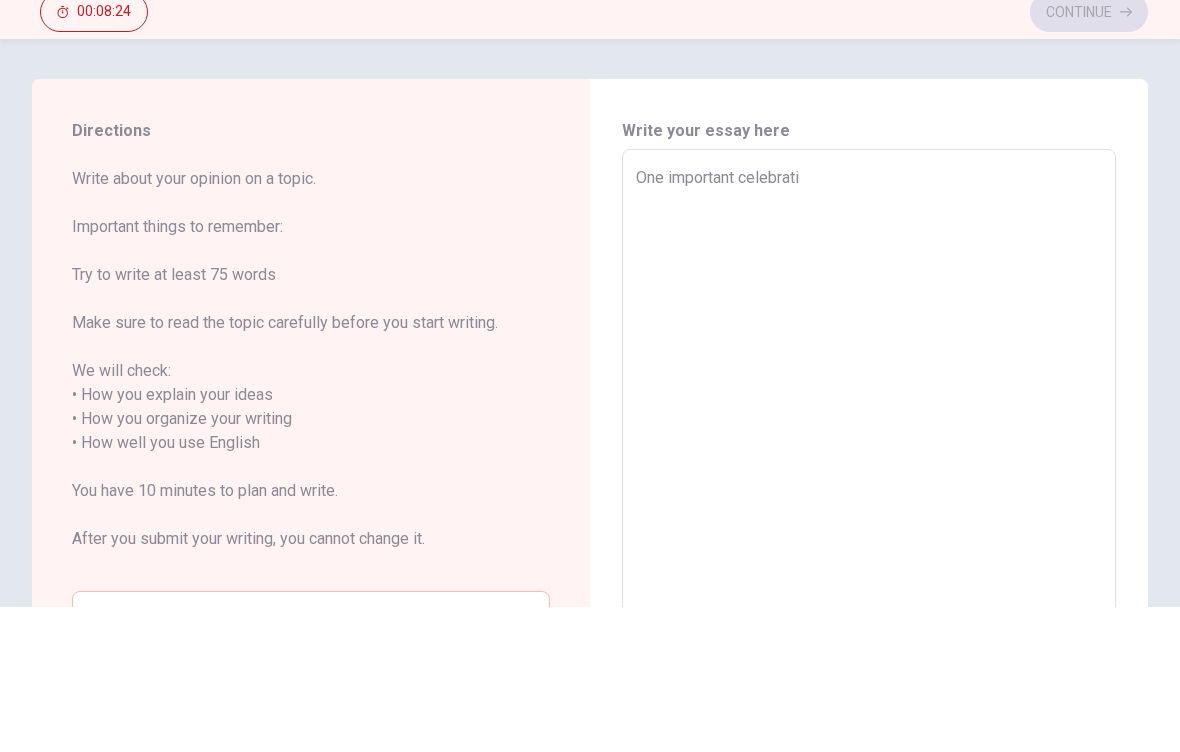 type on "x" 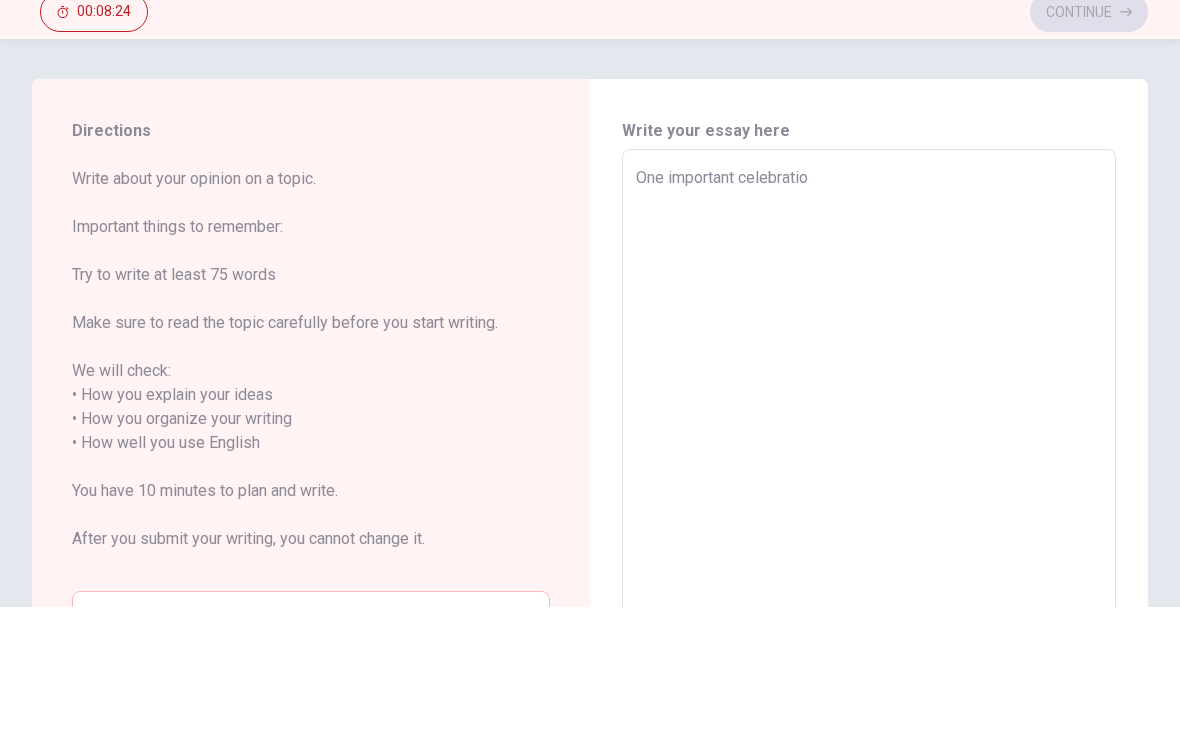 type on "x" 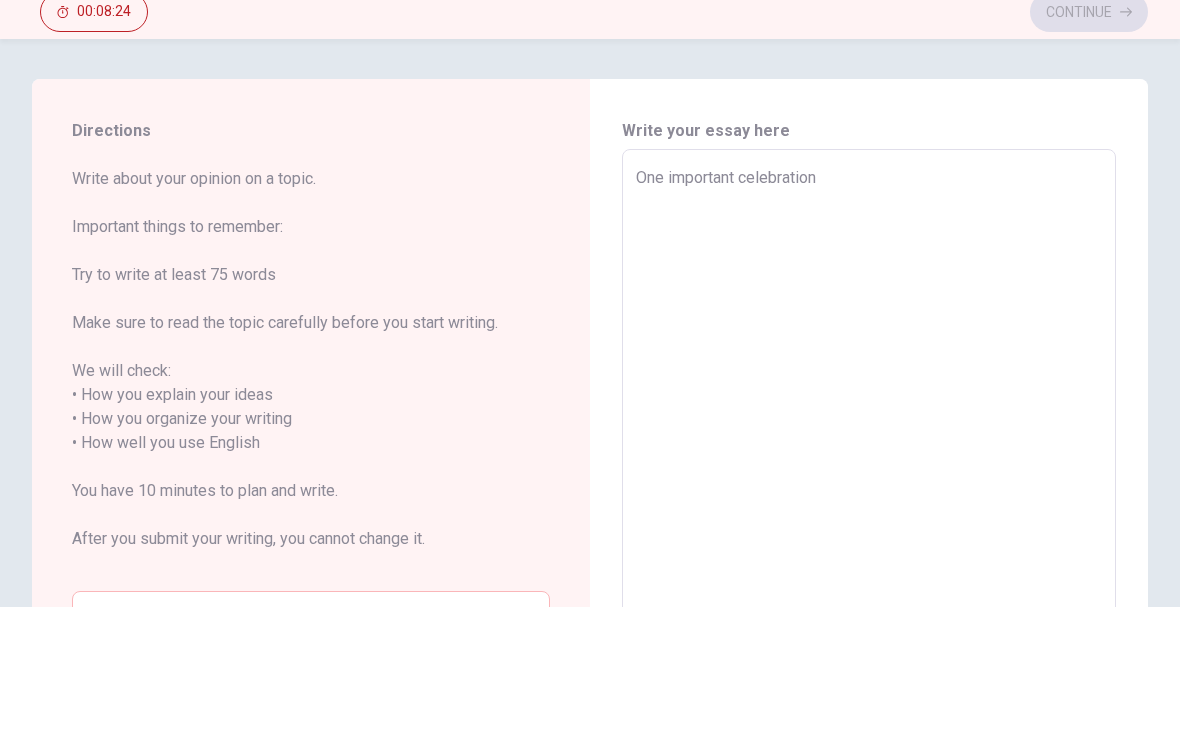 type on "x" 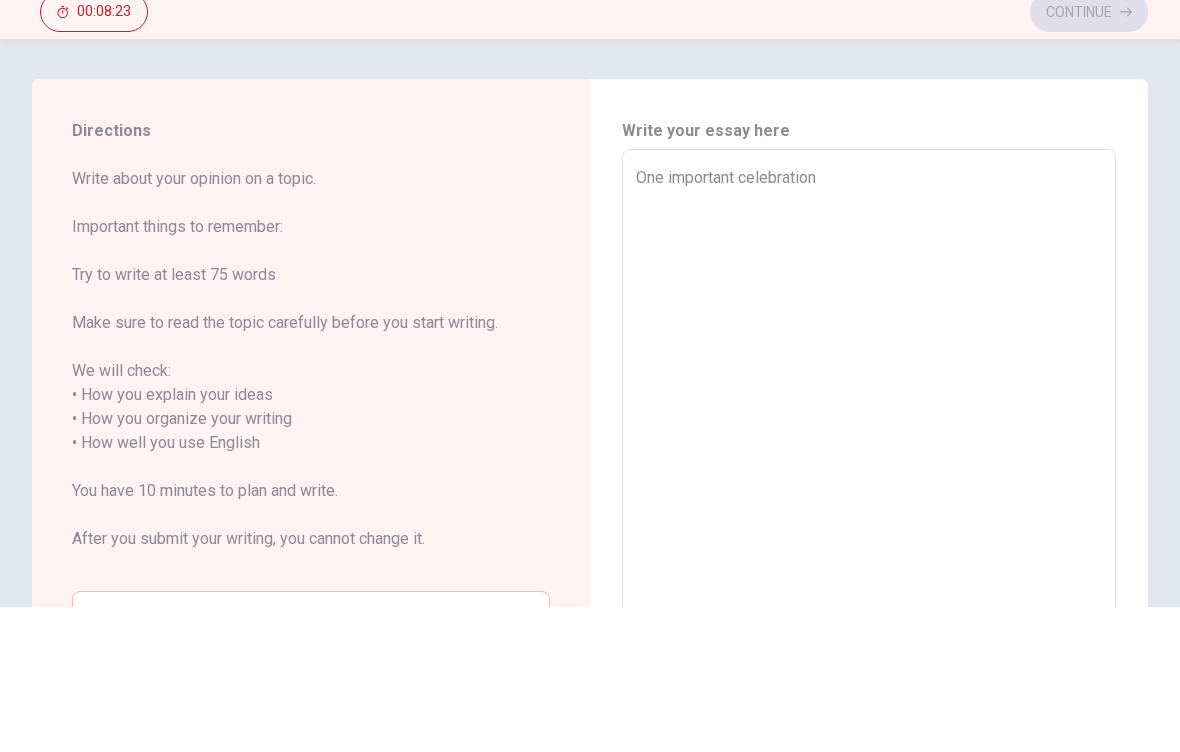 type on "One important celebration" 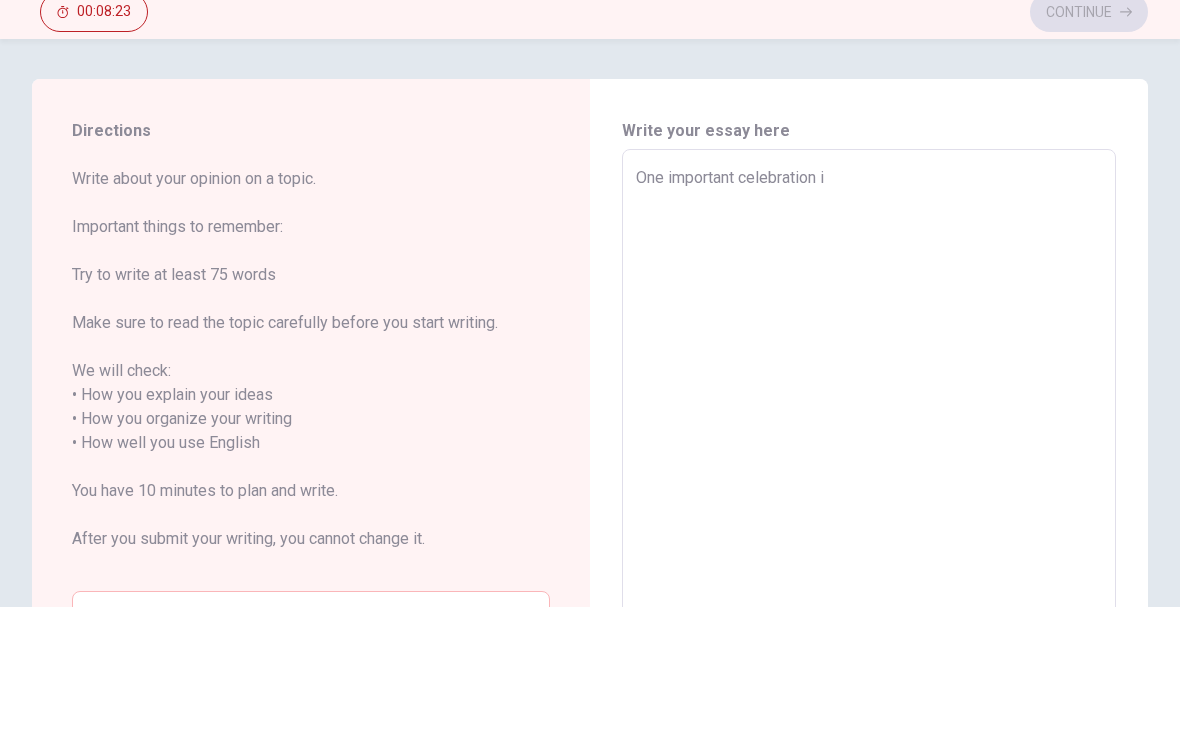 type on "x" 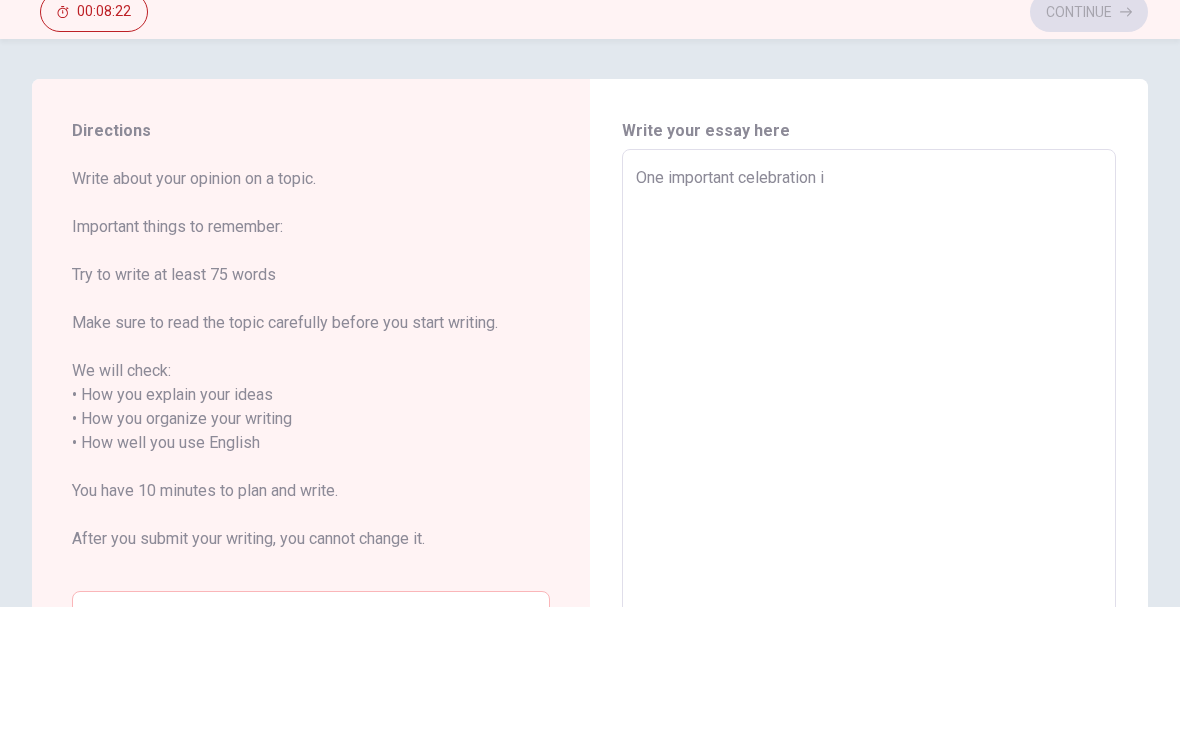 type on "One important celebration in" 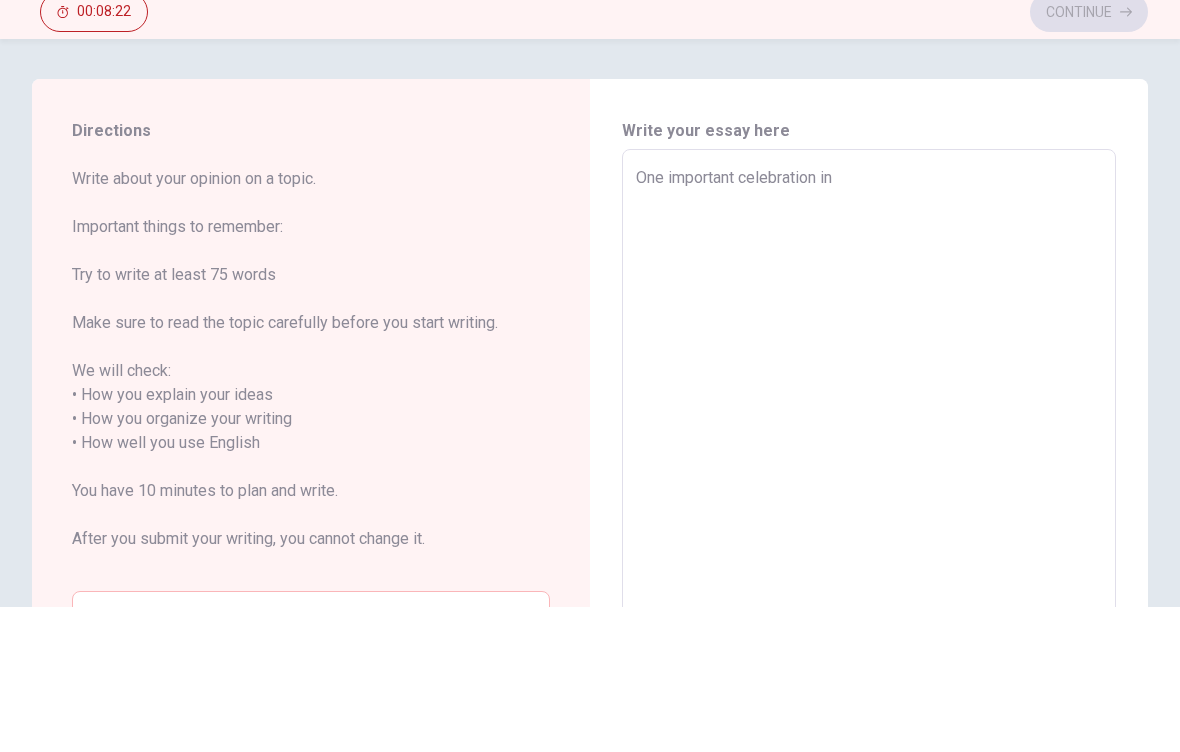 type on "x" 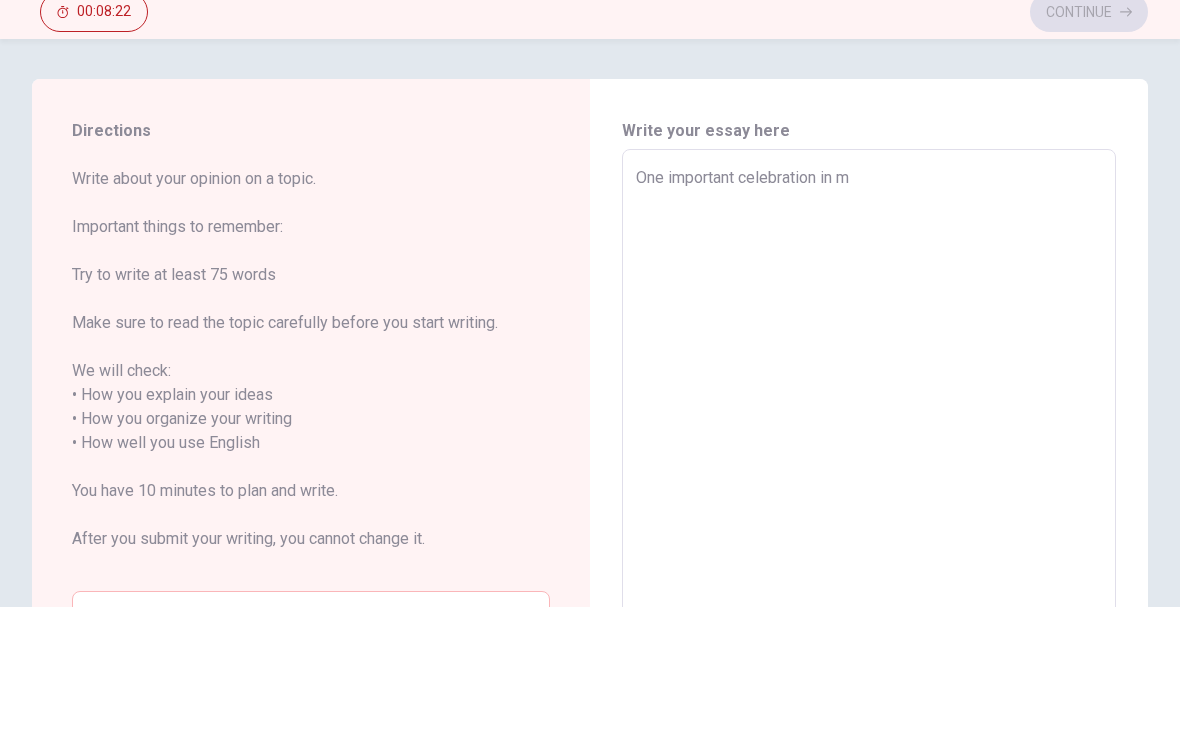 type on "x" 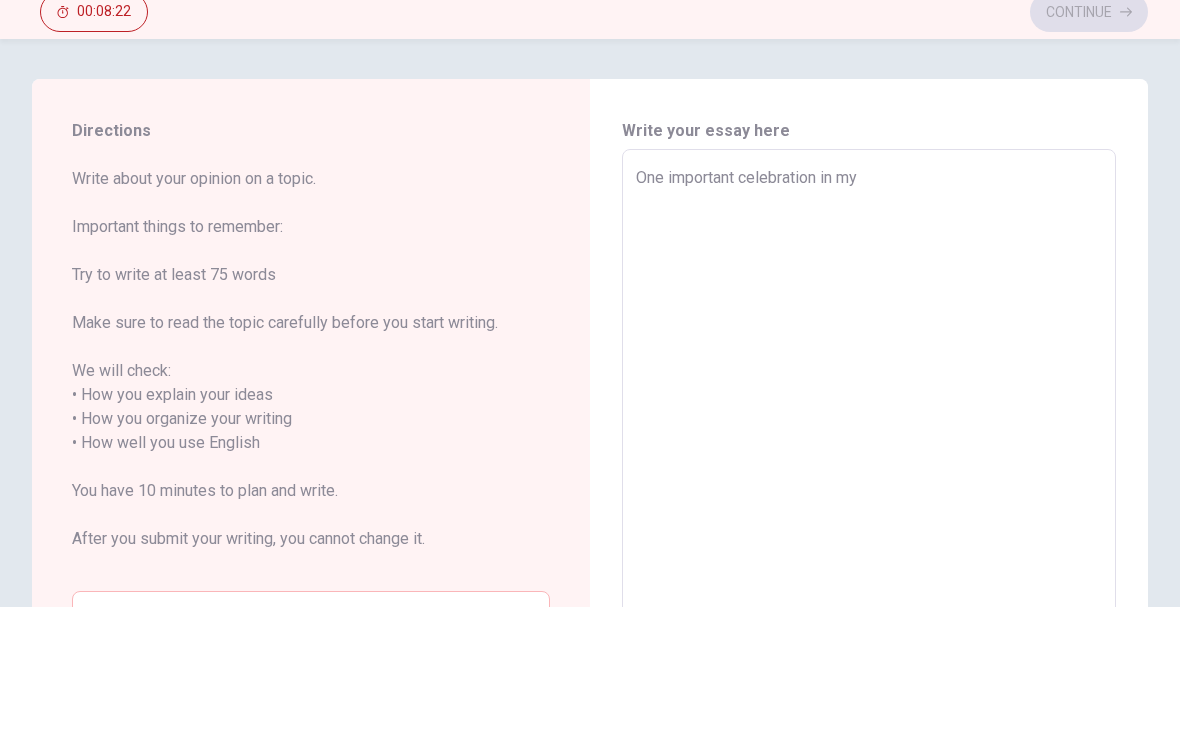 type on "x" 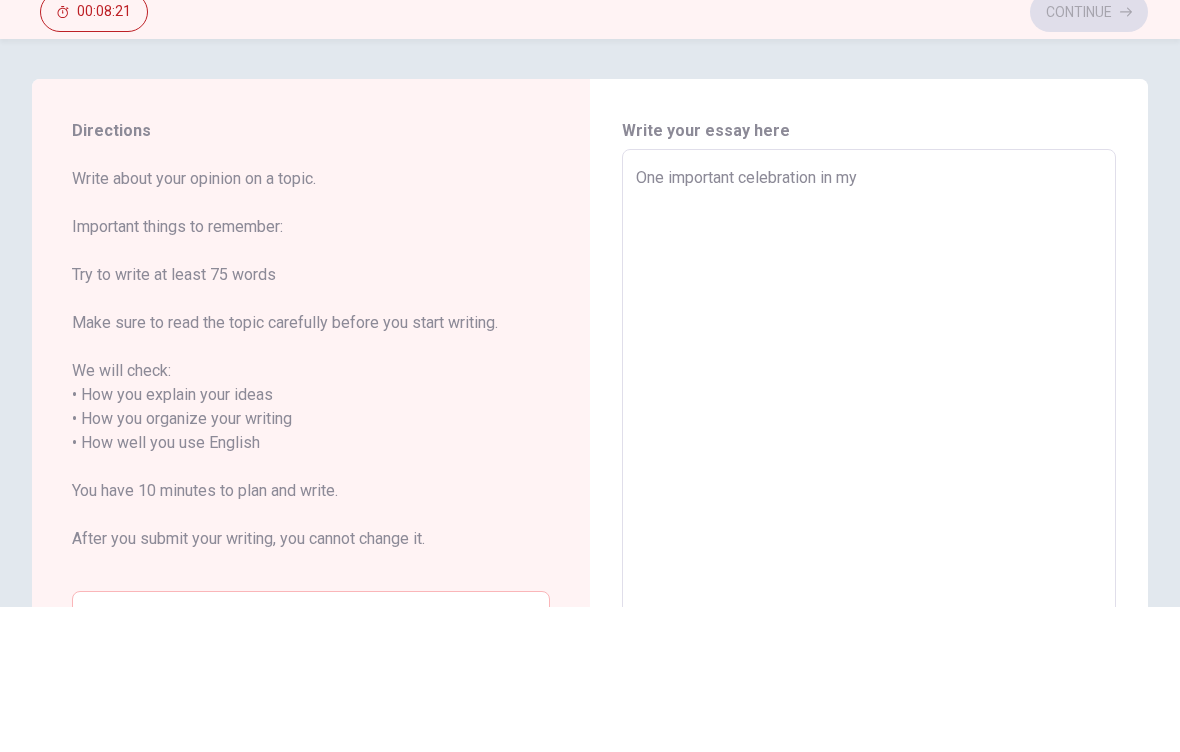 type on "One important celebration in my c" 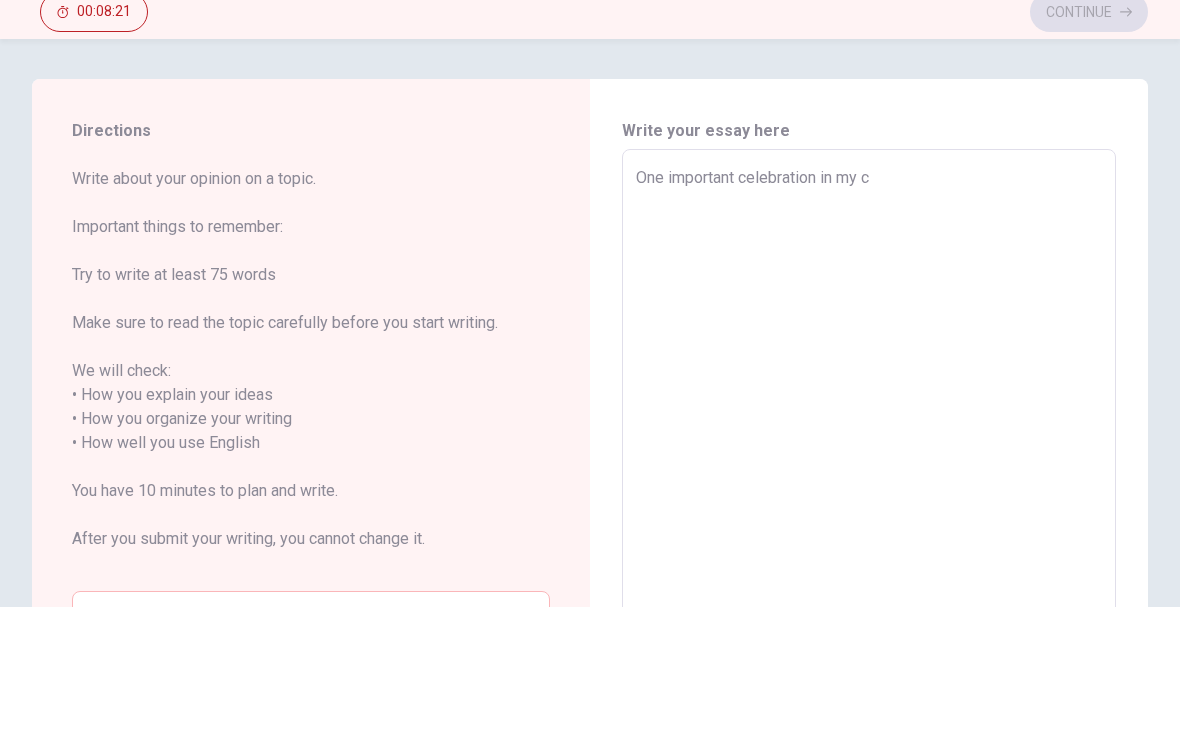 type on "x" 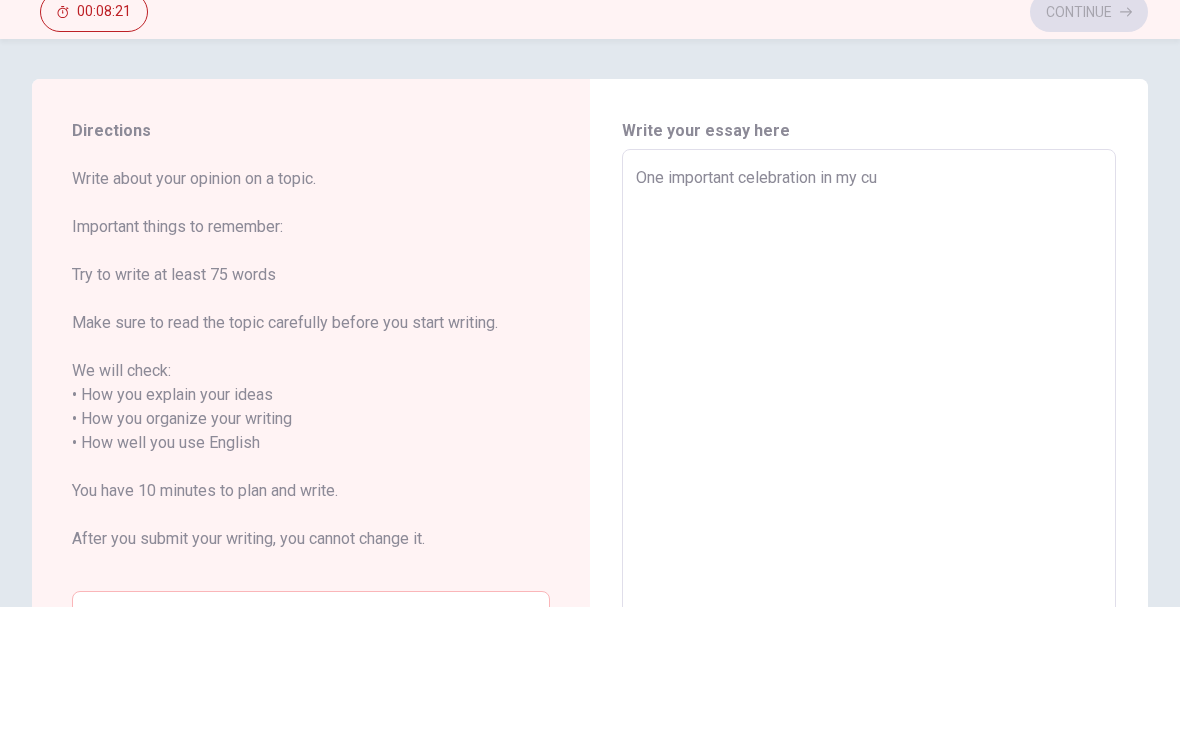 type on "x" 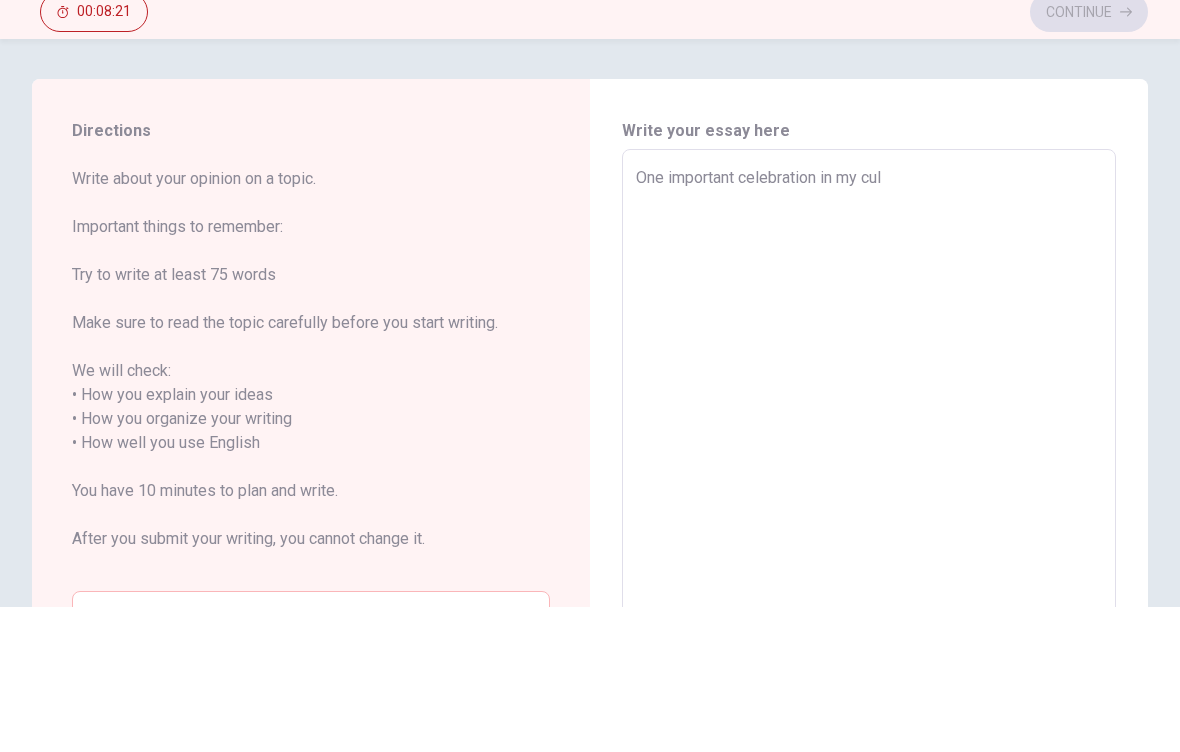 type on "x" 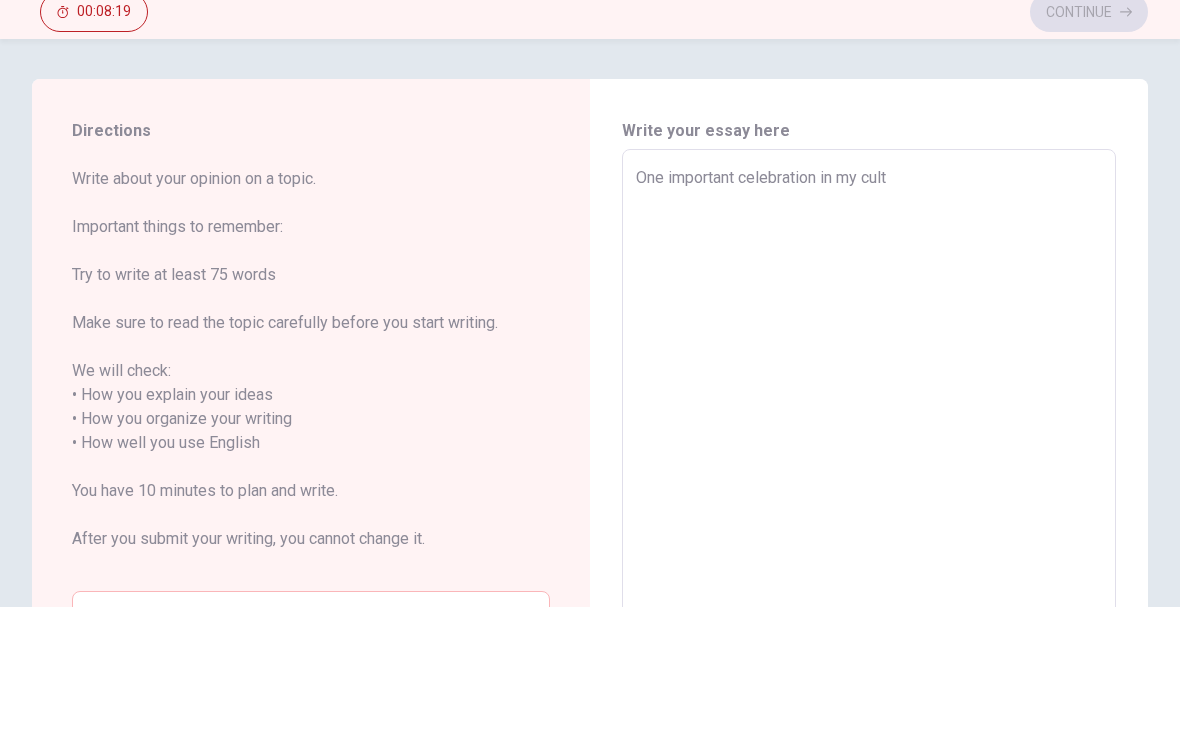type on "x" 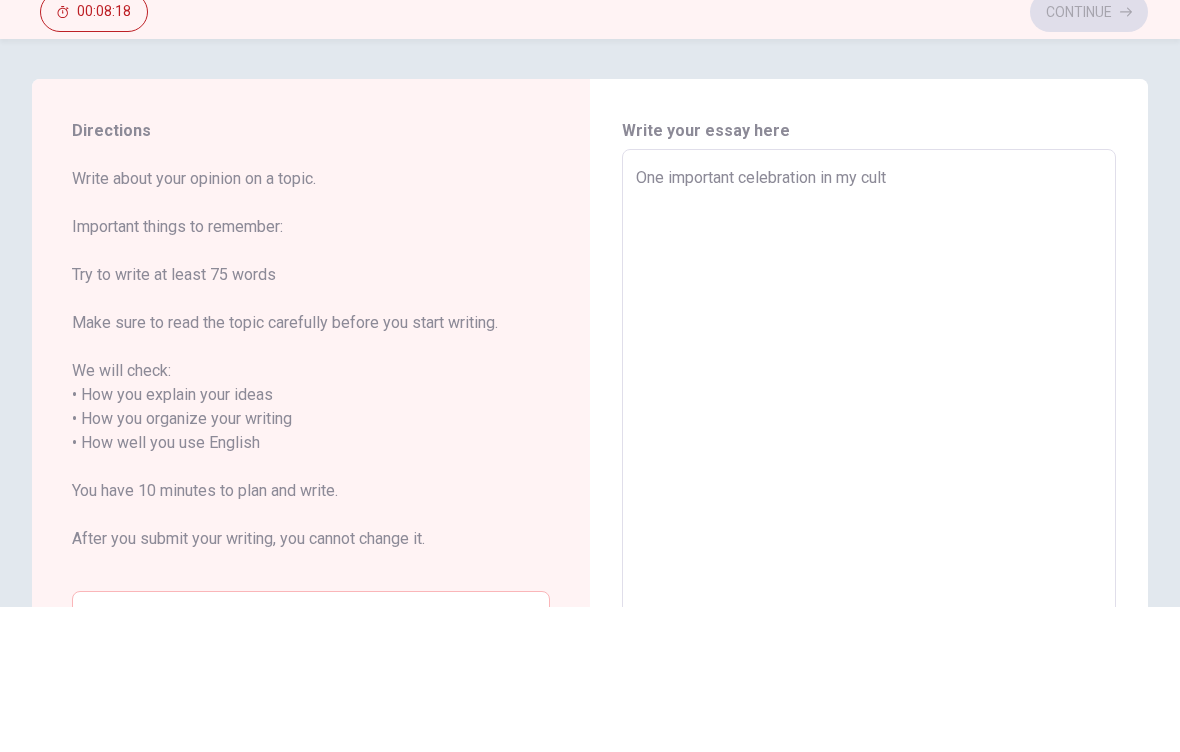 type on "One important celebration in my cultu" 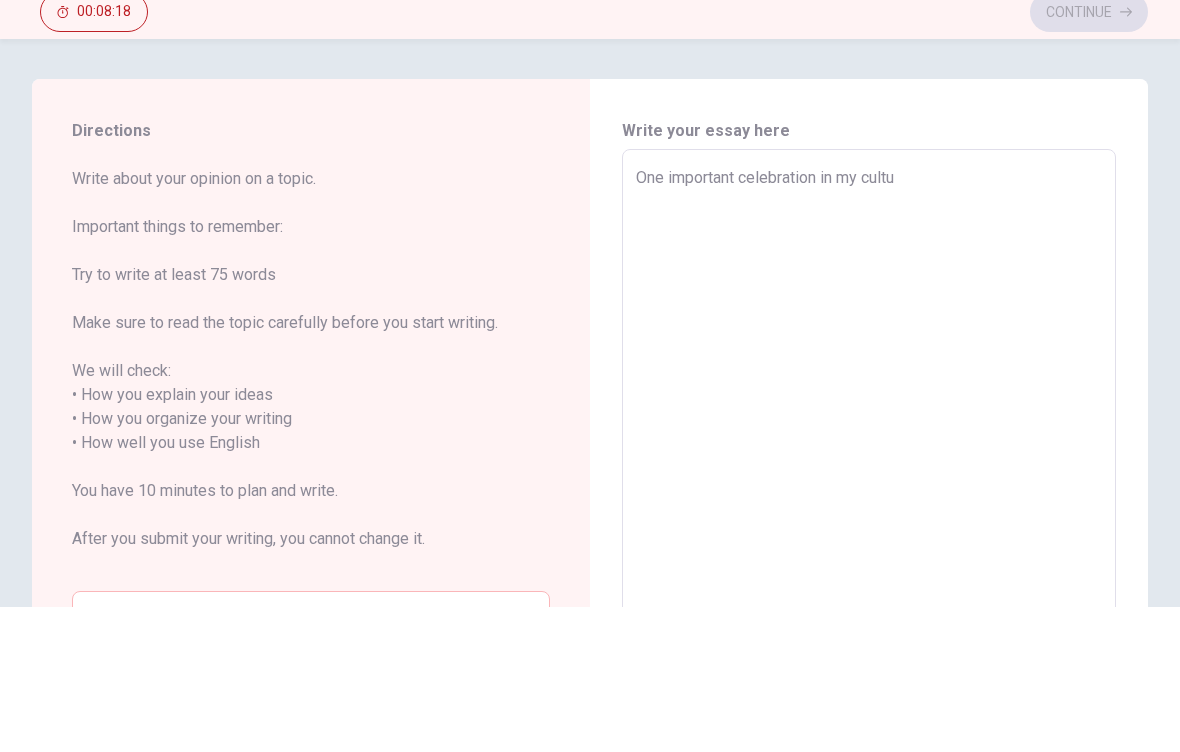 type on "x" 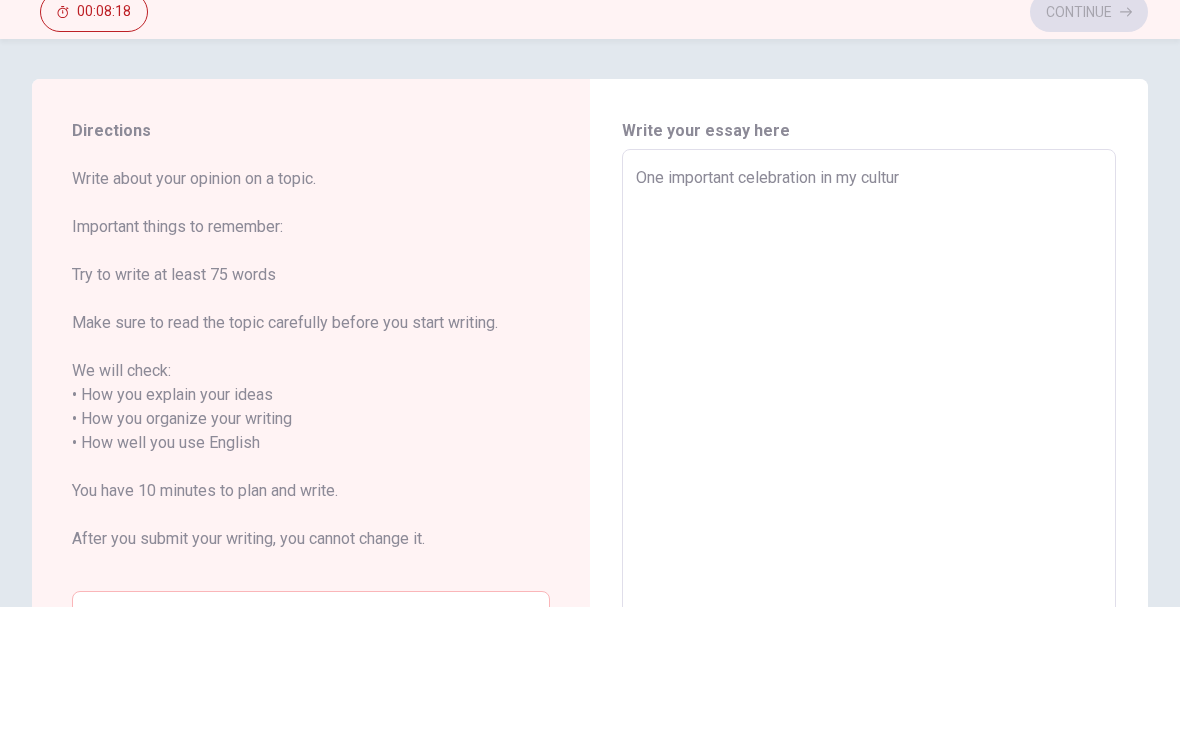type on "x" 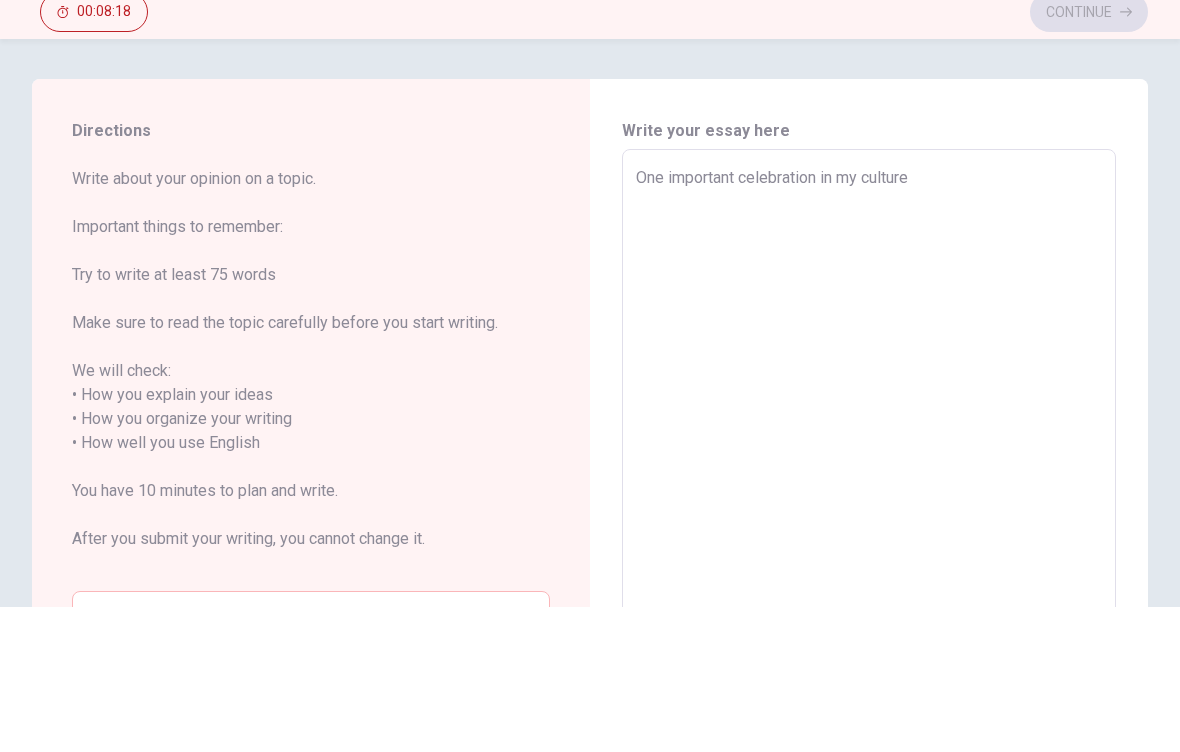 type on "x" 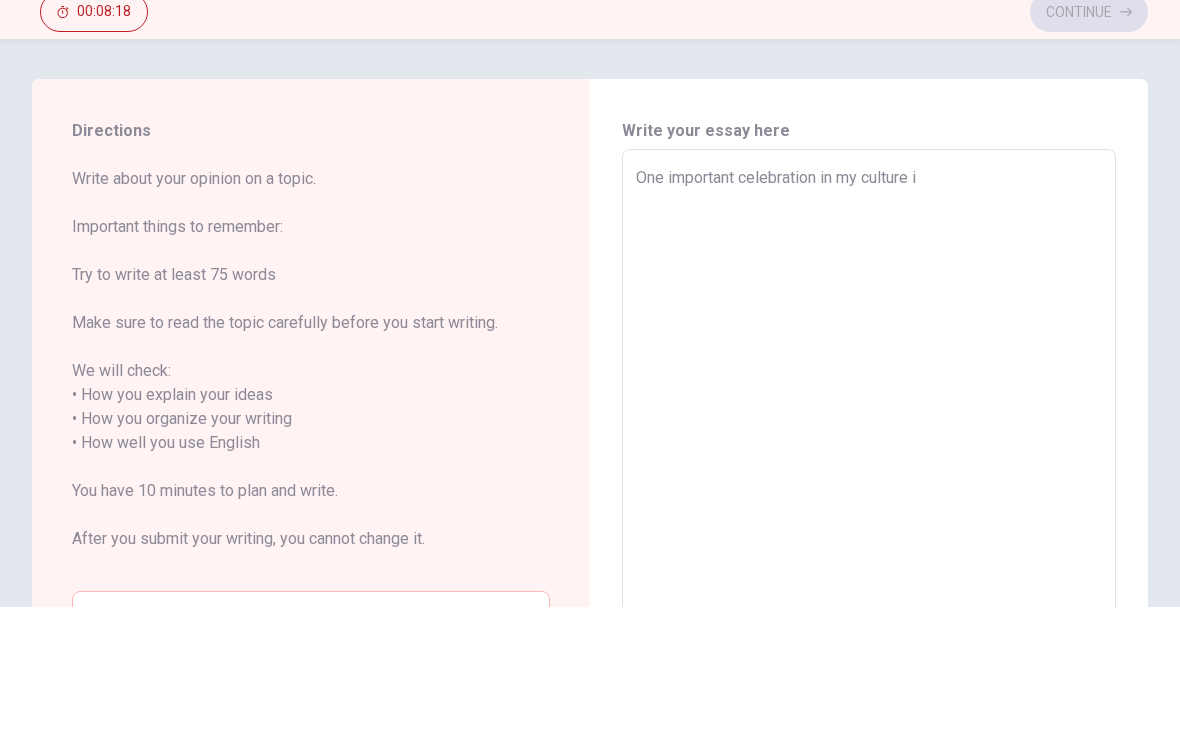 type on "x" 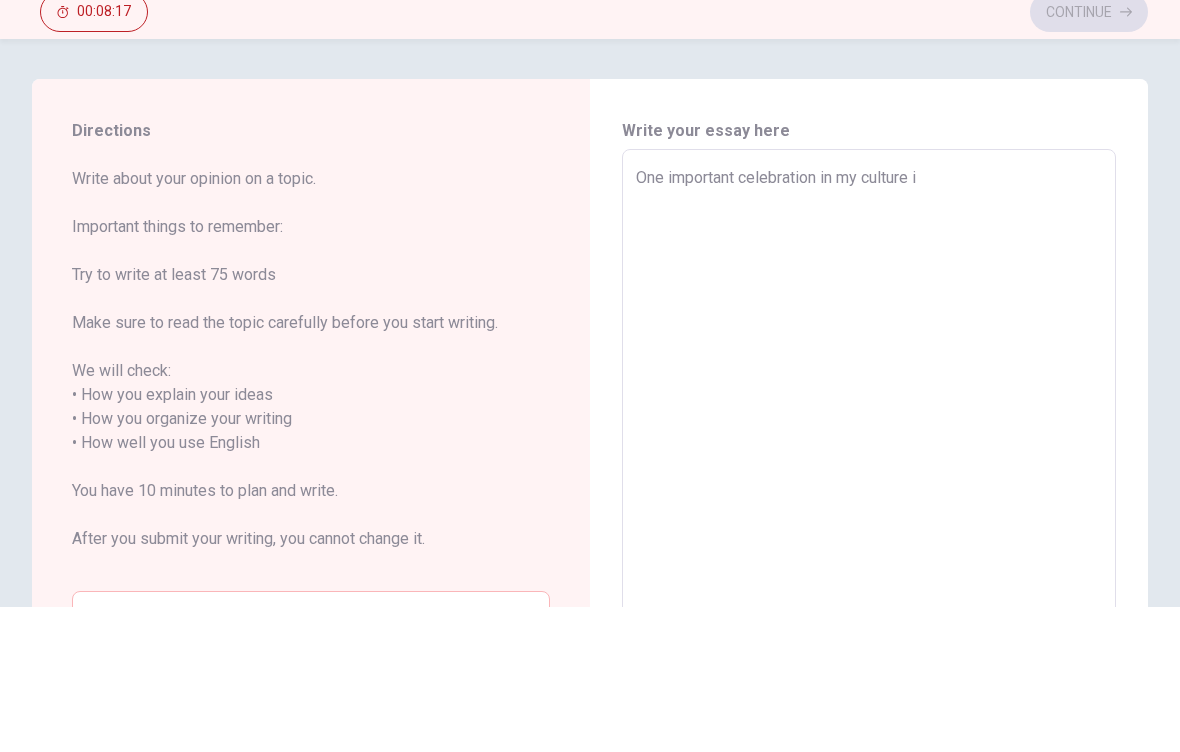 type on "One important celebration in my culture is" 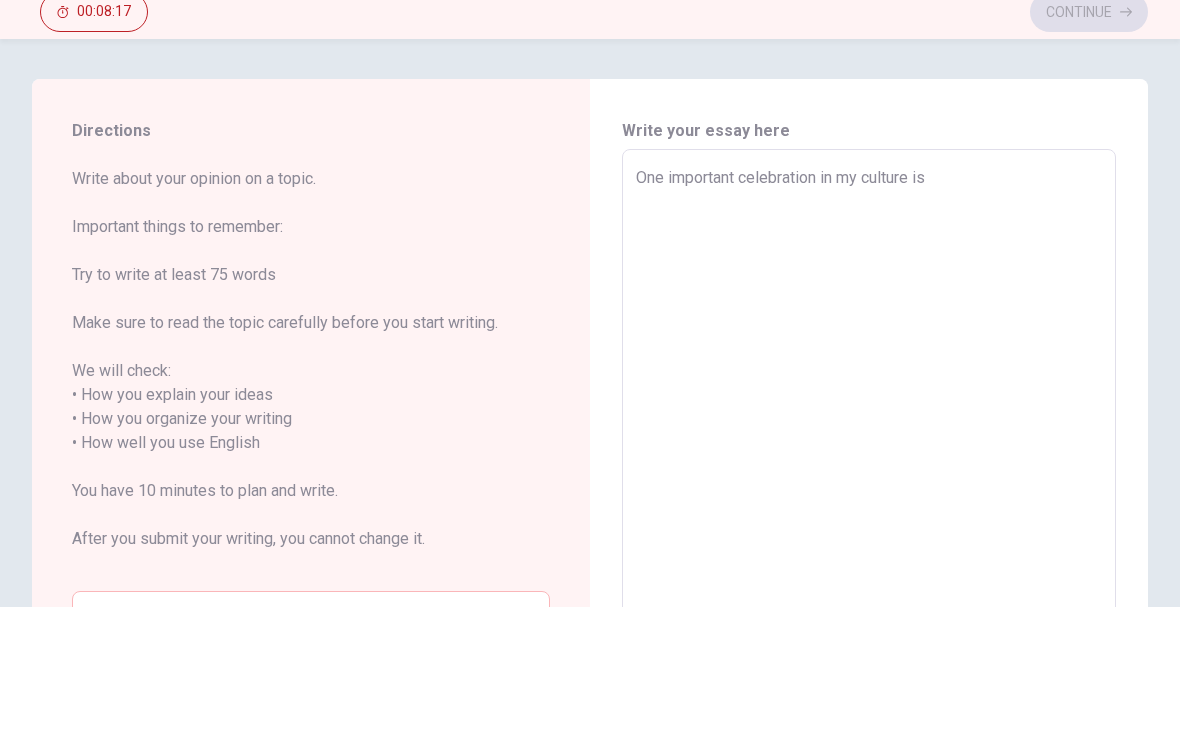 type on "x" 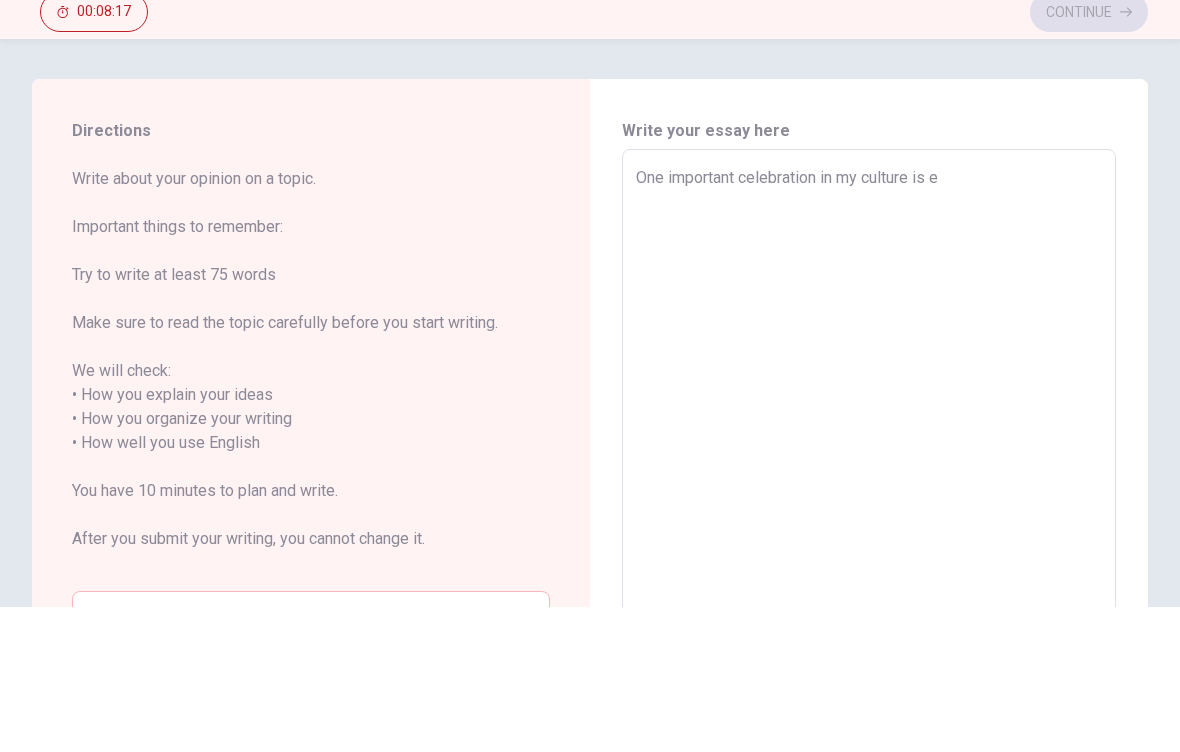 type on "x" 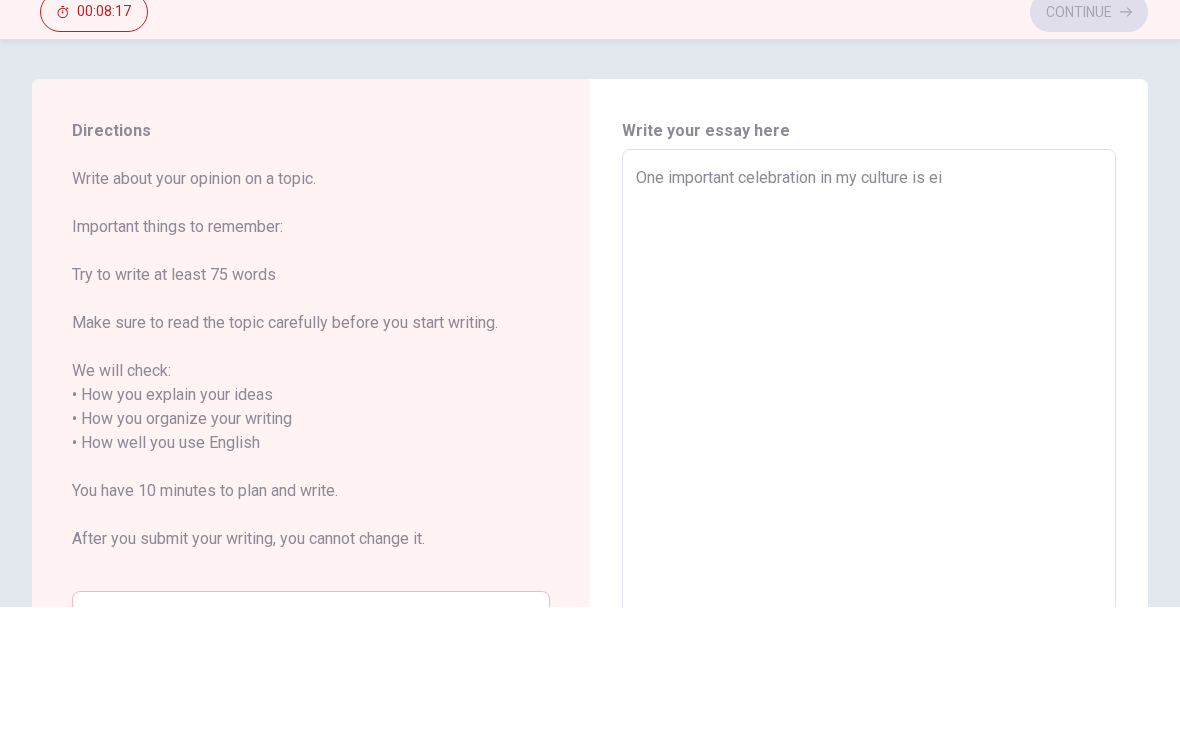 type on "x" 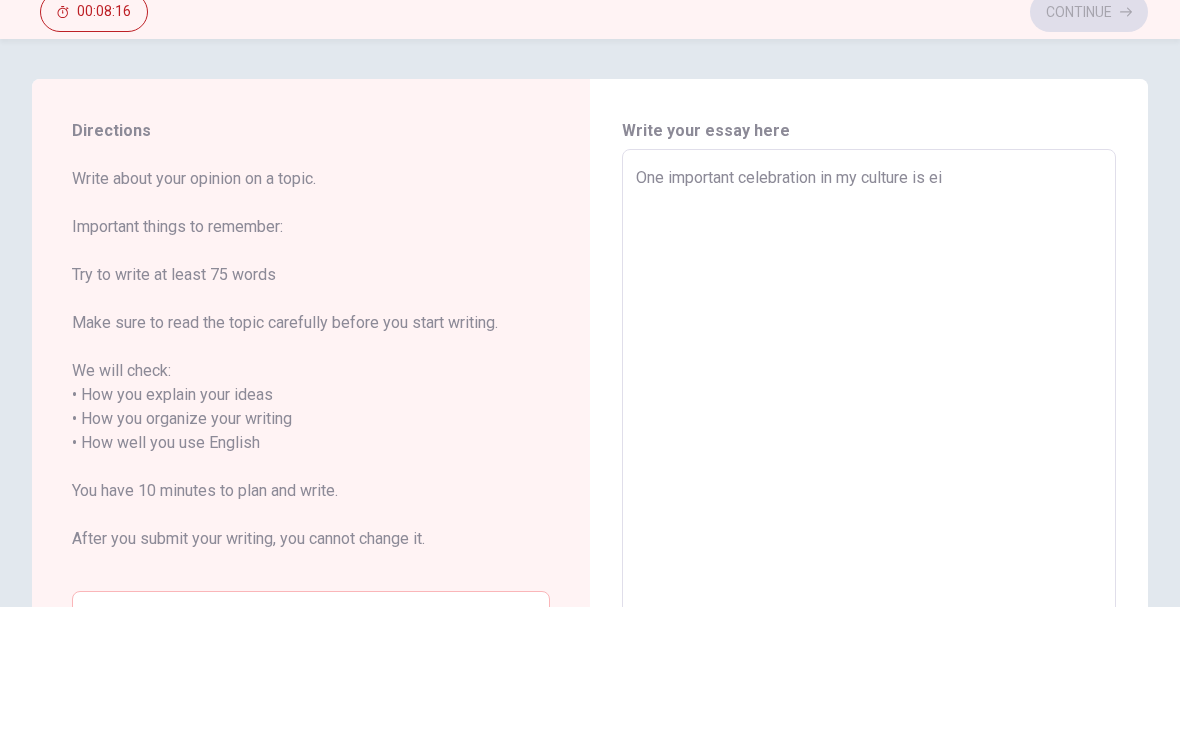 type on "One important celebration in my culture is eid" 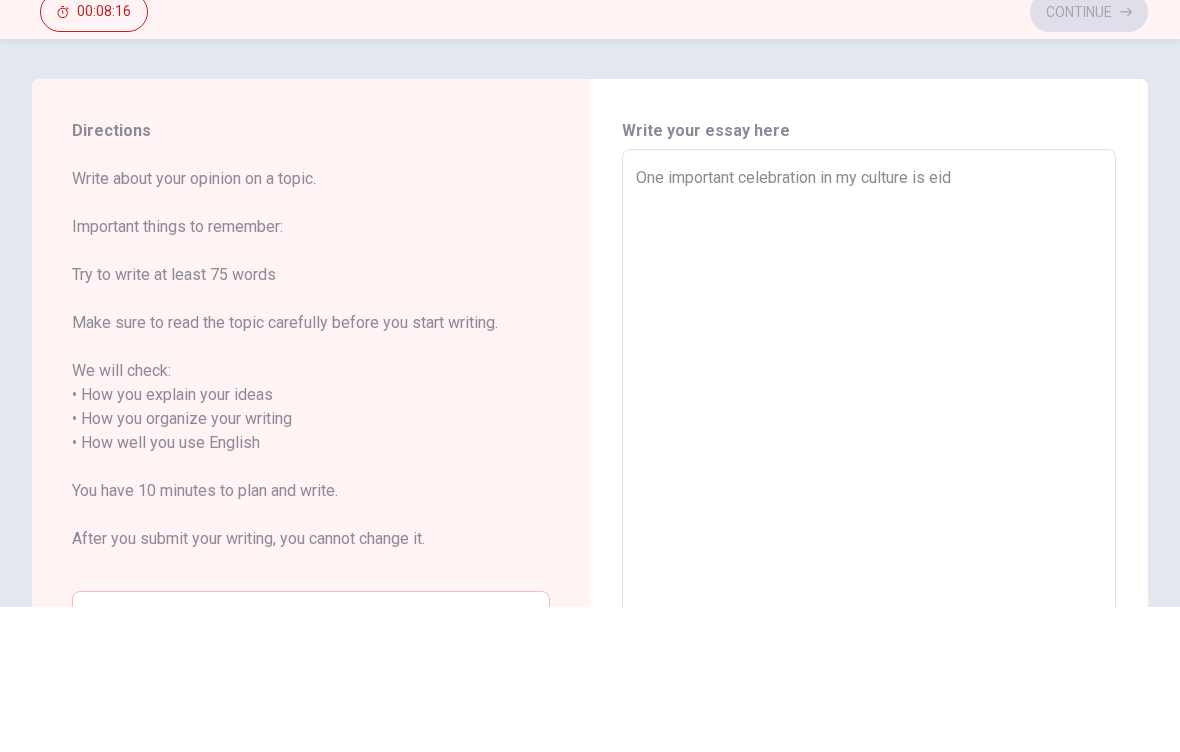 type on "x" 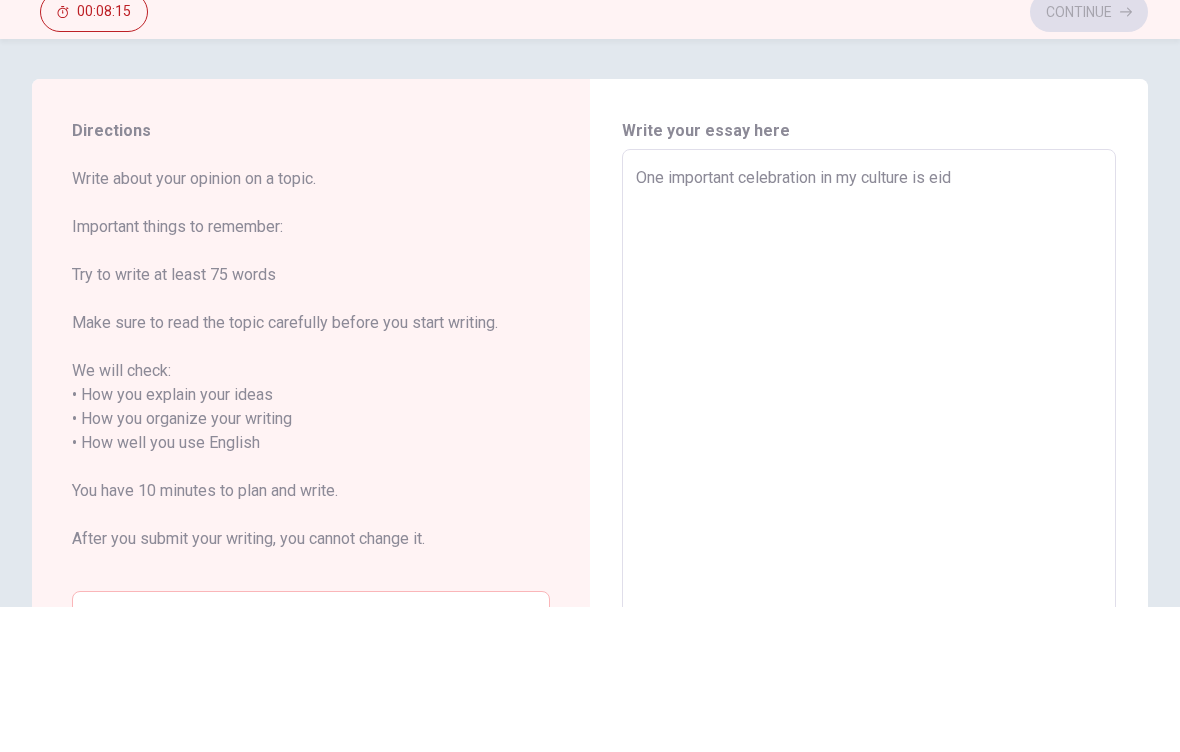 type on "One important celebration in my culture is eid a" 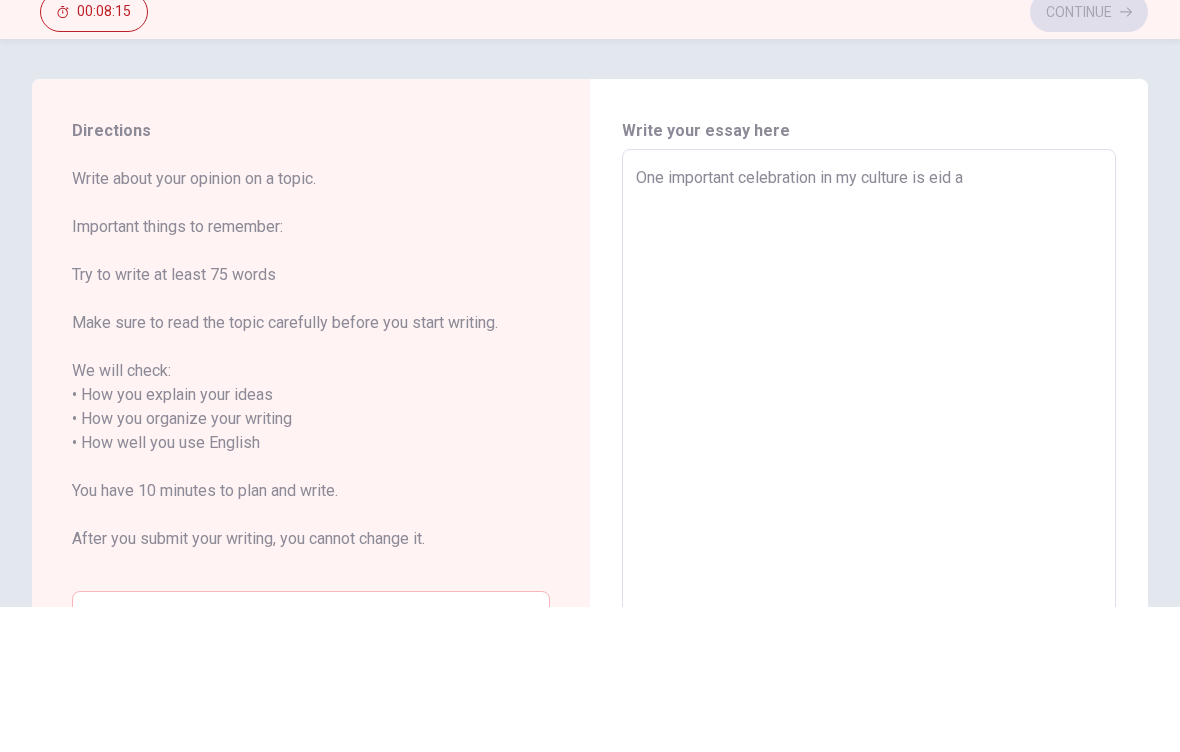 type on "x" 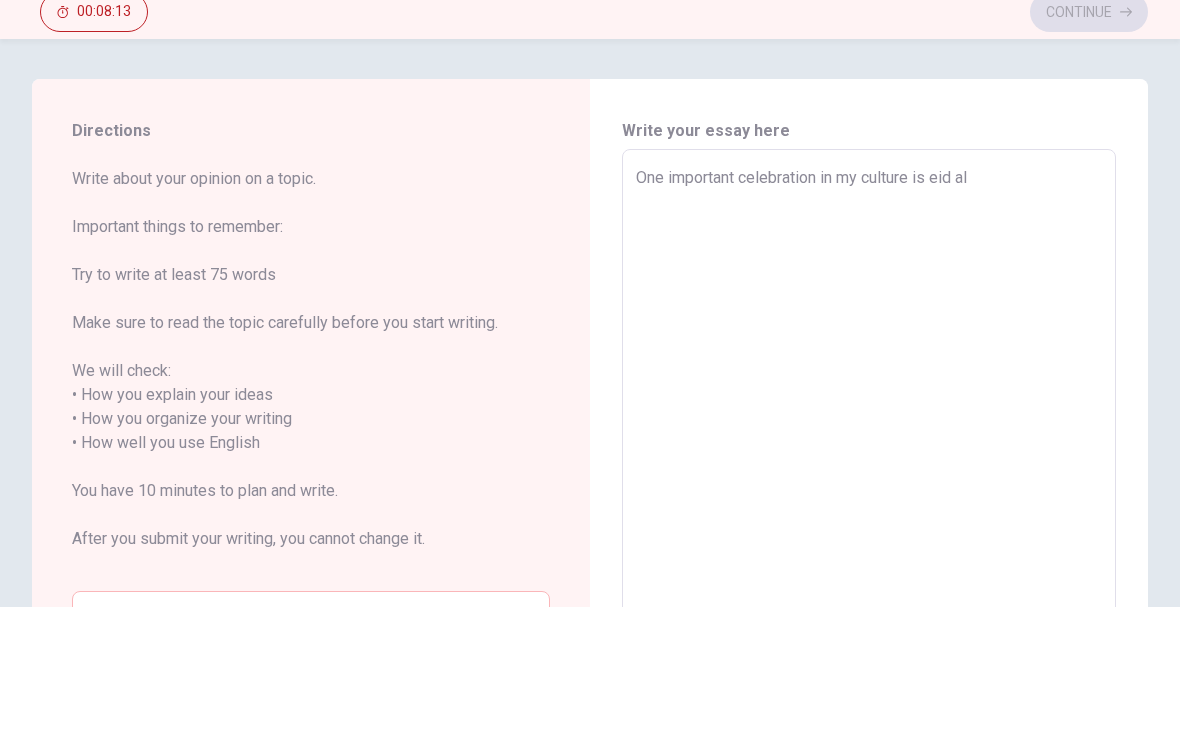 type on "x" 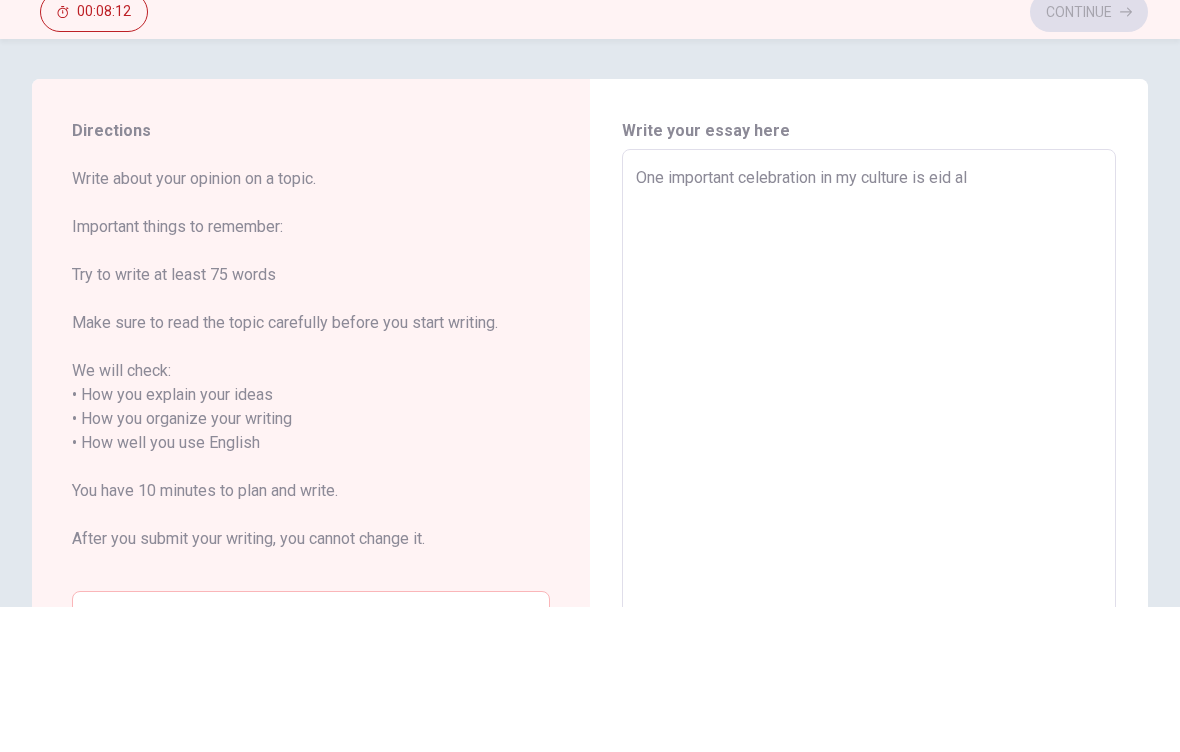 type on "One important celebration in my culture is eid al=" 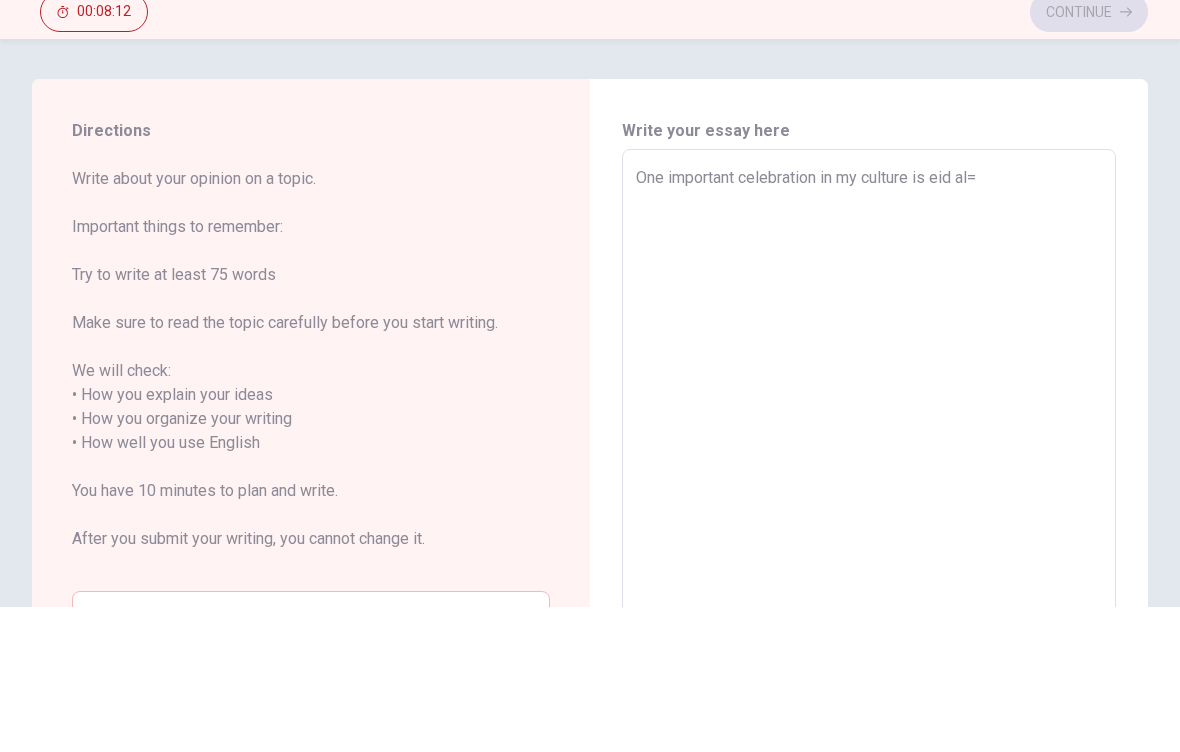 type on "x" 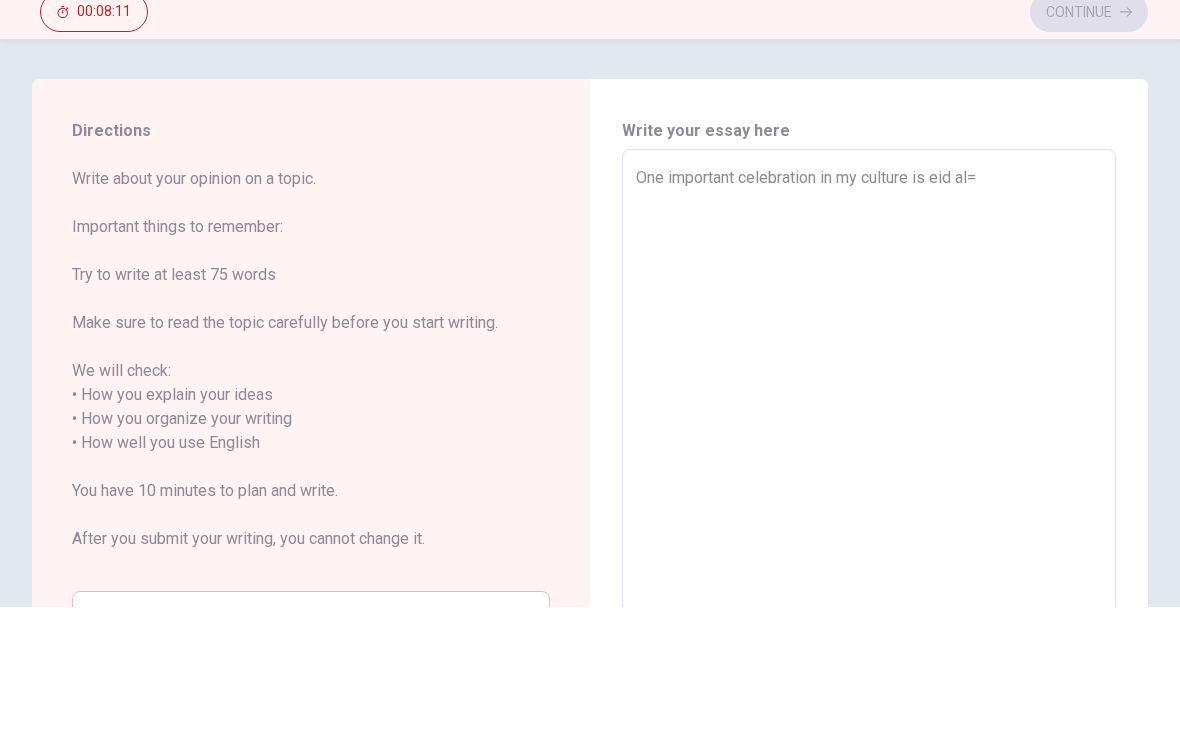 type on "One important celebration in my culture is eid al" 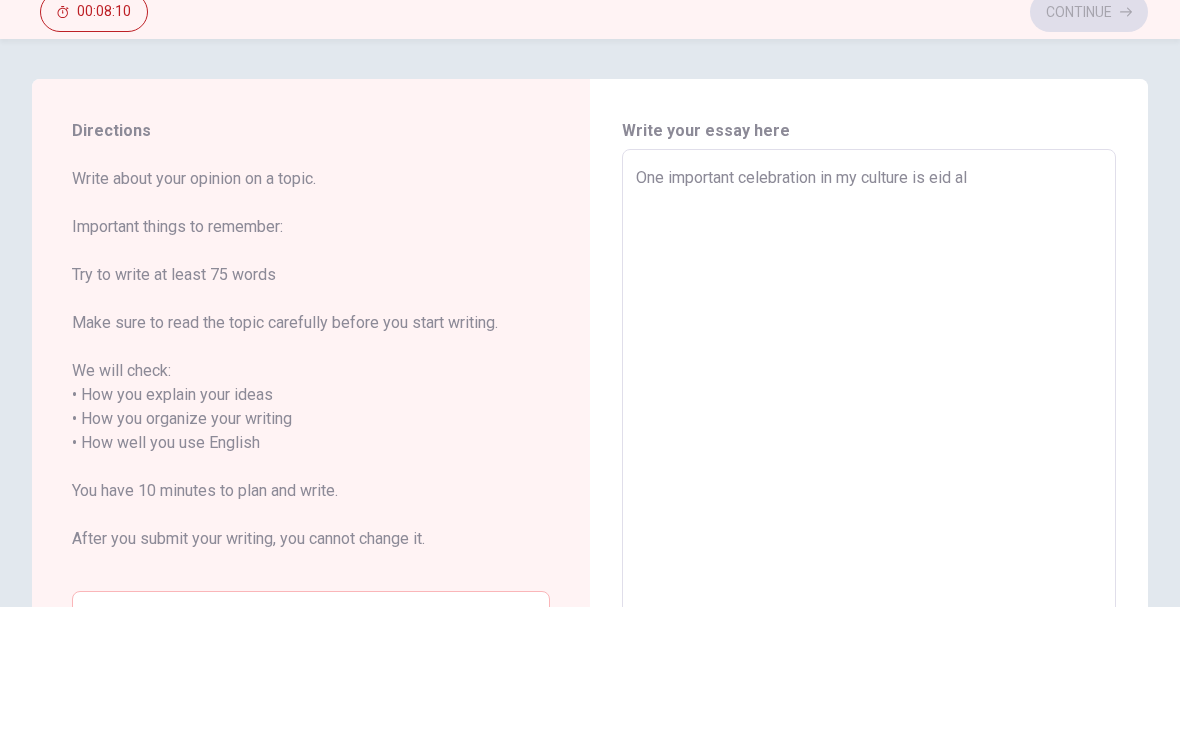 type on "x" 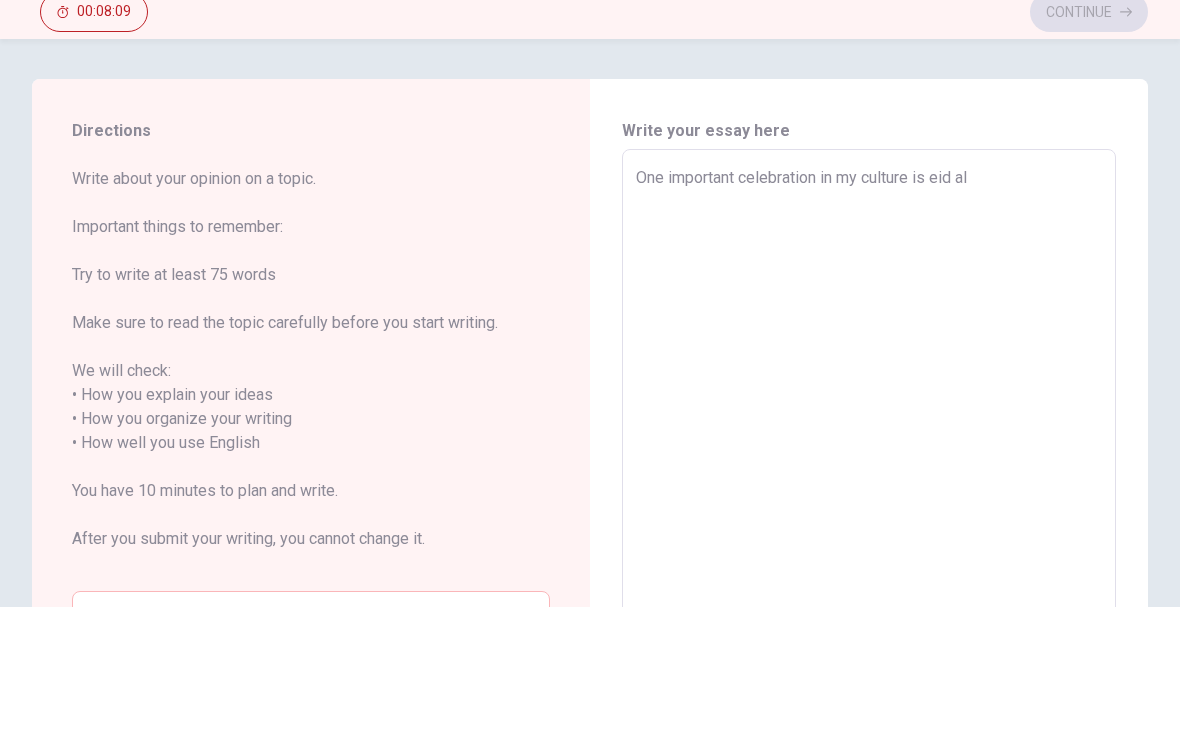 type on "One important celebration in my culture is eid al-" 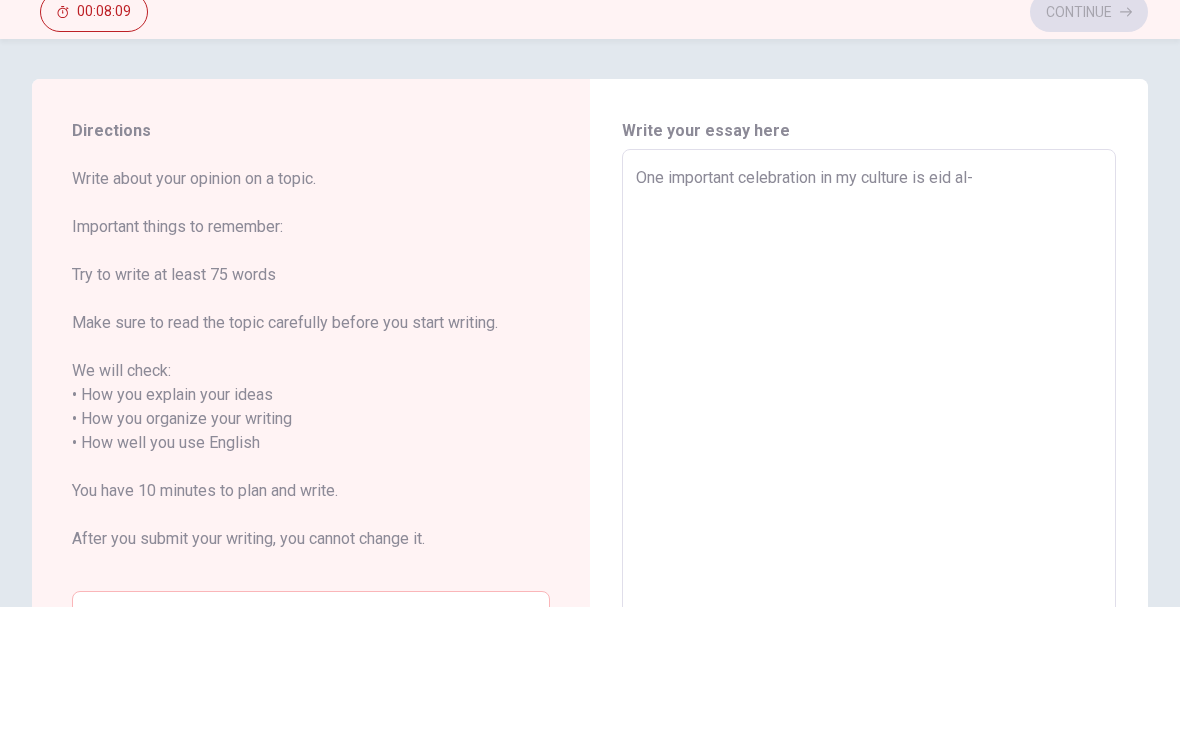 type on "x" 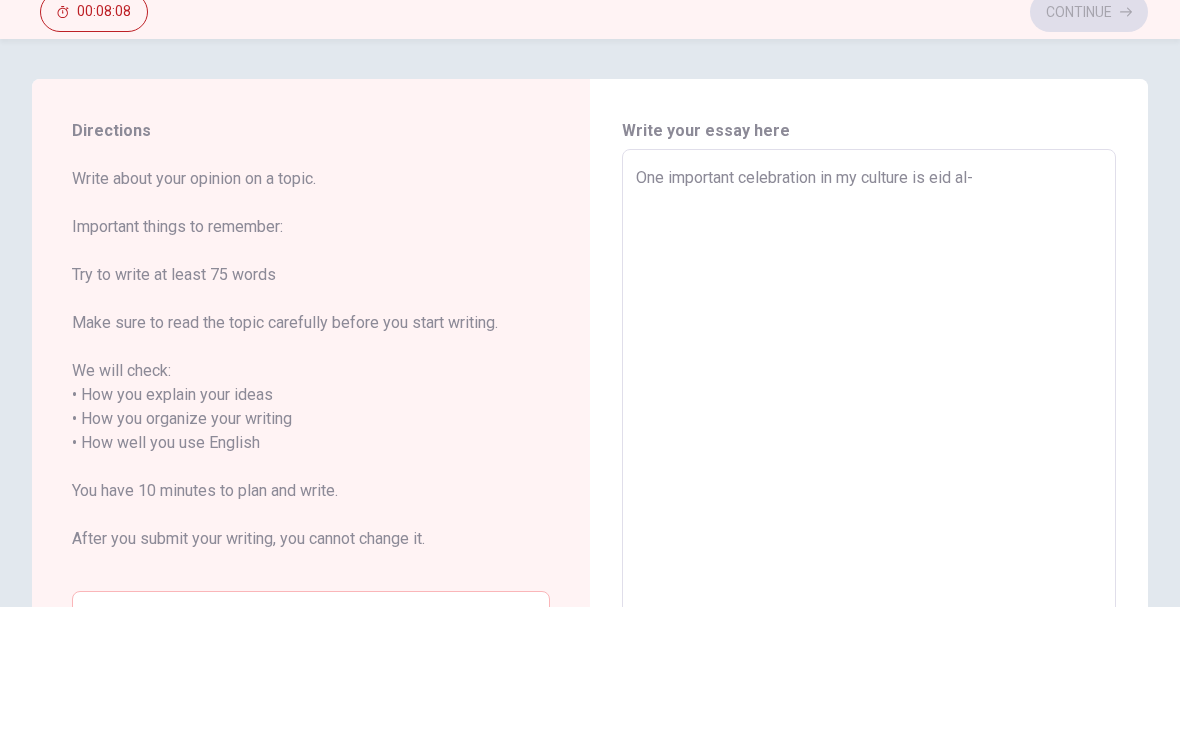type on "One important celebration in my culture is eid al-" 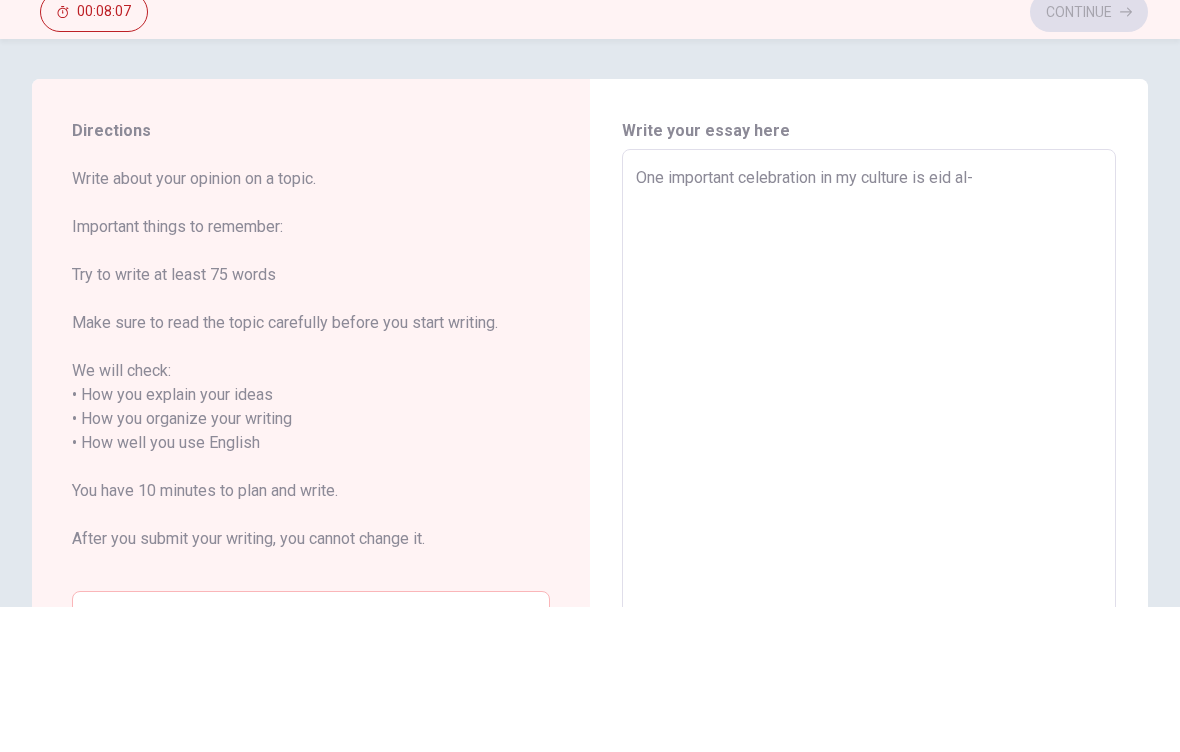 type on "One important celebration in my culture is eid al-" 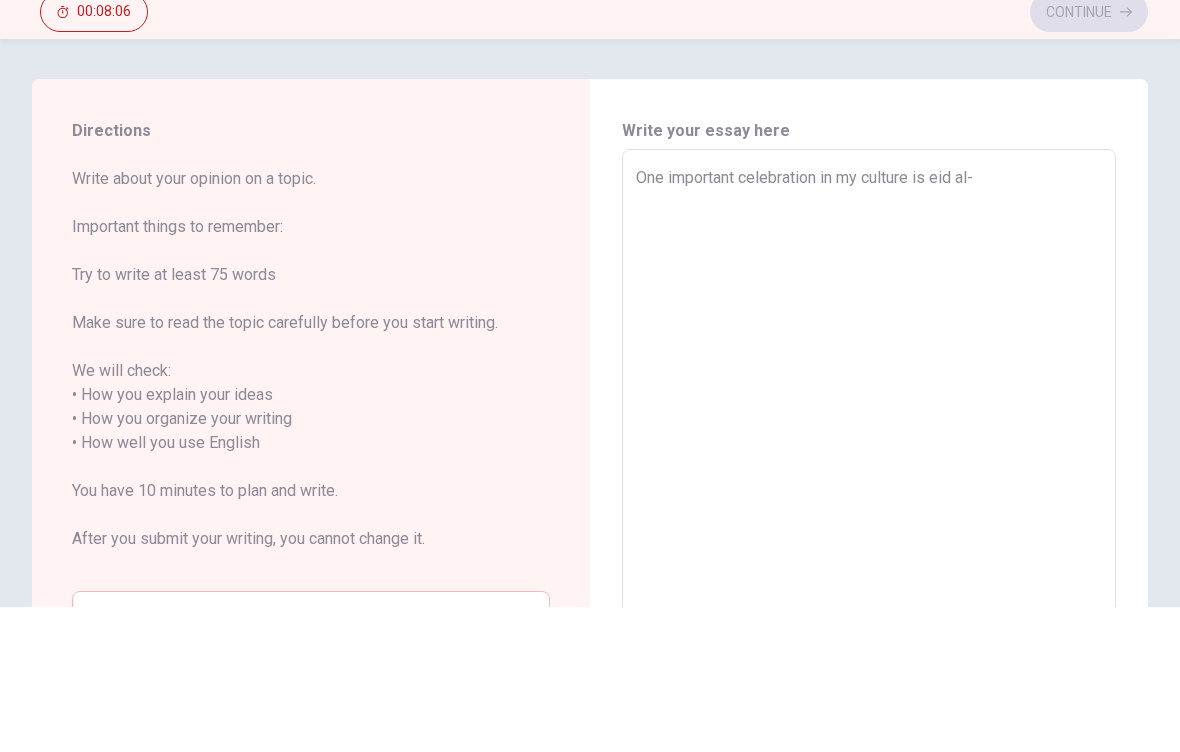 type on "One important celebration in my culture is eid al- f" 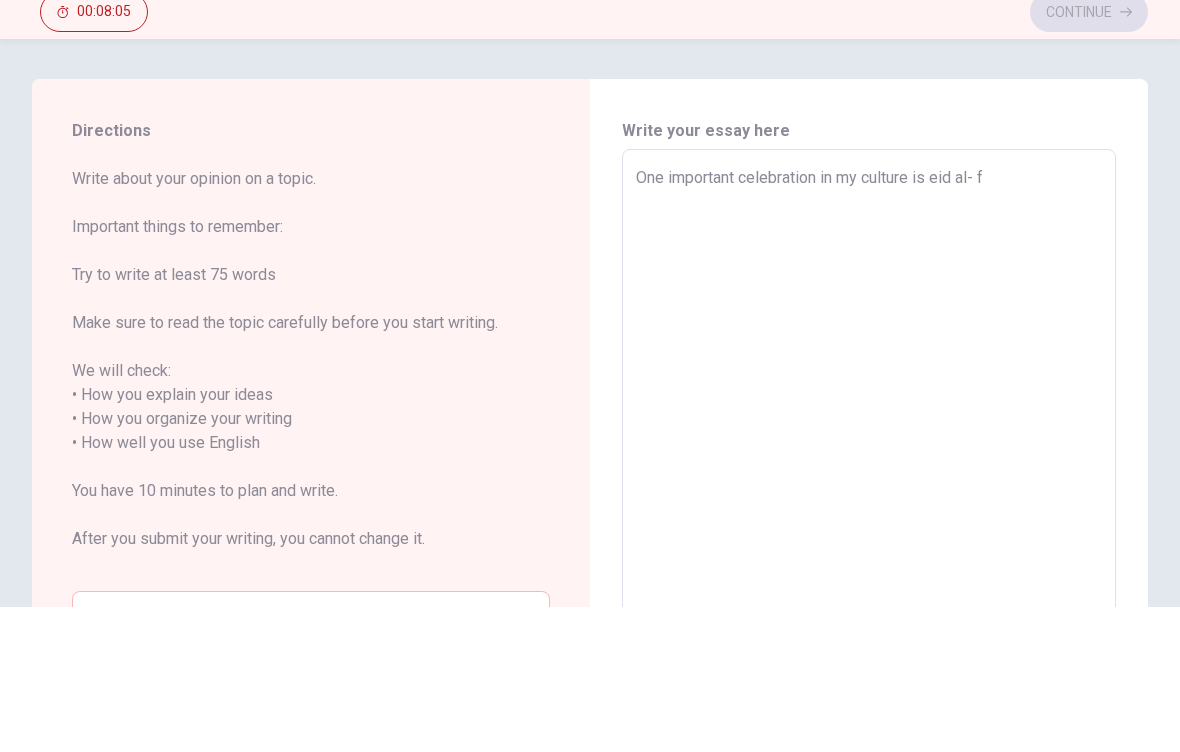type on "x" 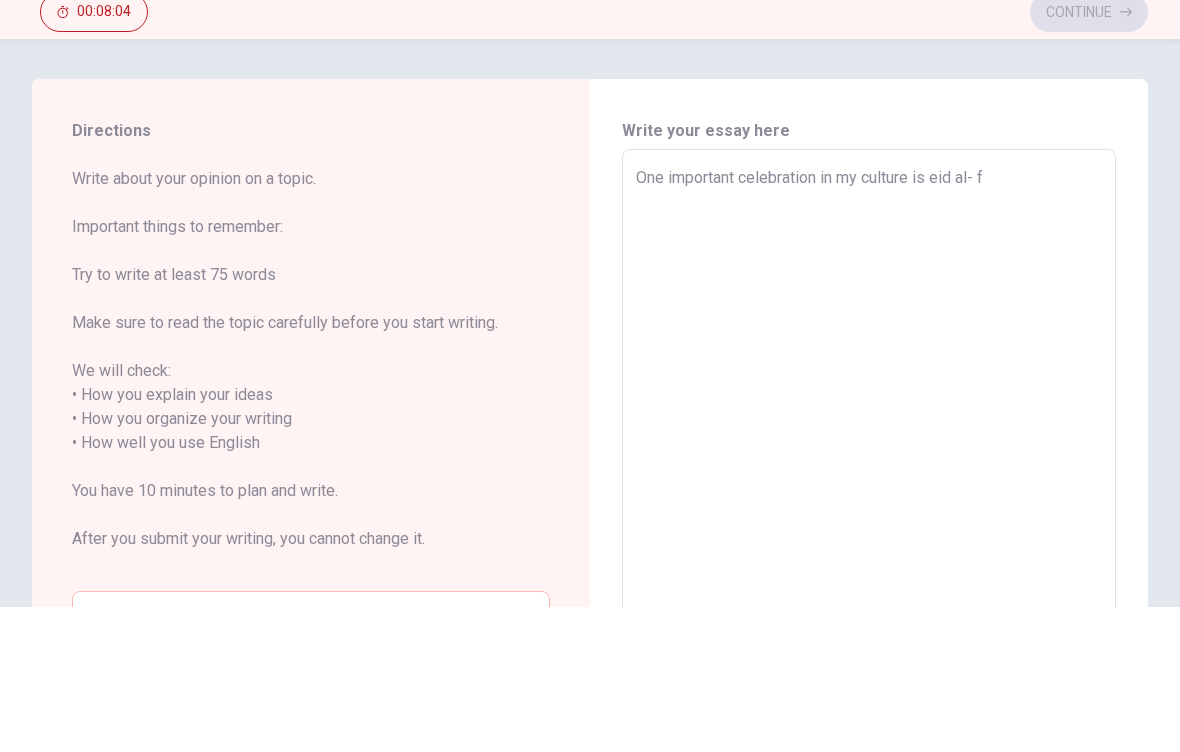 type on "One important celebration in my culture is eid al- ft" 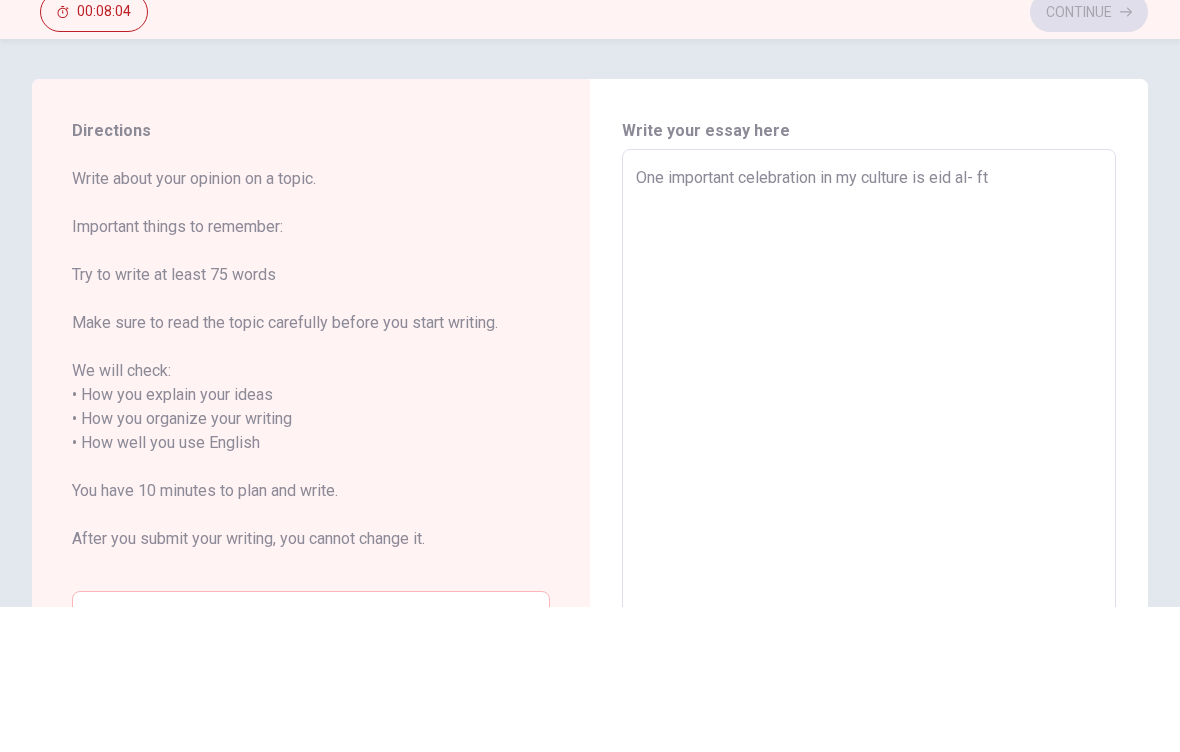 type on "x" 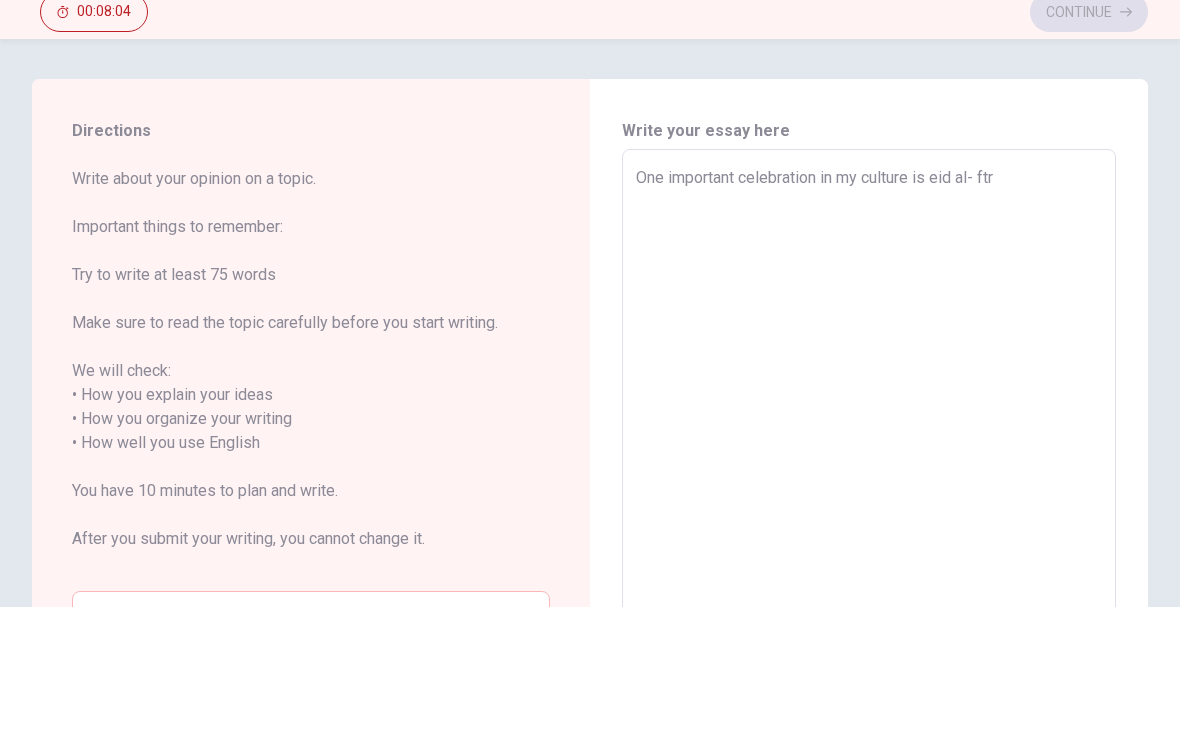 type on "x" 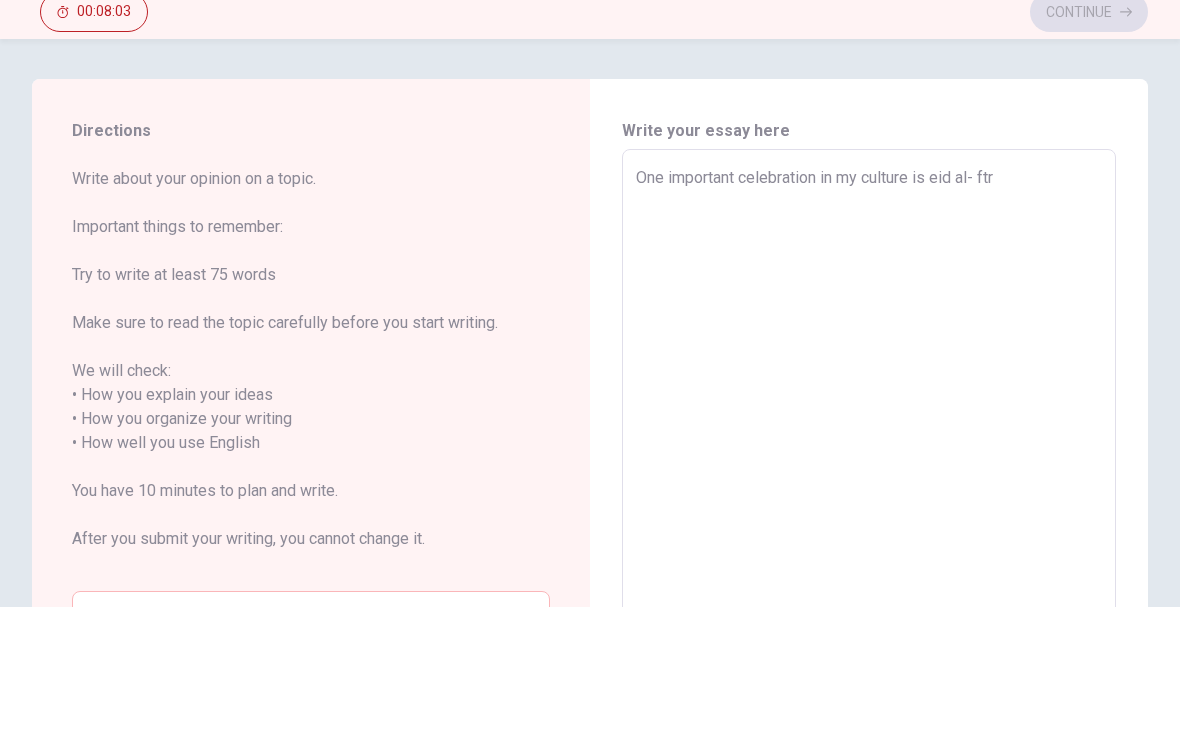 type on "One important celebration in my culture is eid al- ftr" 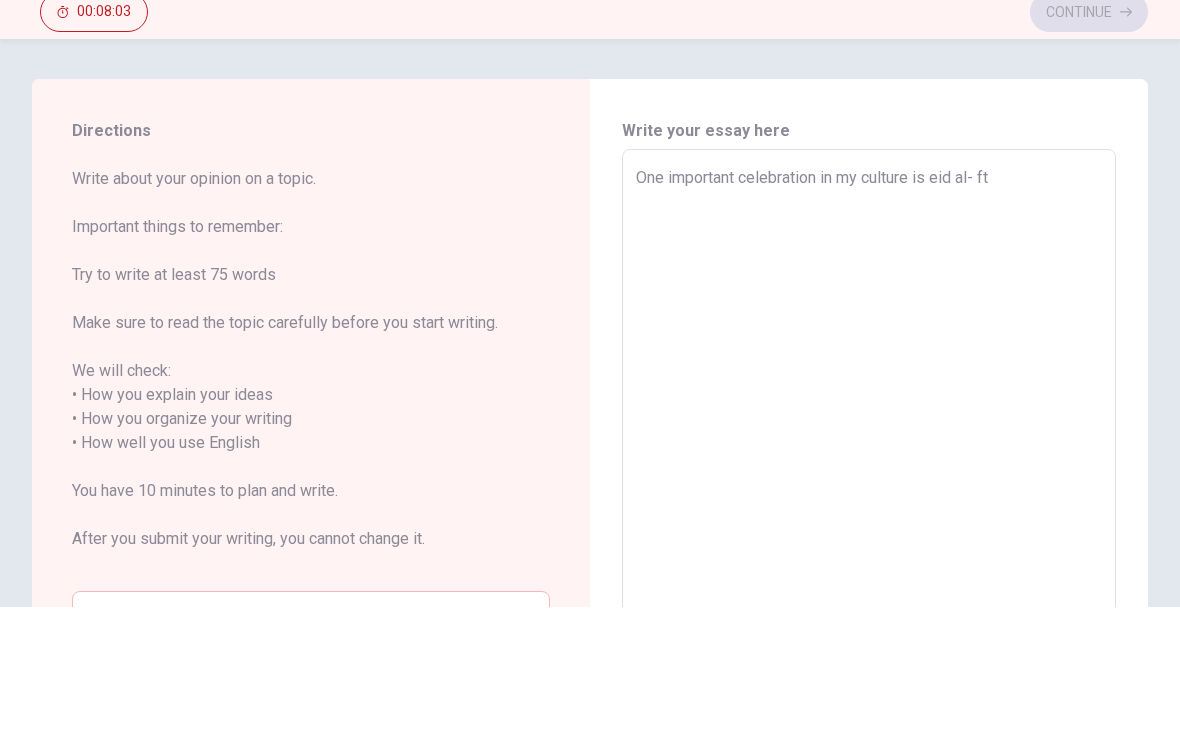 type on "x" 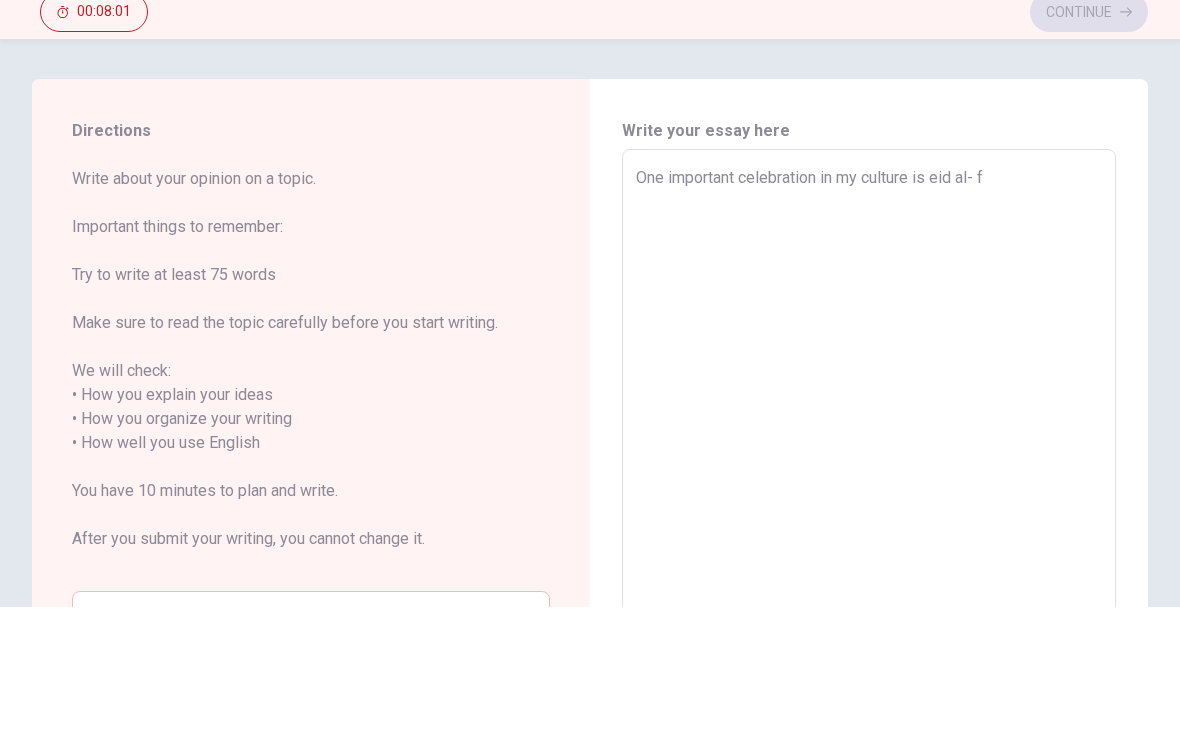 type on "x" 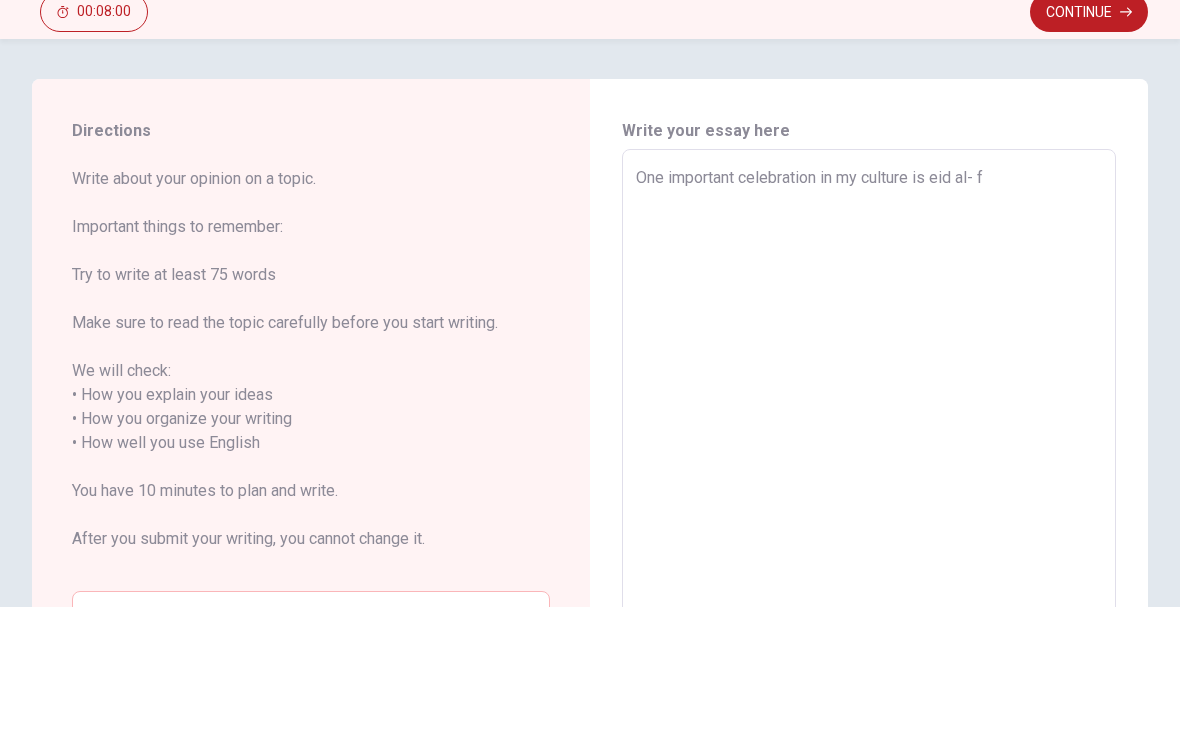 type on "One important celebration in my culture is eid al-" 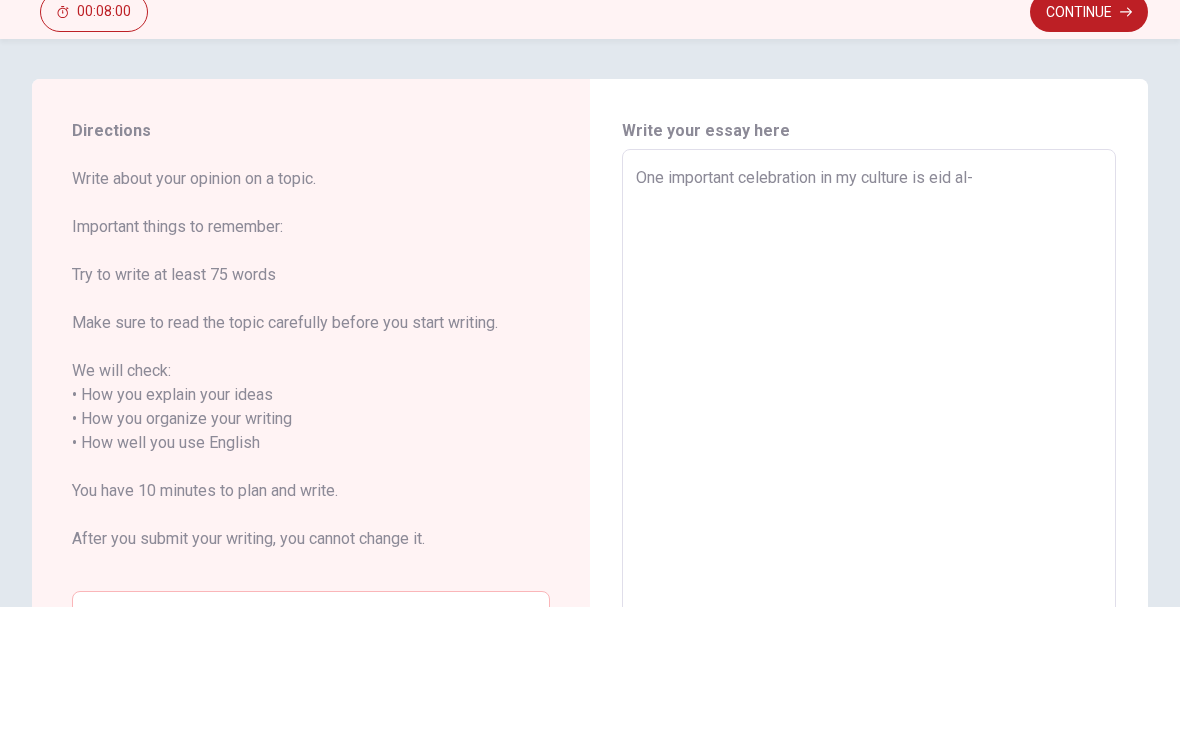 type on "x" 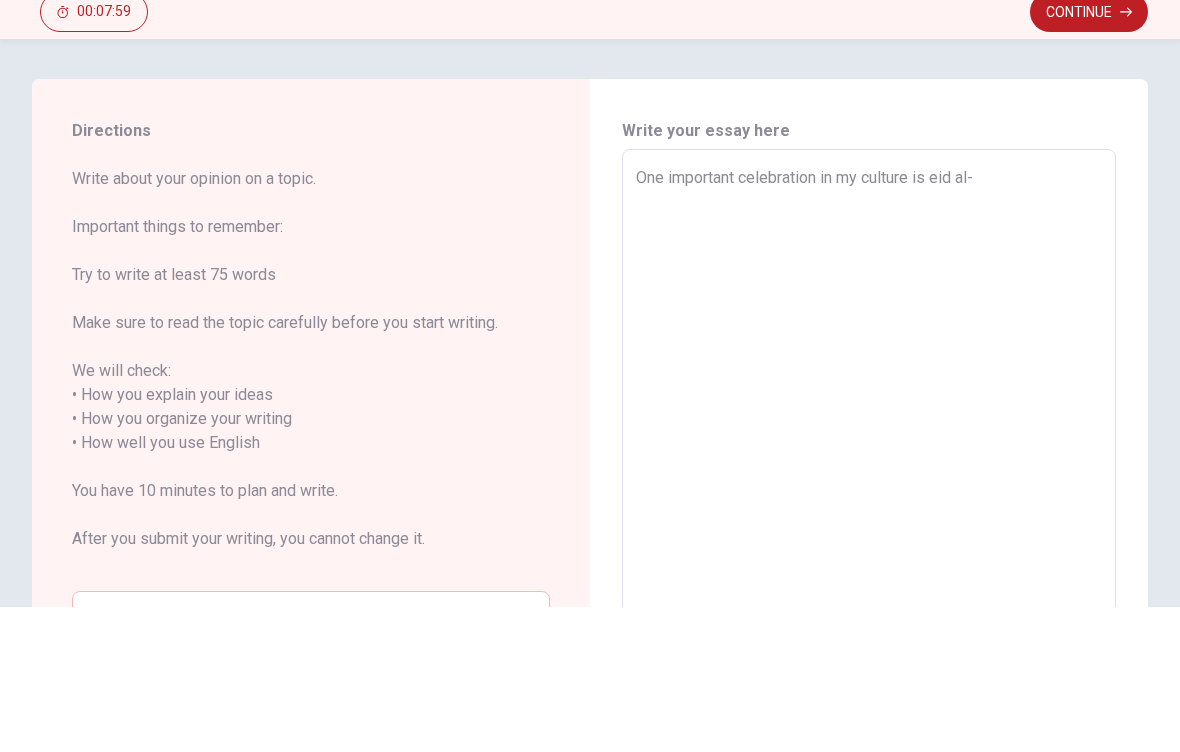 type on "One important celebration in my culture is eid al- F" 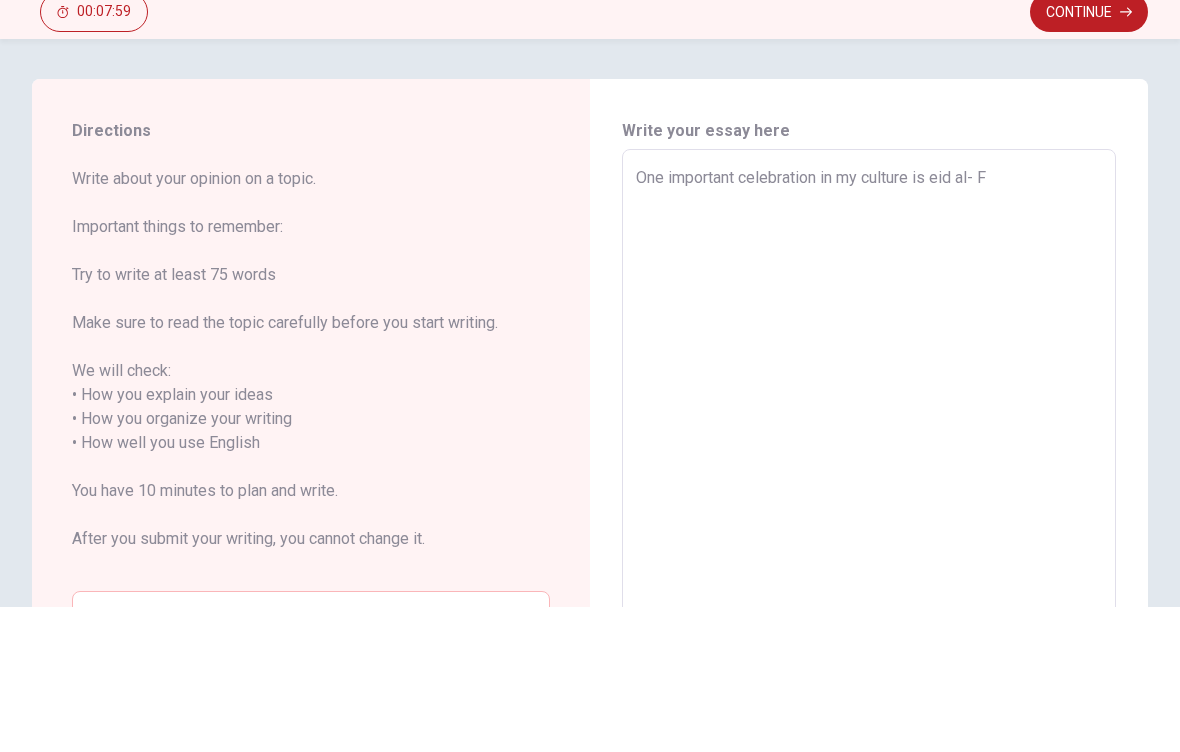 type on "x" 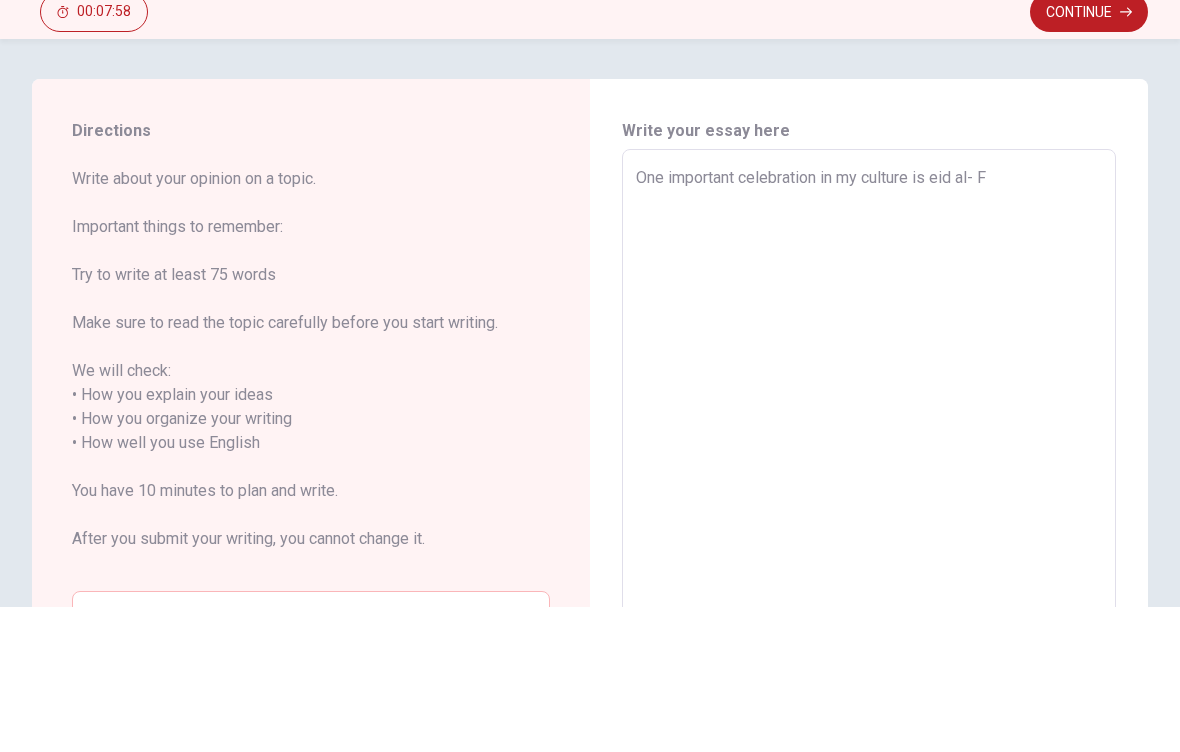 type on "One important celebration in my culture is eid al- Fi" 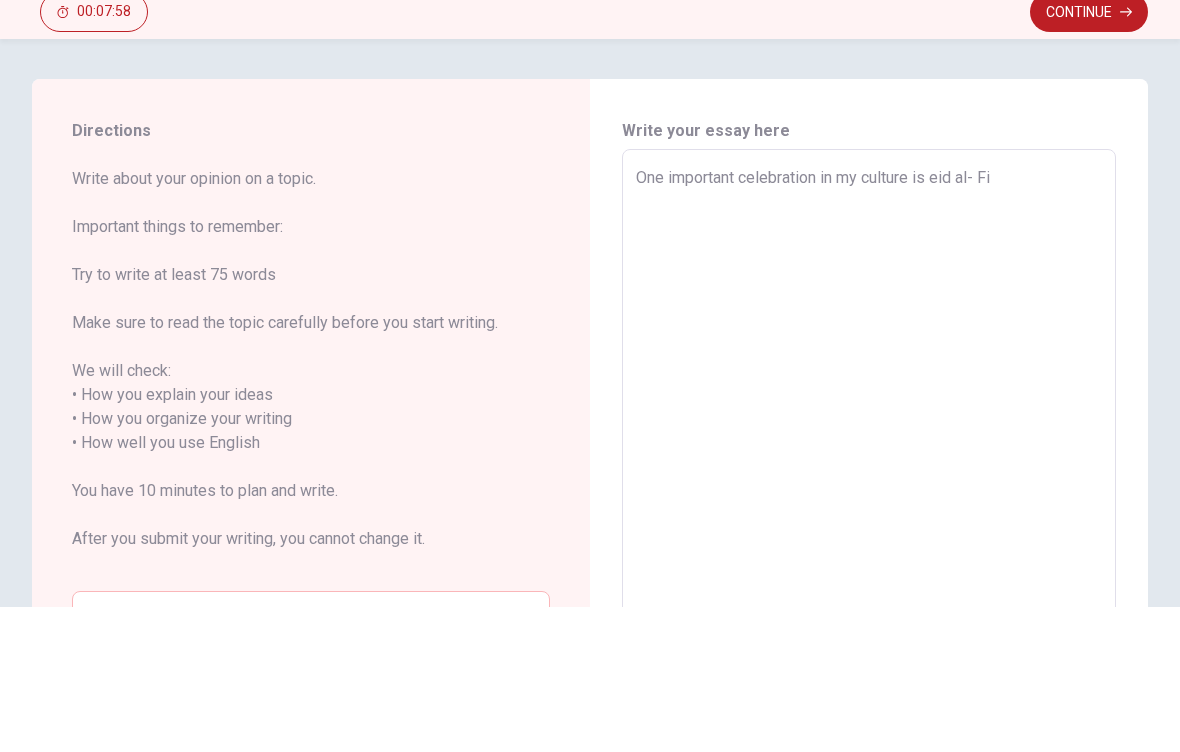 type on "x" 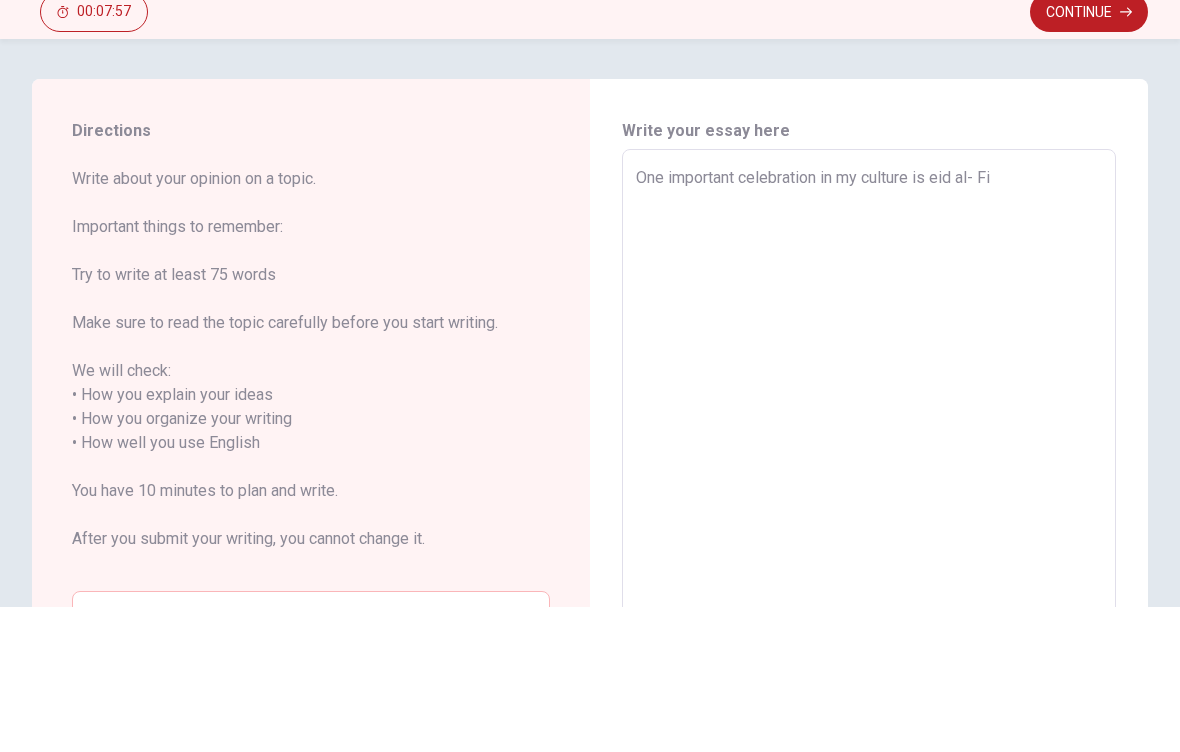 type on "One important celebration in my culture is eid al- Fit" 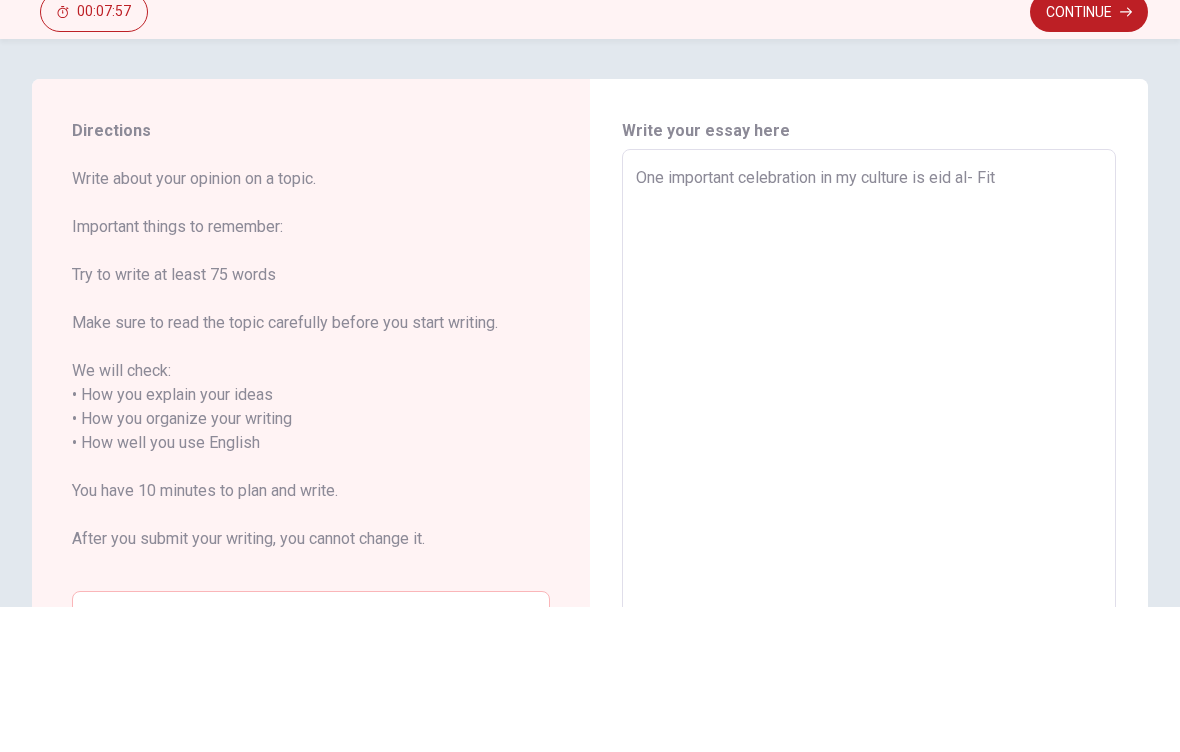 type on "x" 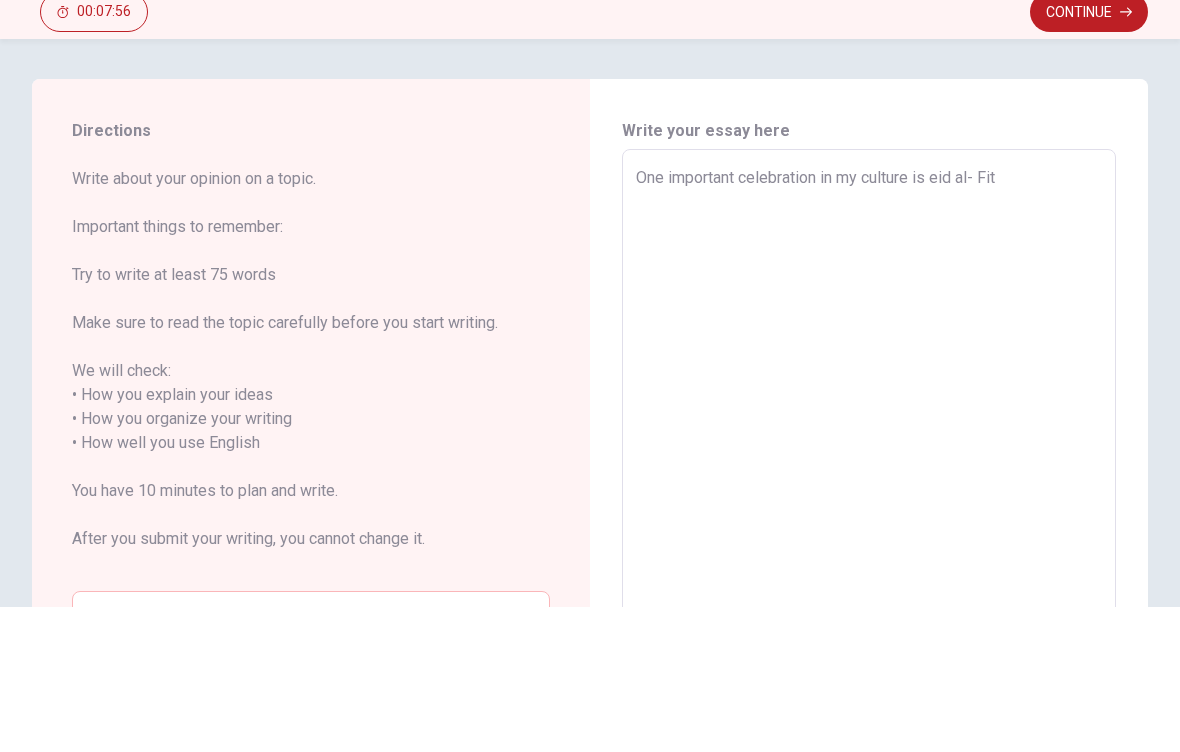 type on "One important celebration in my culture is eid al- Fitr" 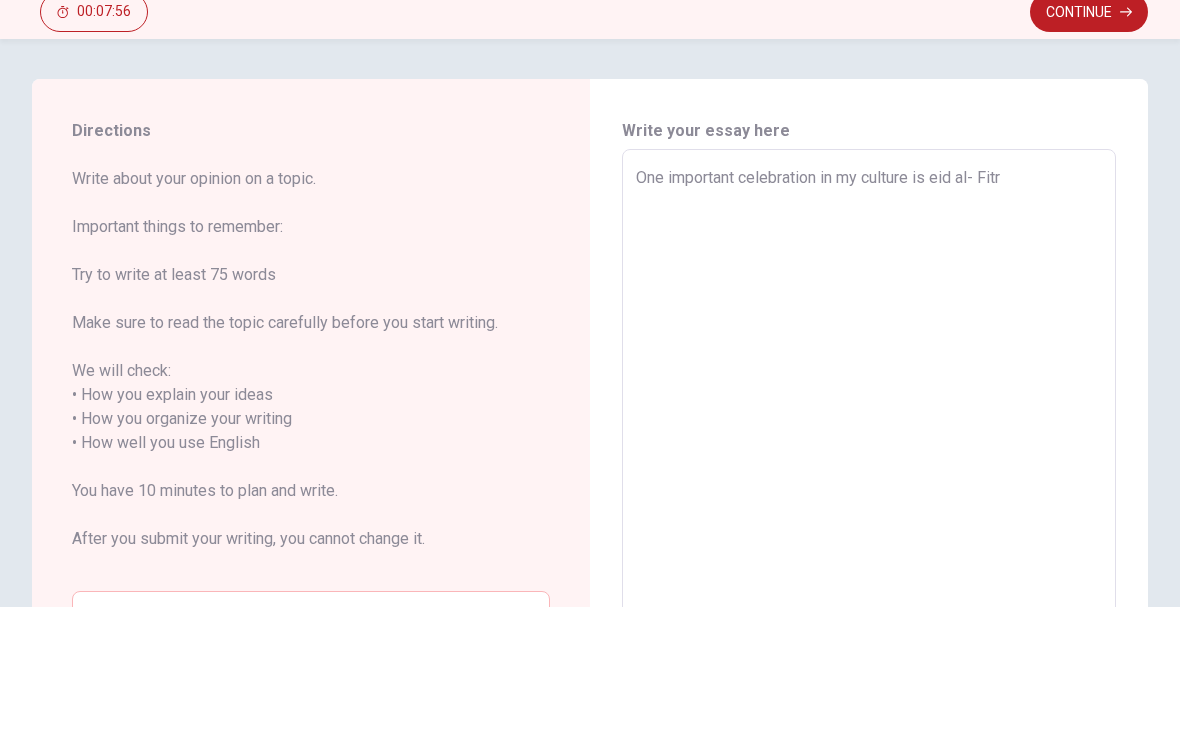 type on "x" 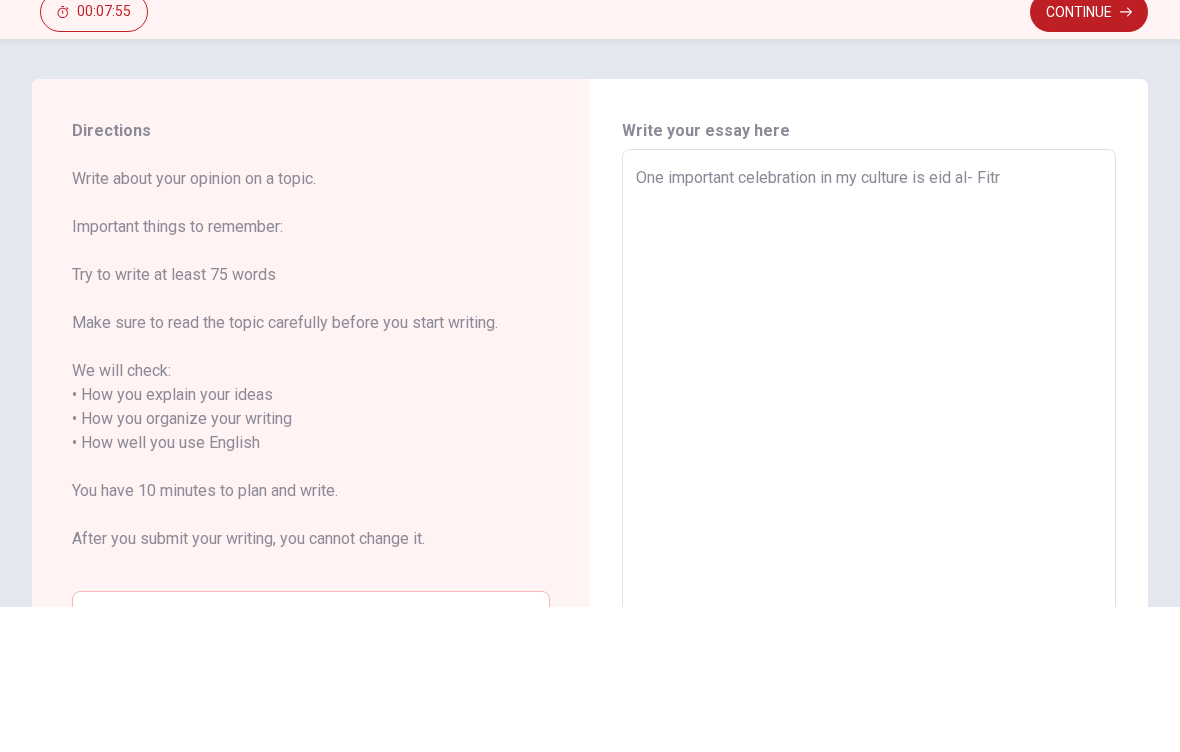 type on "One important celebration in my culture is eid al- Fitr." 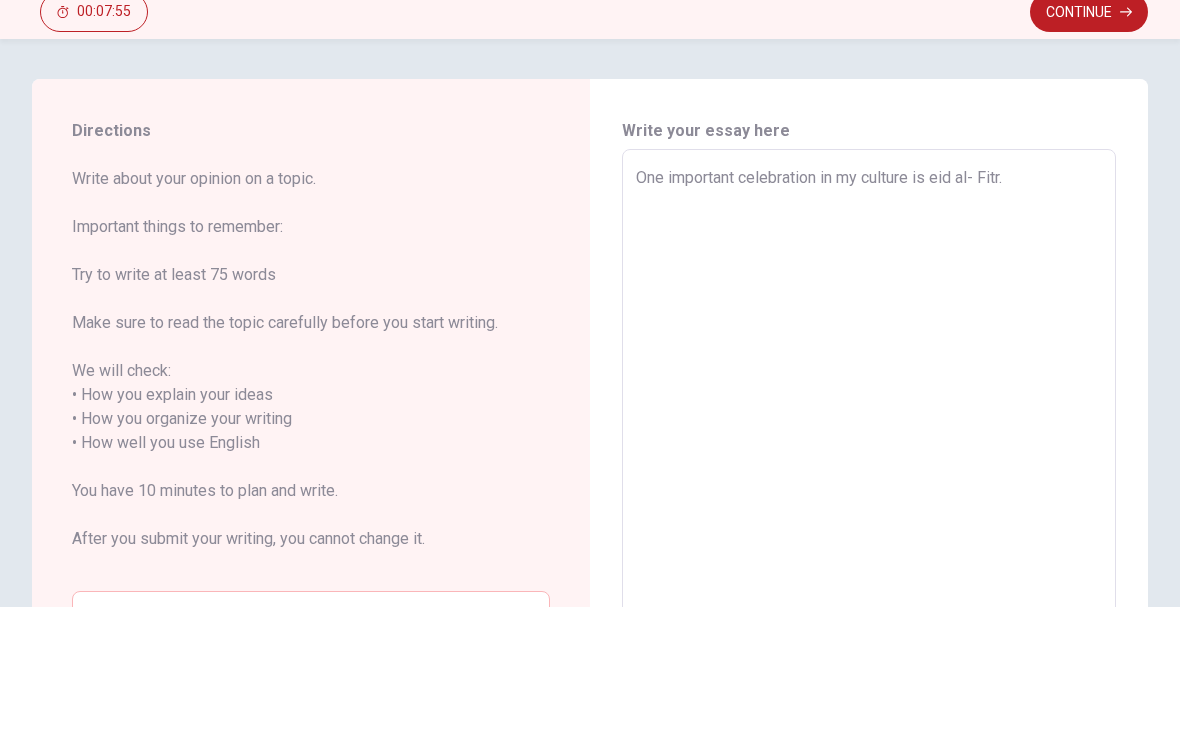 type on "x" 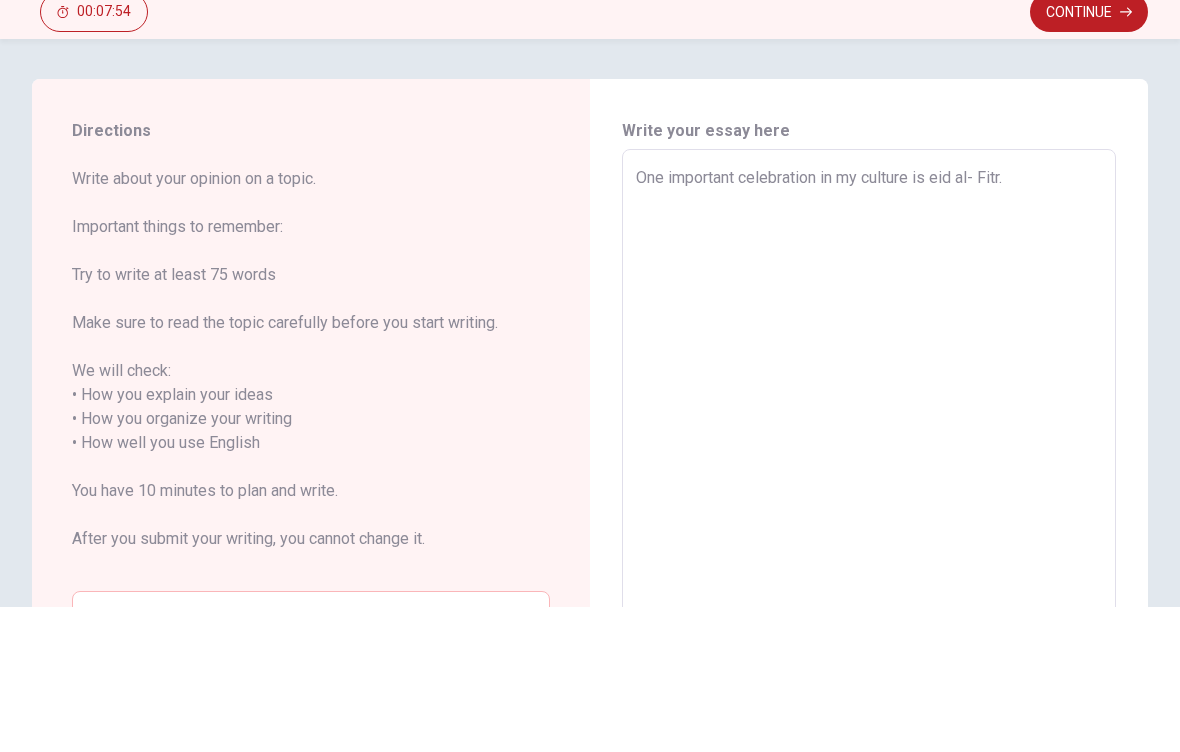 type on "One important celebration in my culture is eid al- Fitr. I" 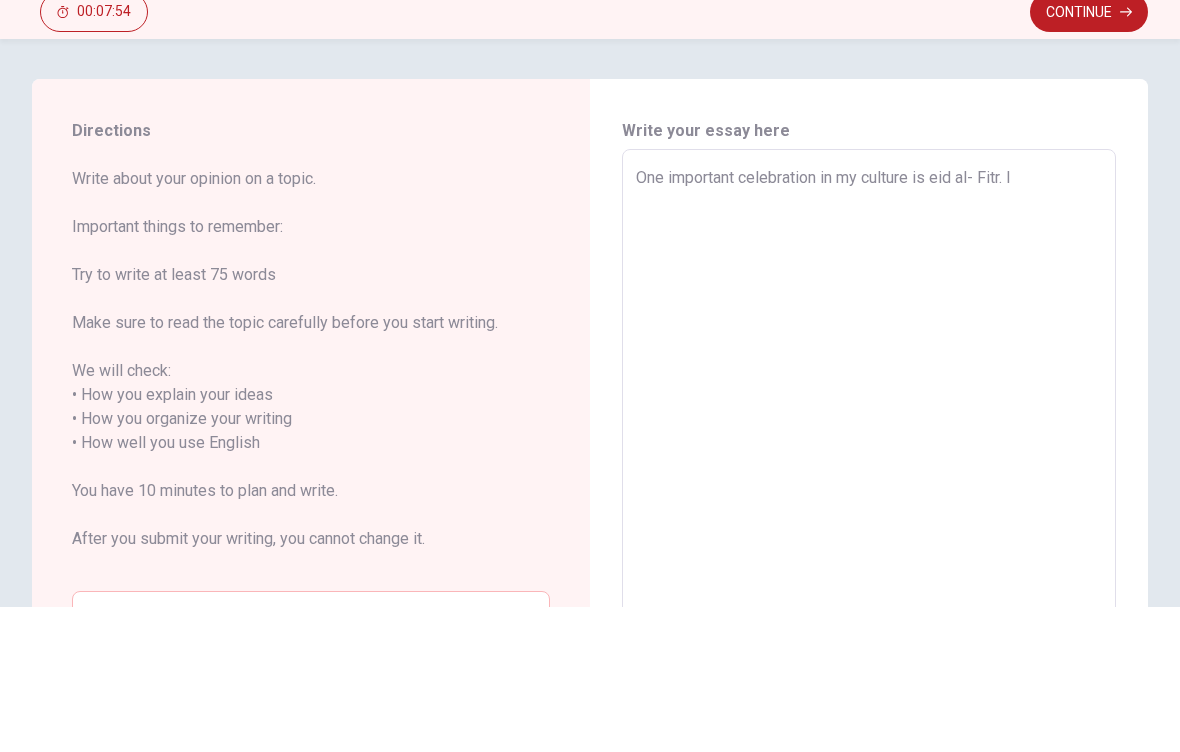 type on "x" 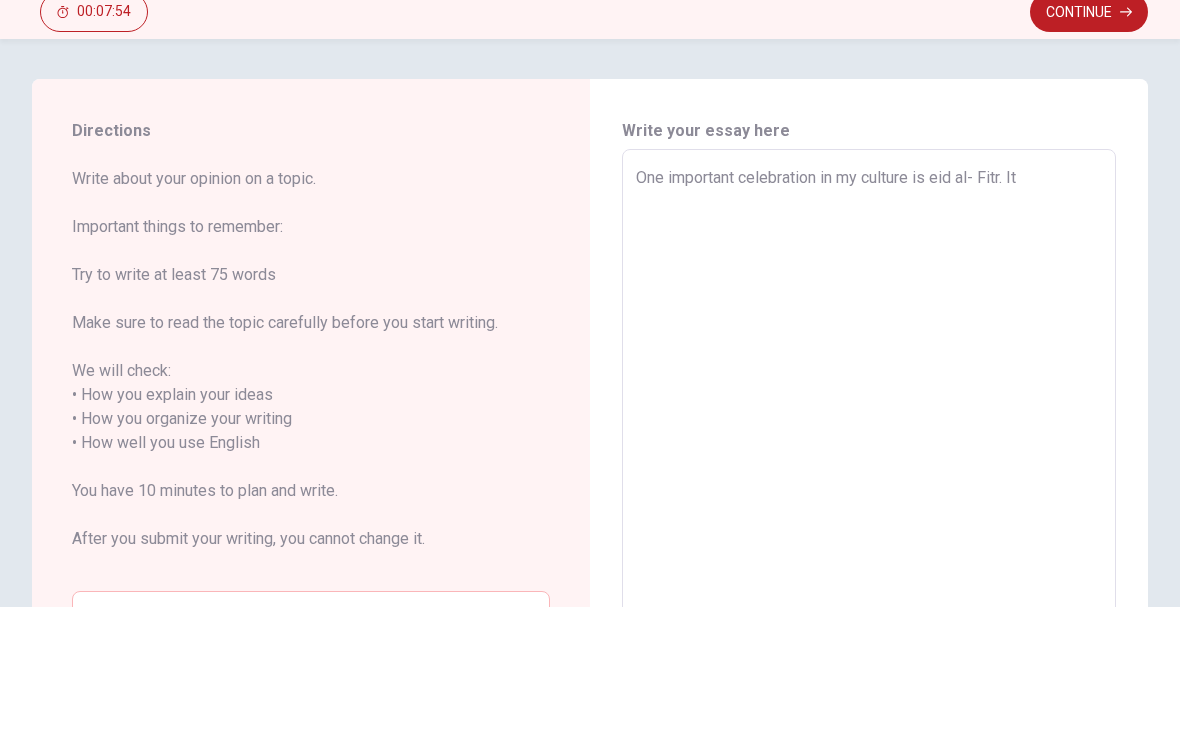 type on "x" 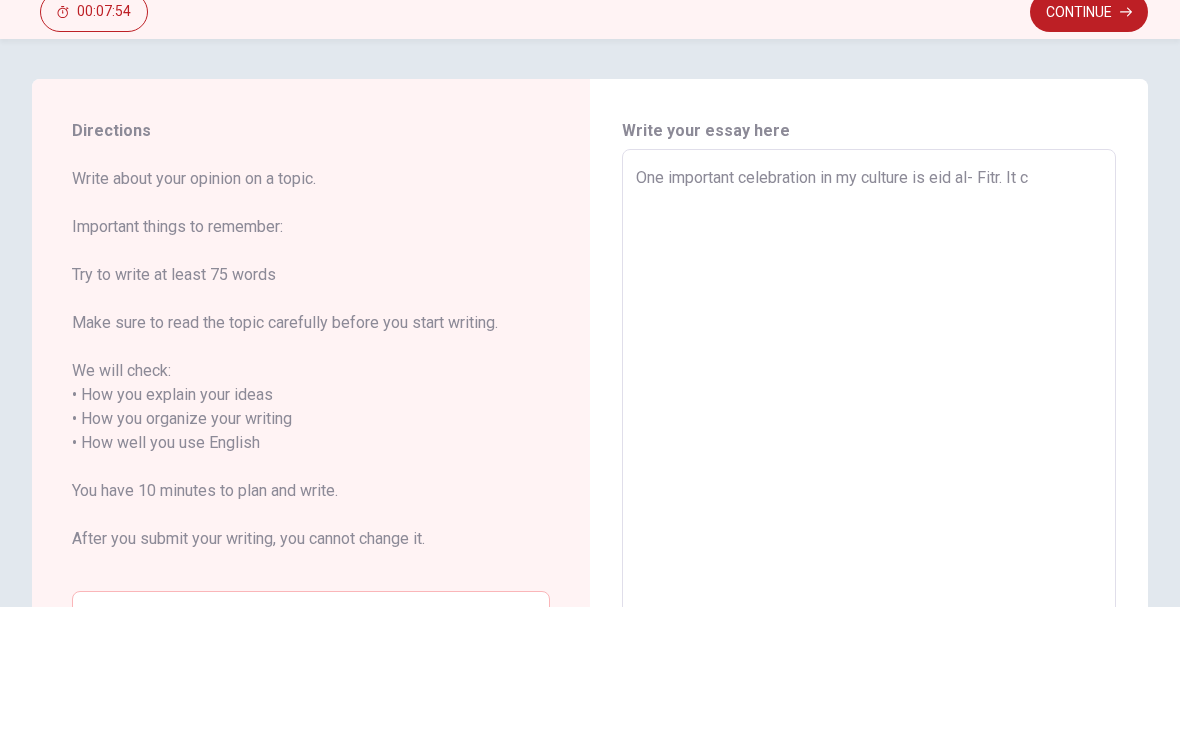 type on "x" 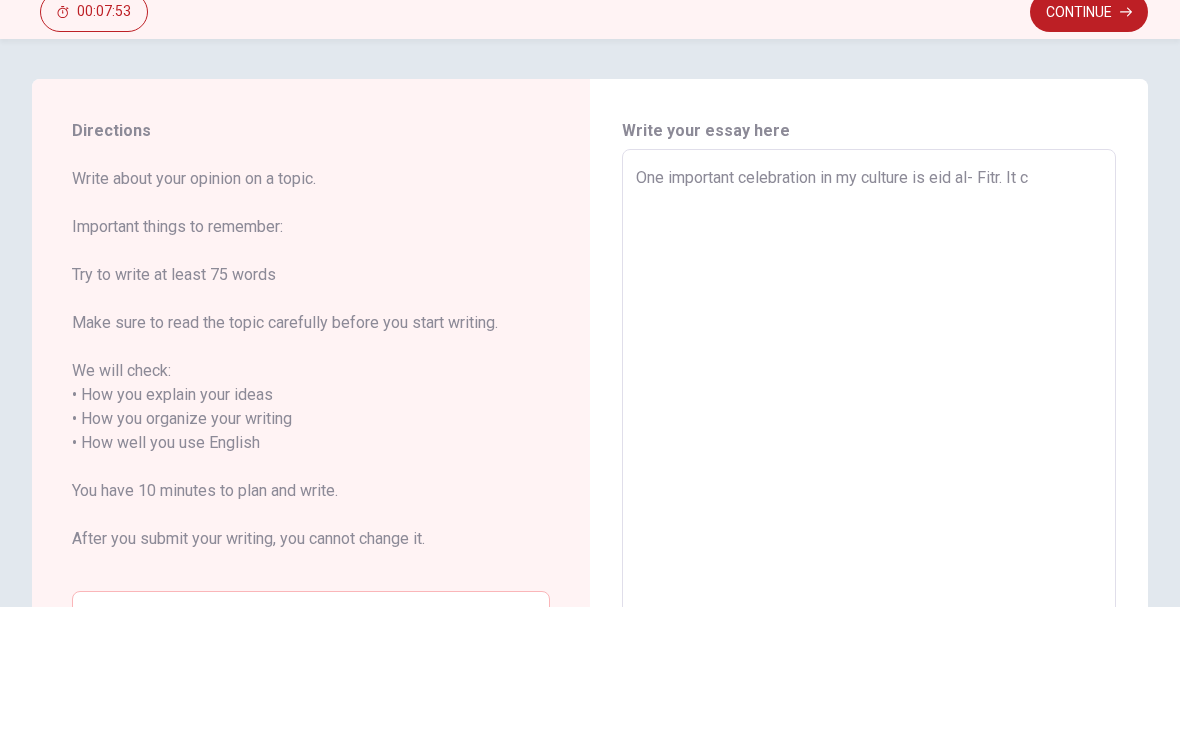 type on "One important celebration in my culture is eid al- Fitr. It co" 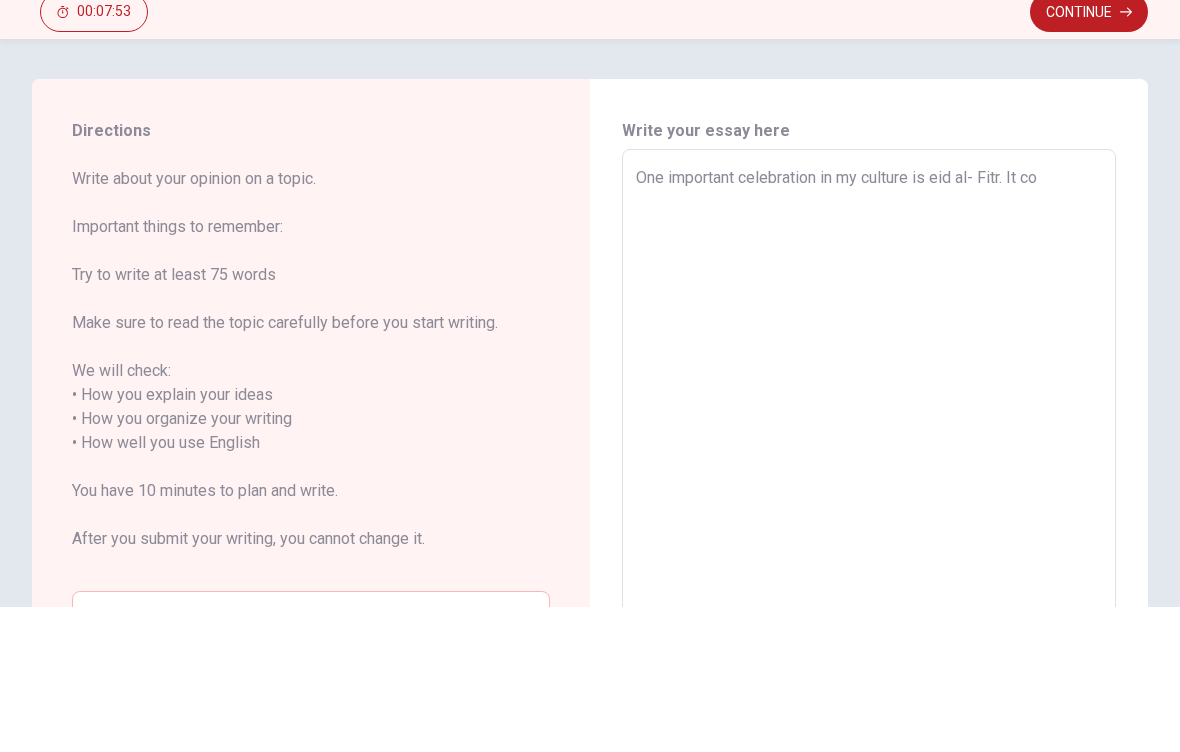 type on "x" 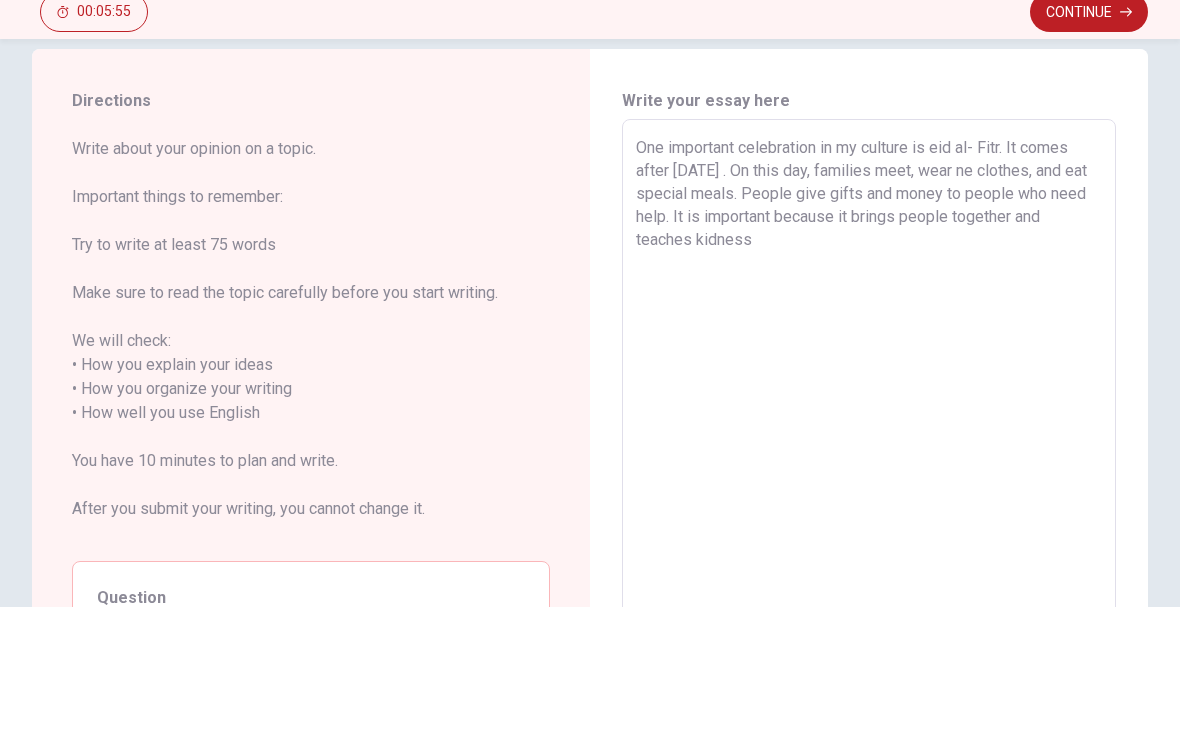 scroll, scrollTop: 11, scrollLeft: 0, axis: vertical 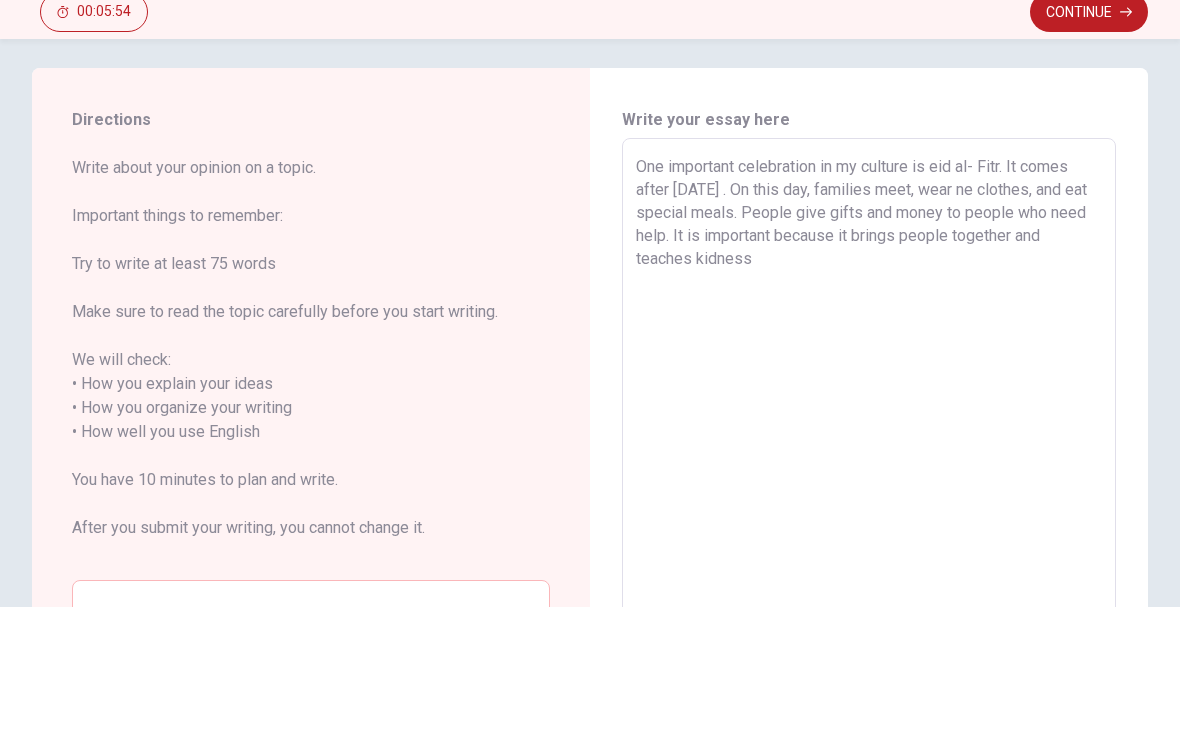 click on "One important celebration in my culture is eid al- Fitr. It comes  after [DATE] . On this day, families meet, wear ne clothes, and eat special meals. People give gifts and money to people who need help. It is important because it brings people together and teaches kidness" at bounding box center (869, 577) 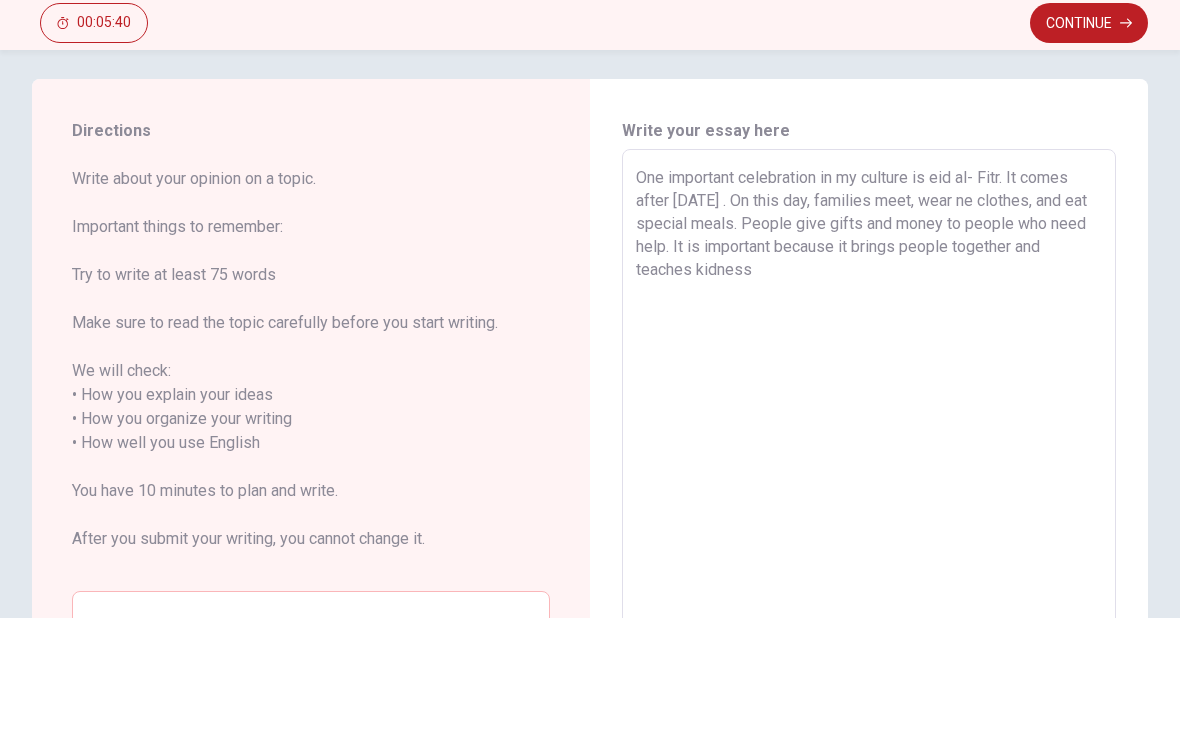 click on "One important celebration in my culture is eid al- Fitr. It comes  after [DATE] . On this day, families meet, wear ne clothes, and eat special meals. People give gifts and money to people who need help. It is important because it brings people together and teaches kidness" at bounding box center [869, 577] 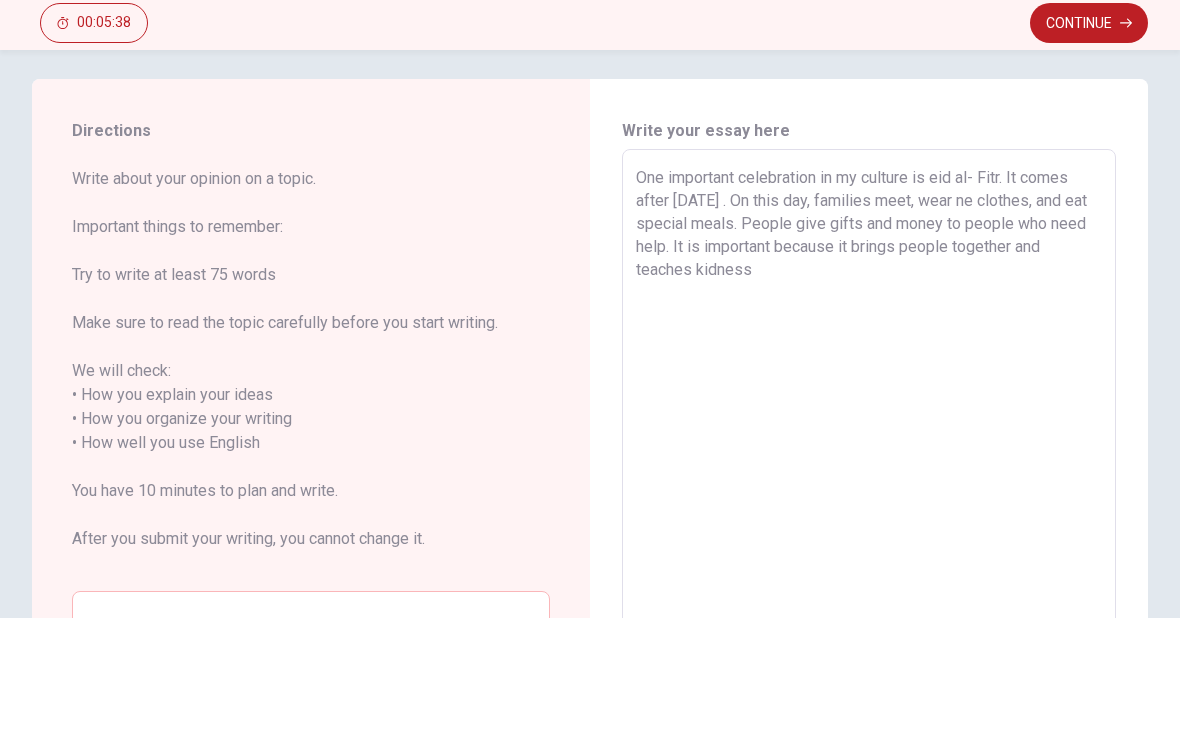 click on "One important celebration in my culture is eid al- Fitr. It comes  after [DATE] . On this day, families meet, wear ne clothes, and eat special meals. People give gifts and money to people who need help. It is important because it brings people together and teaches kidness" at bounding box center (869, 577) 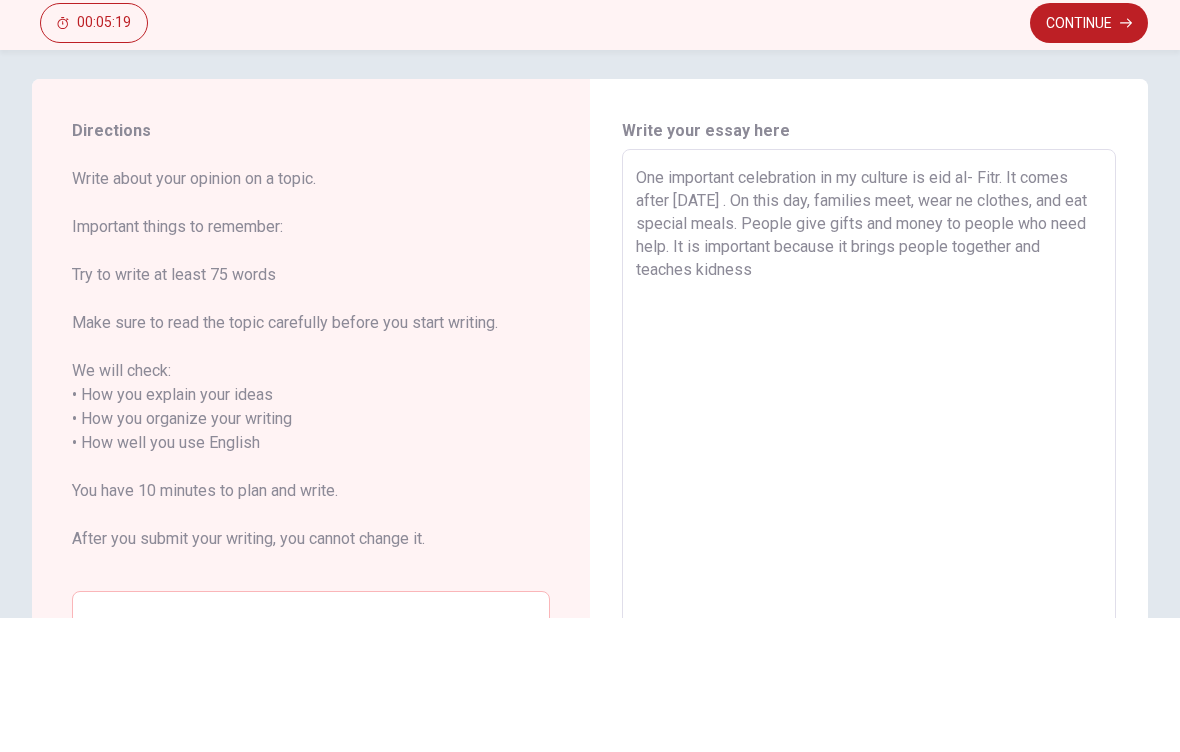 click on "One important celebration in my culture is eid al- Fitr. It comes  after [DATE] . On this day, families meet, wear ne clothes, and eat special meals. People give gifts and money to people who need help. It is important because it brings people together and teaches kidness" at bounding box center [869, 577] 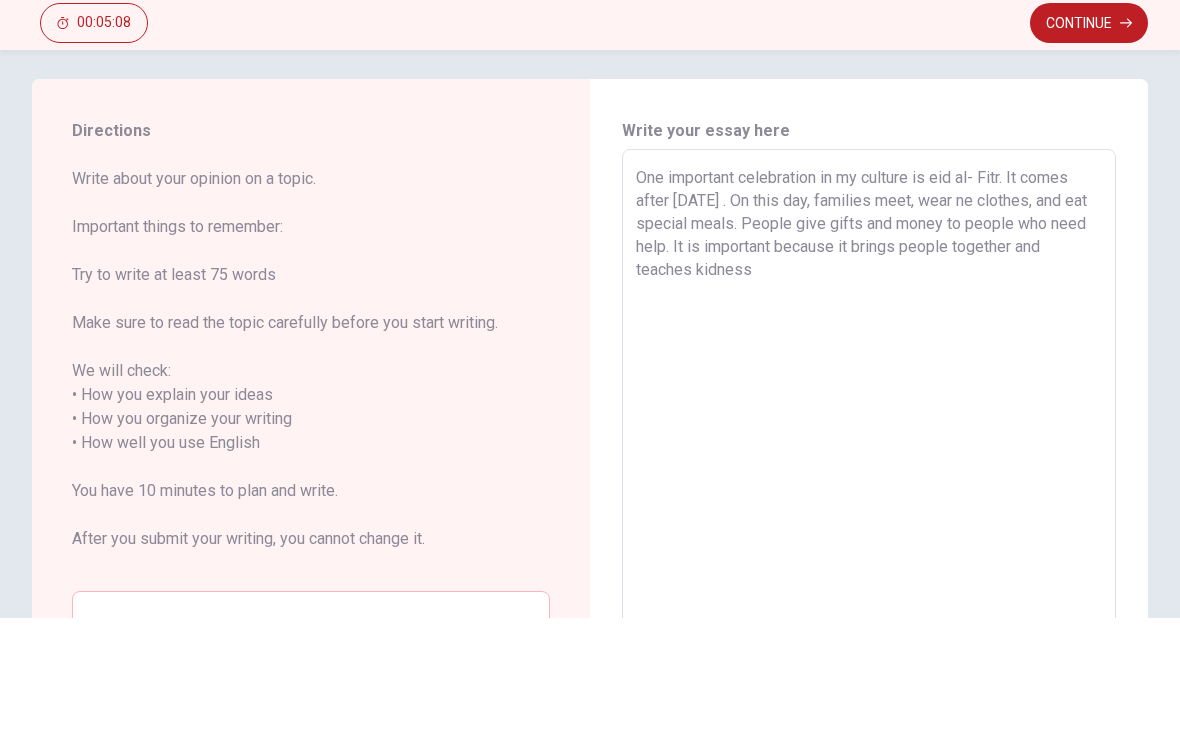 click on "One important celebration in my culture is eid al- Fitr. It comes  after [DATE] . On this day, families meet, wear ne clothes, and eat special meals. People give gifts and money to people who need help. It is important because it brings people together and teaches kidness" at bounding box center [869, 577] 